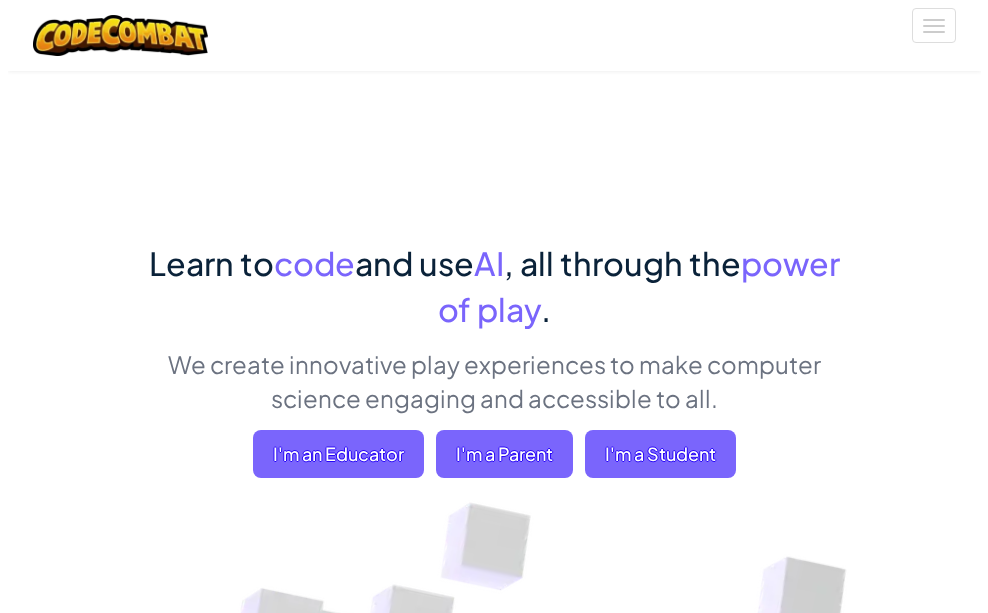 scroll, scrollTop: 0, scrollLeft: 0, axis: both 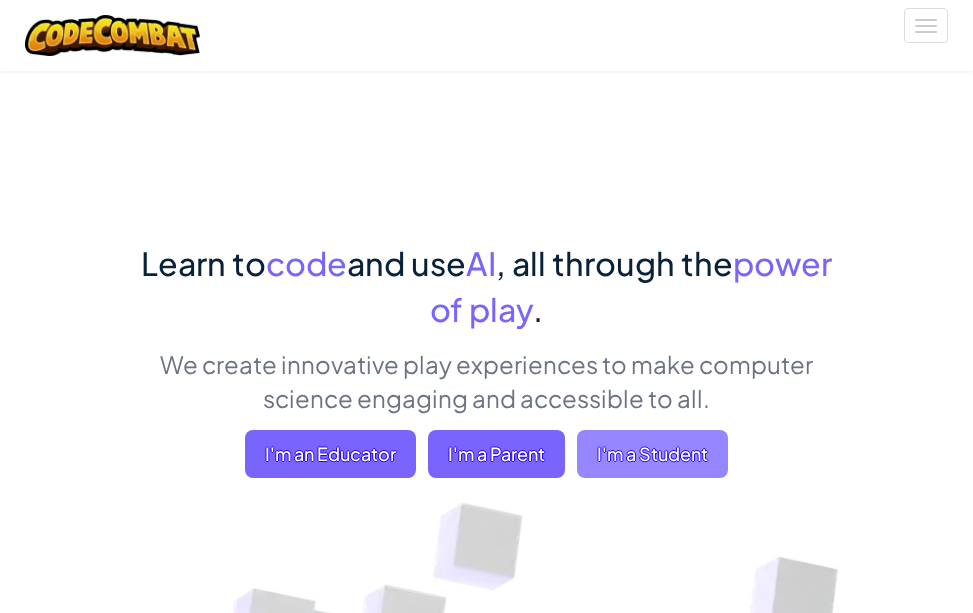 click on "I'm a Student" at bounding box center (652, 454) 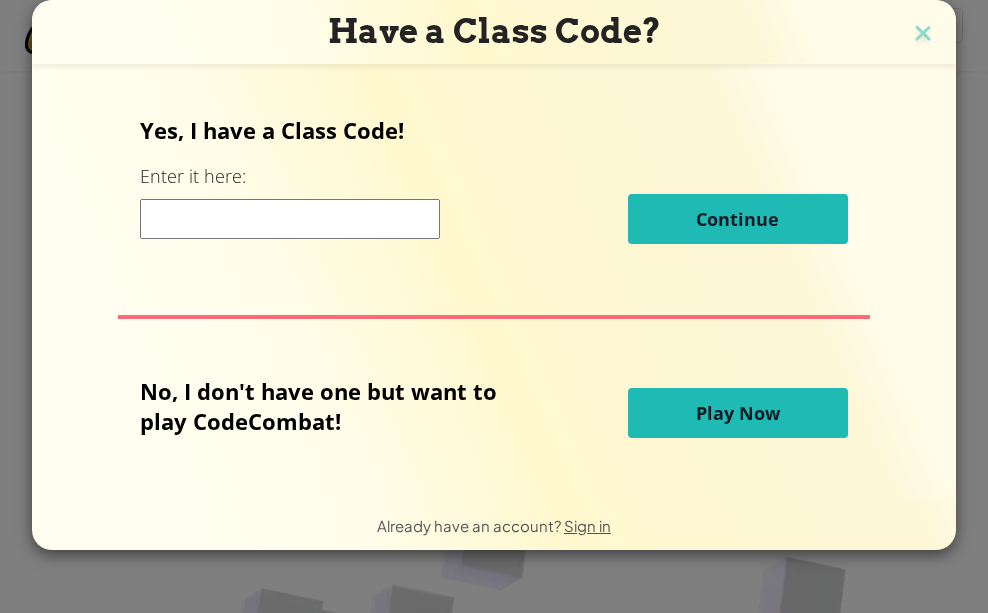 click at bounding box center [290, 219] 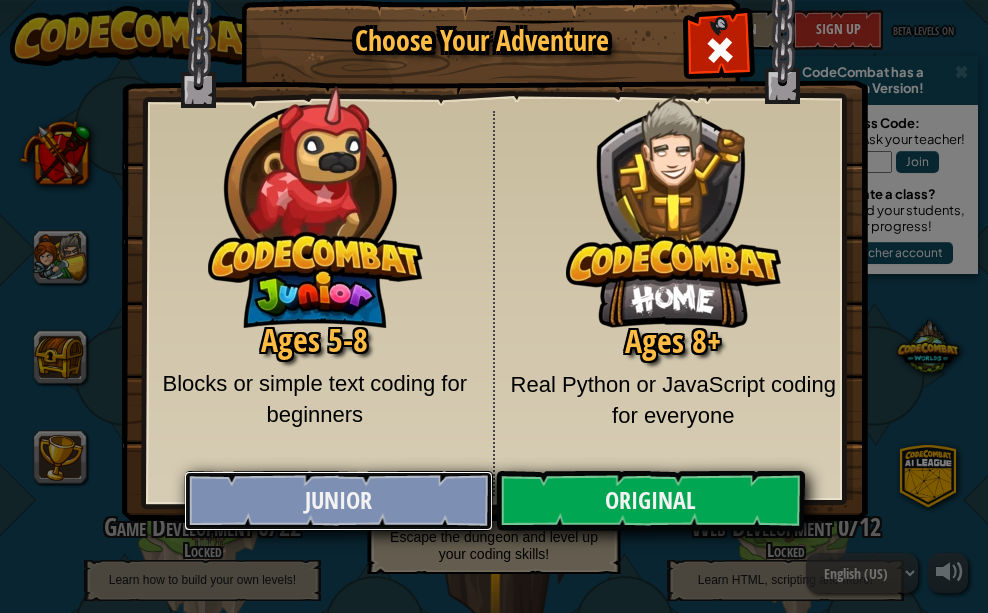 click on "Junior" at bounding box center (338, 501) 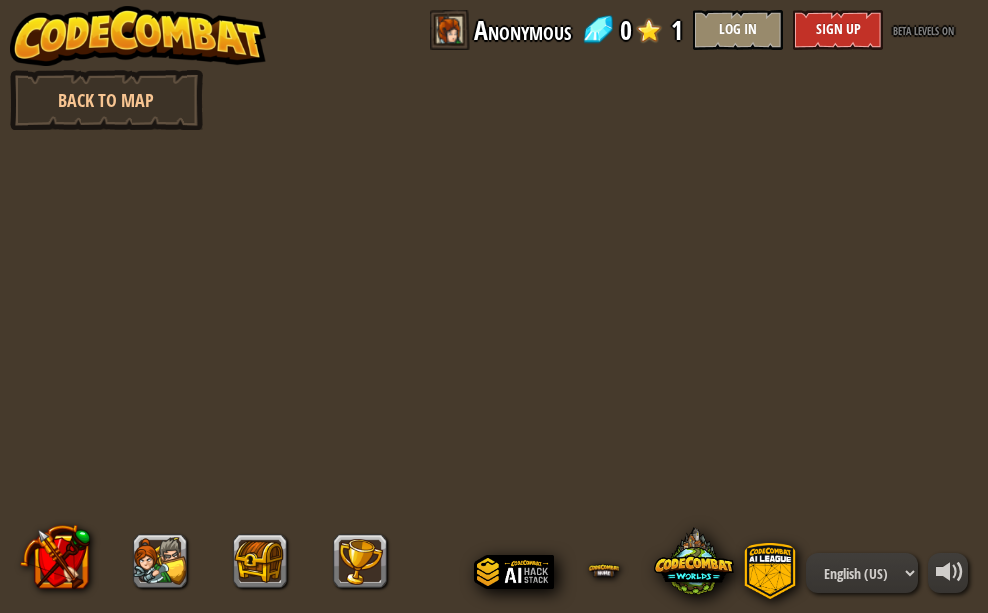scroll, scrollTop: 0, scrollLeft: 0, axis: both 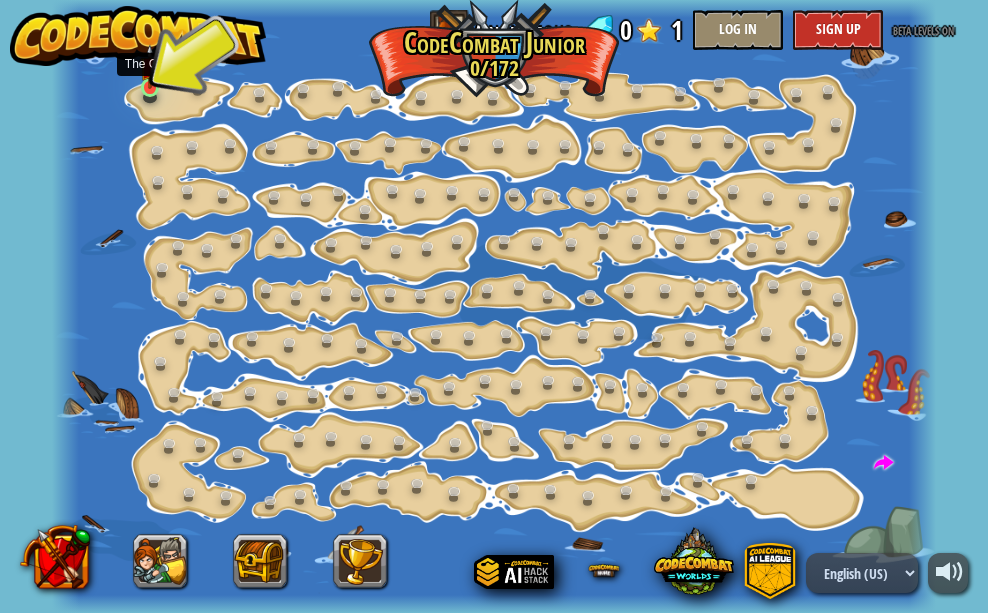 click at bounding box center (150, 66) 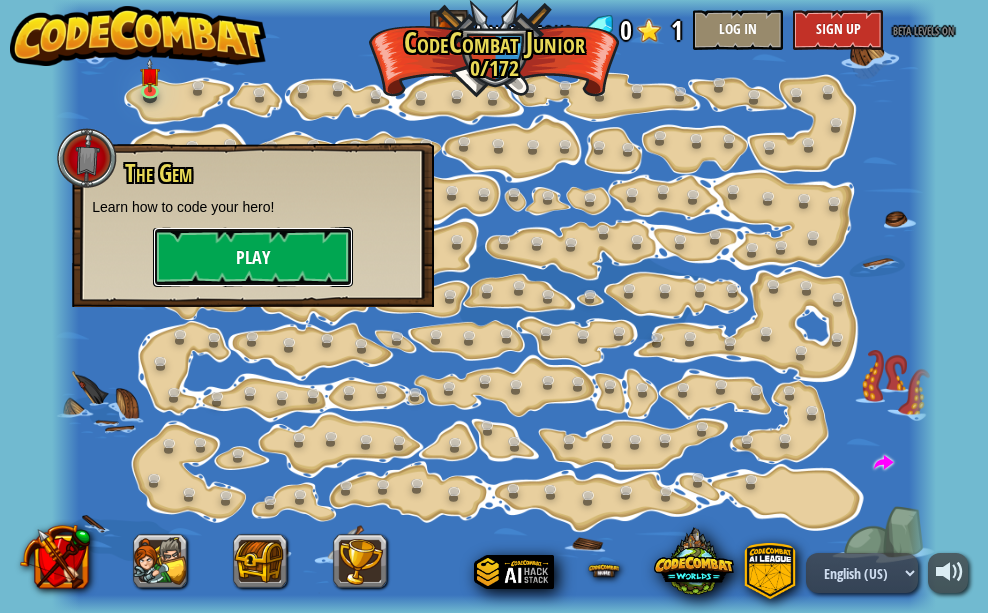 click on "Play" at bounding box center [253, 257] 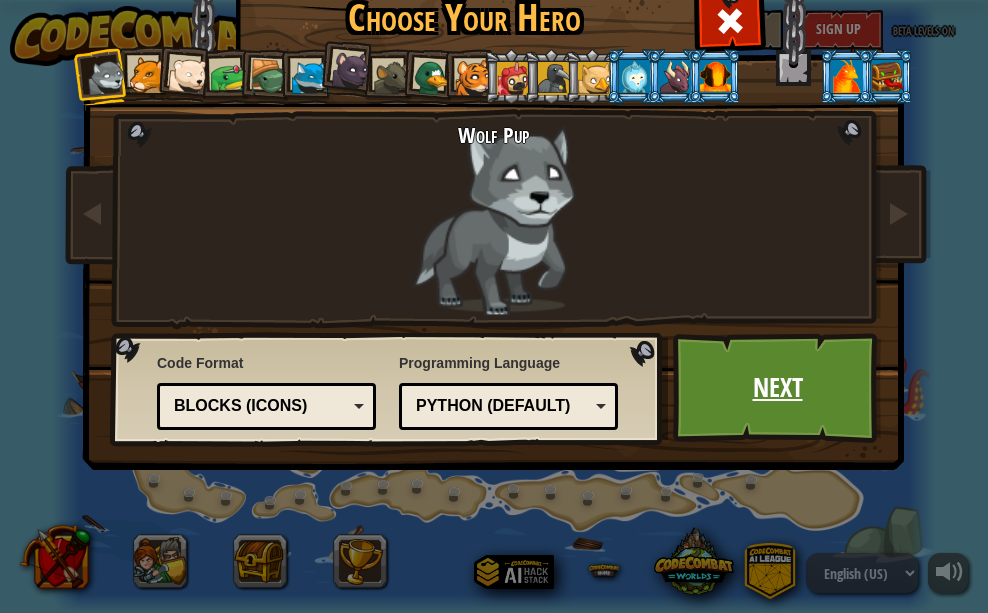 click on "Next" at bounding box center [777, 388] 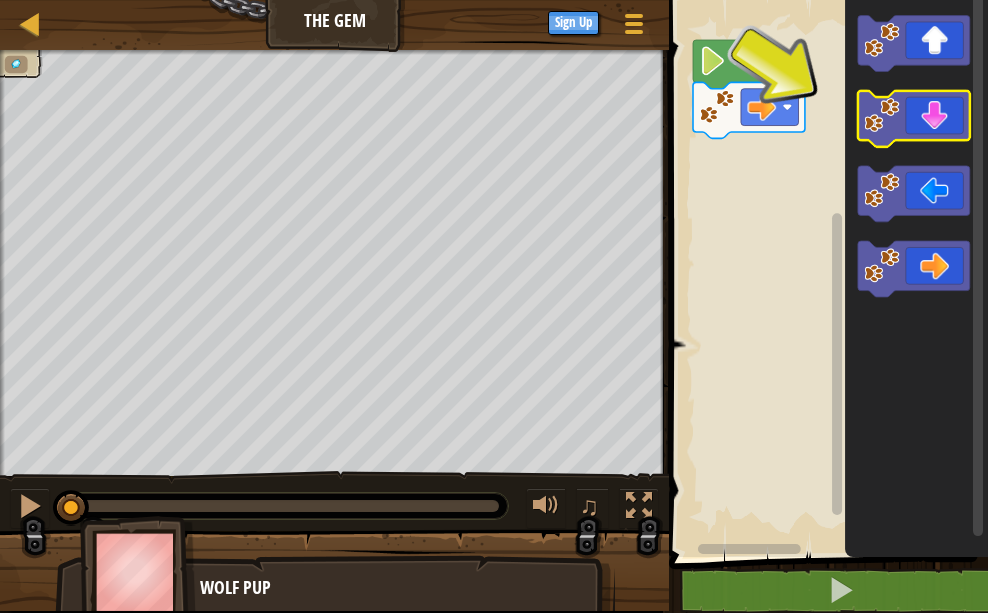 click 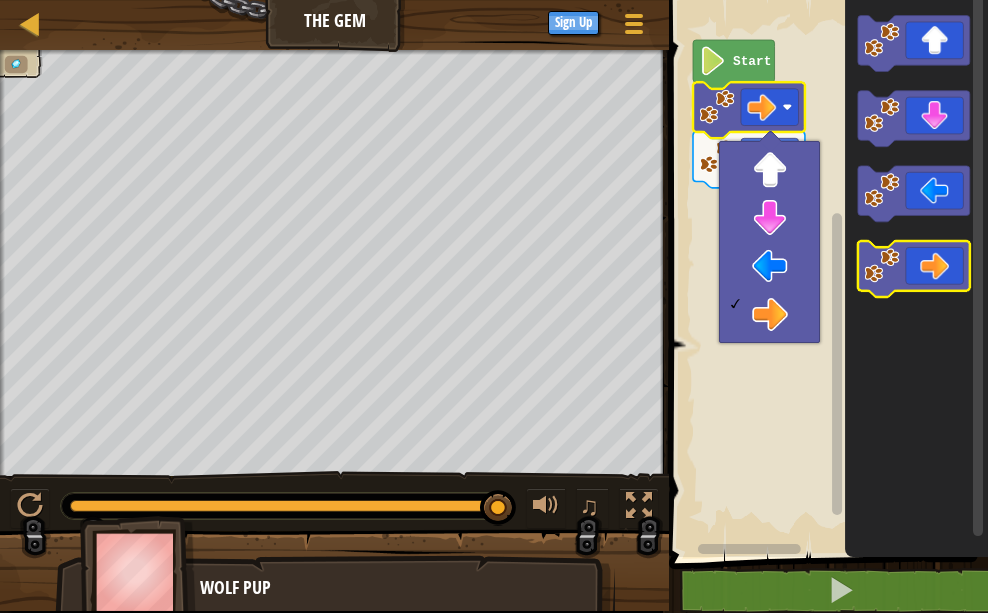 click 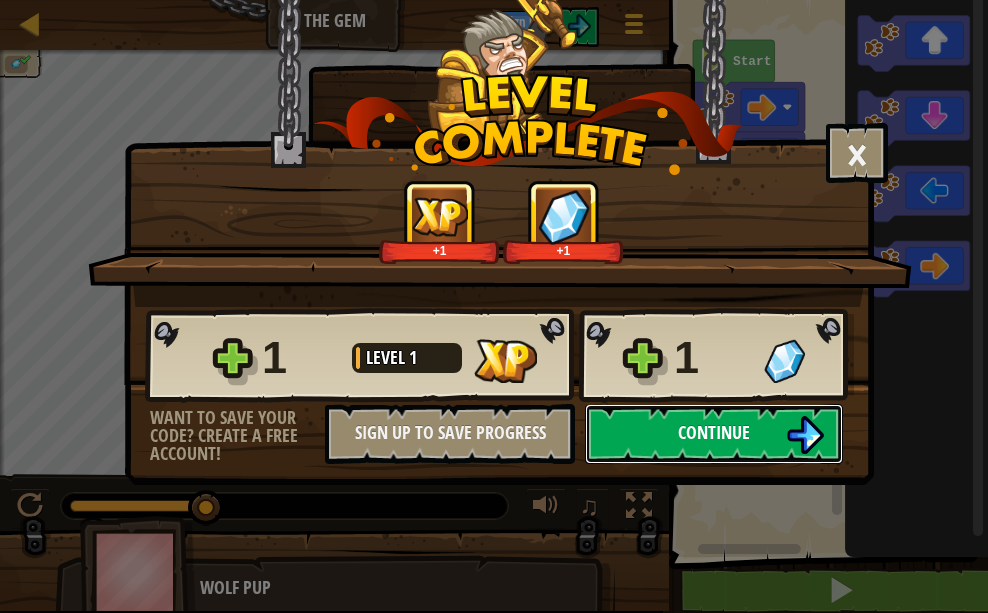 click on "Continue" at bounding box center [714, 432] 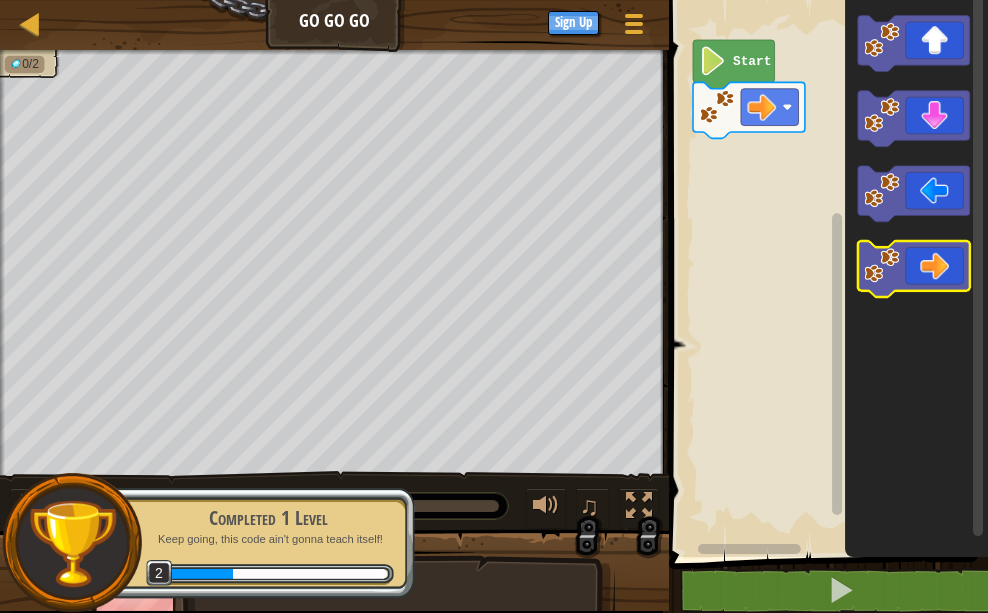 click 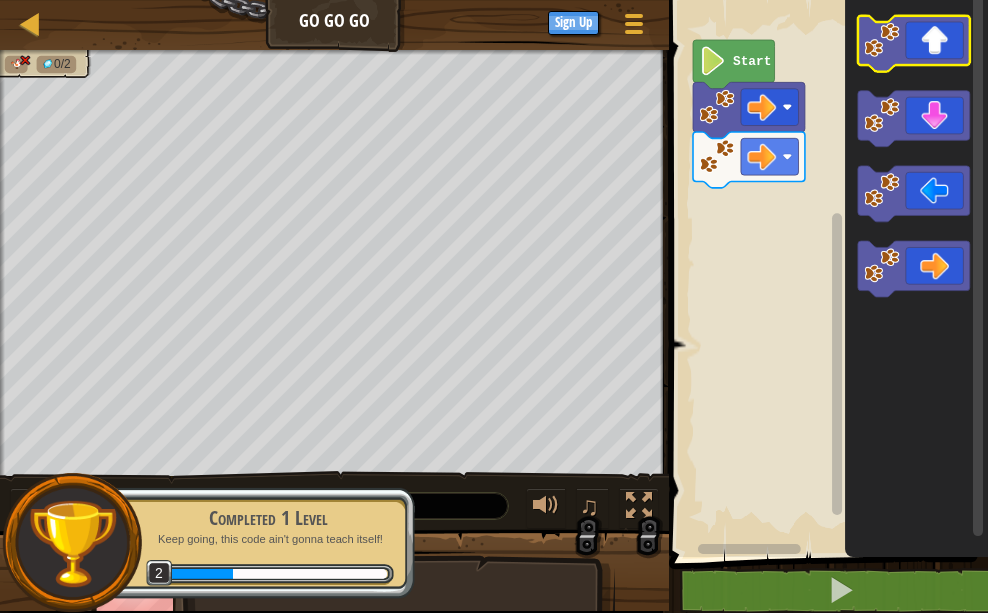 click 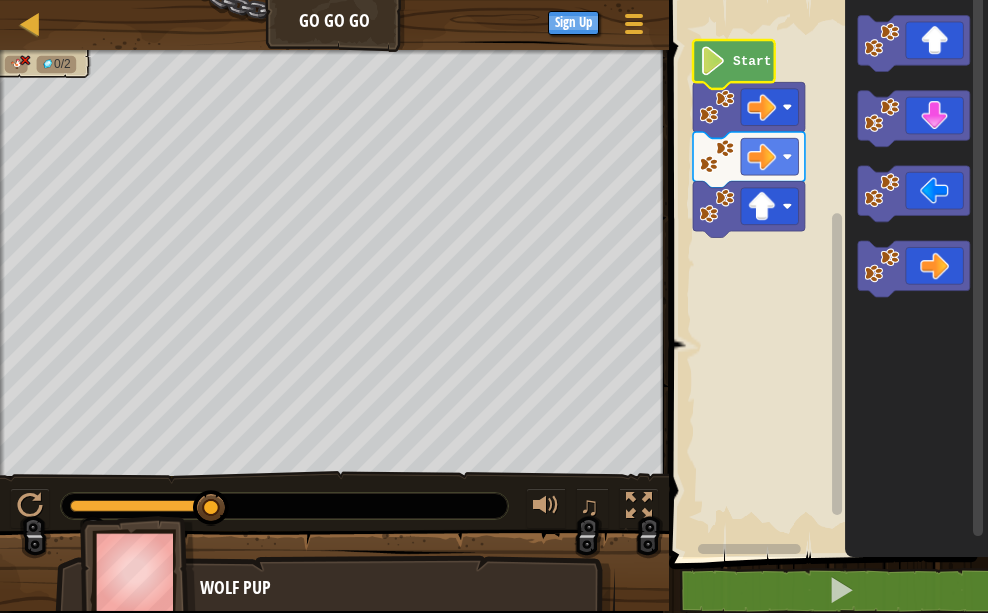 click 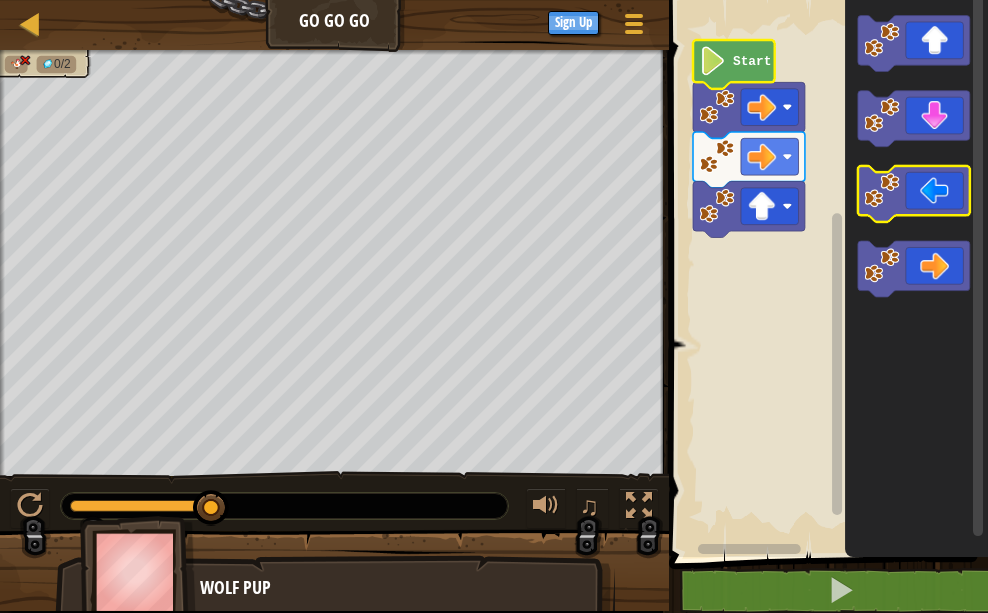 click 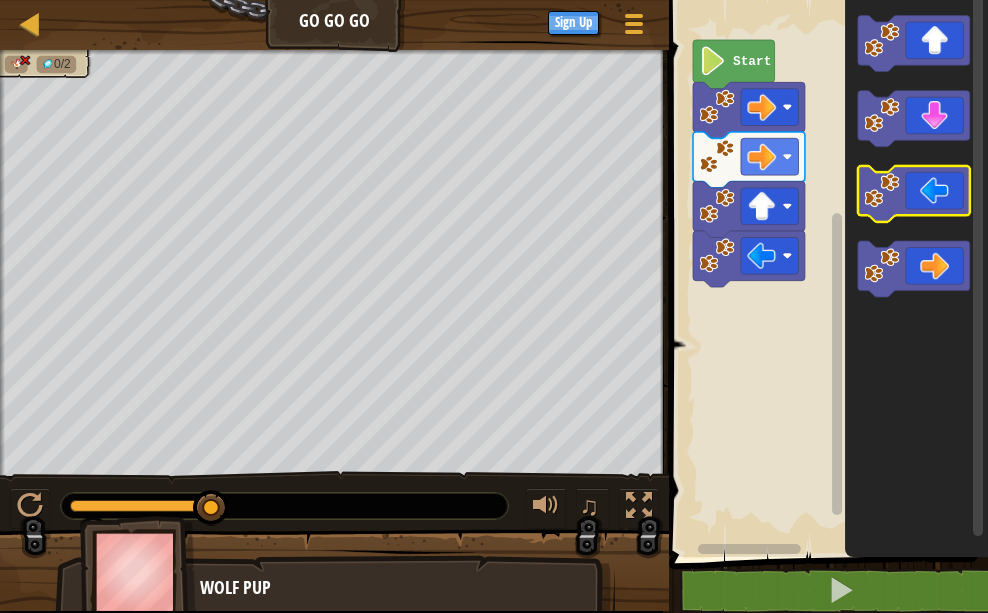 click 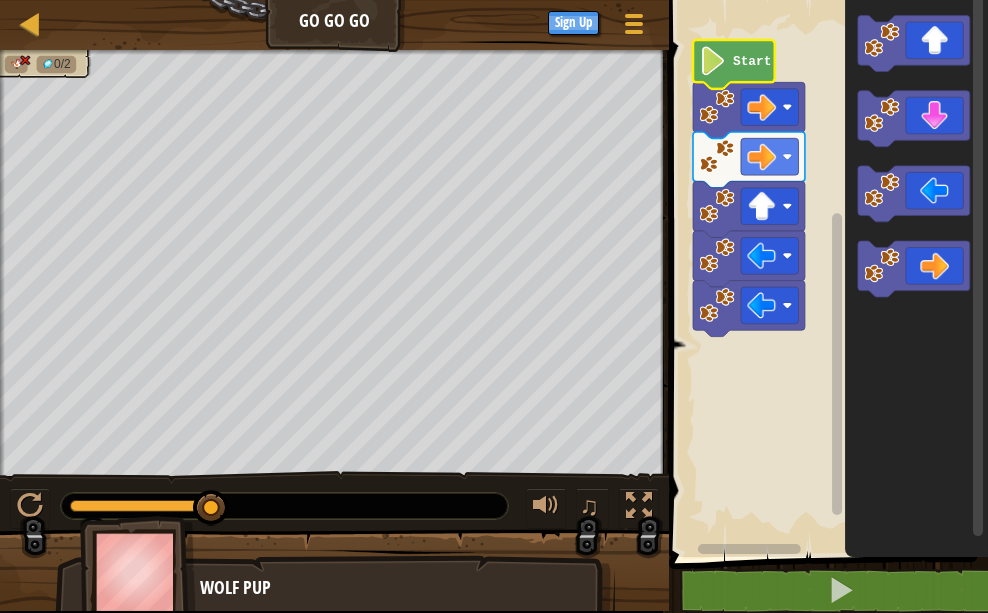 click 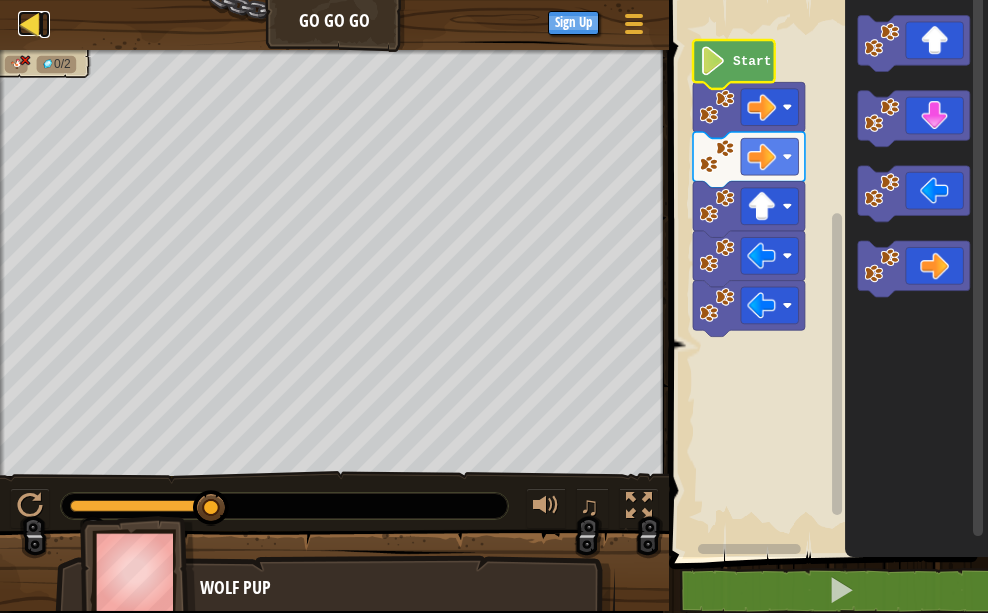 click on "Map" at bounding box center (45, 24) 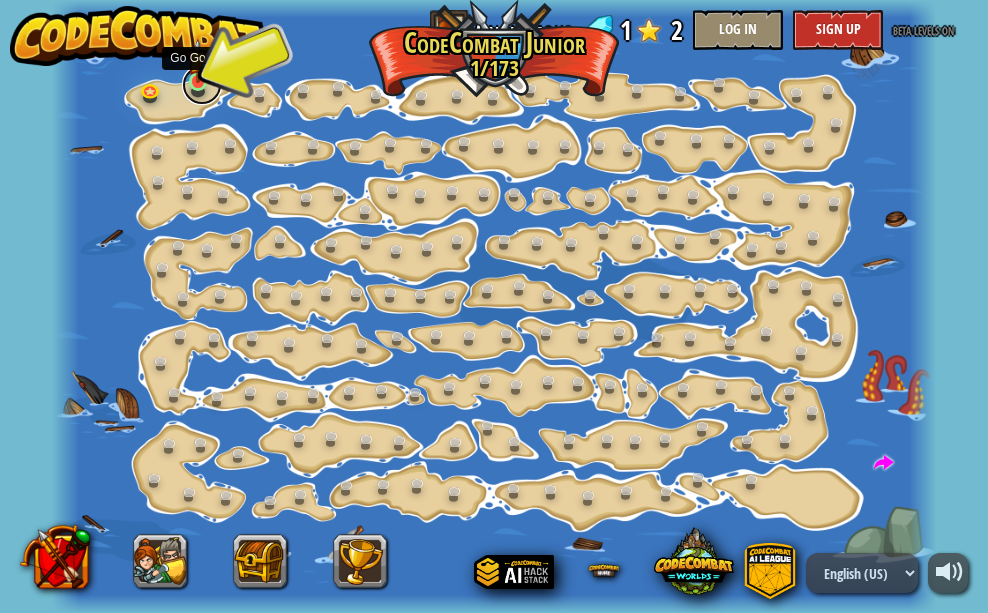 click at bounding box center (202, 85) 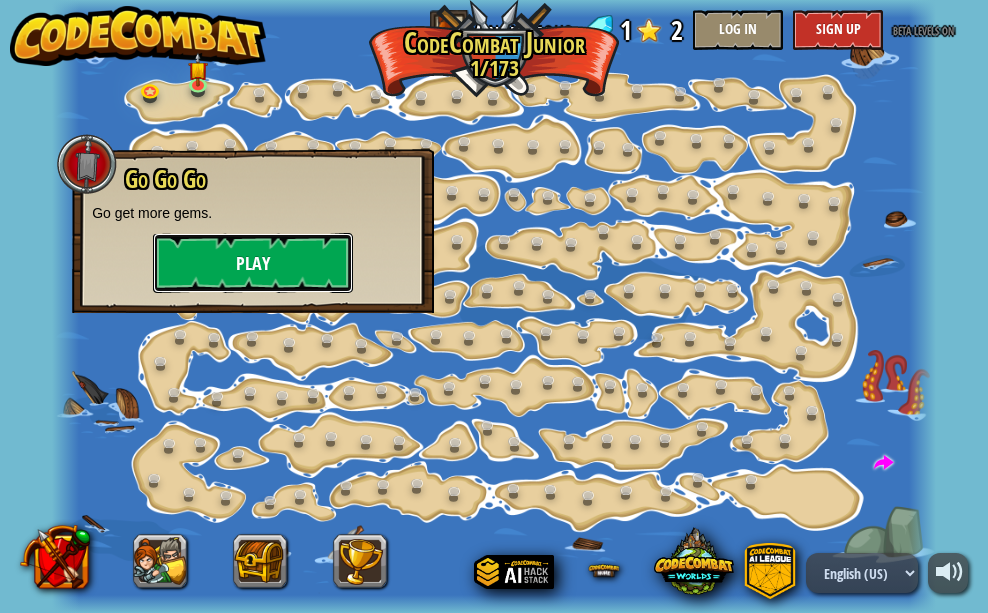 click on "Play" at bounding box center [253, 263] 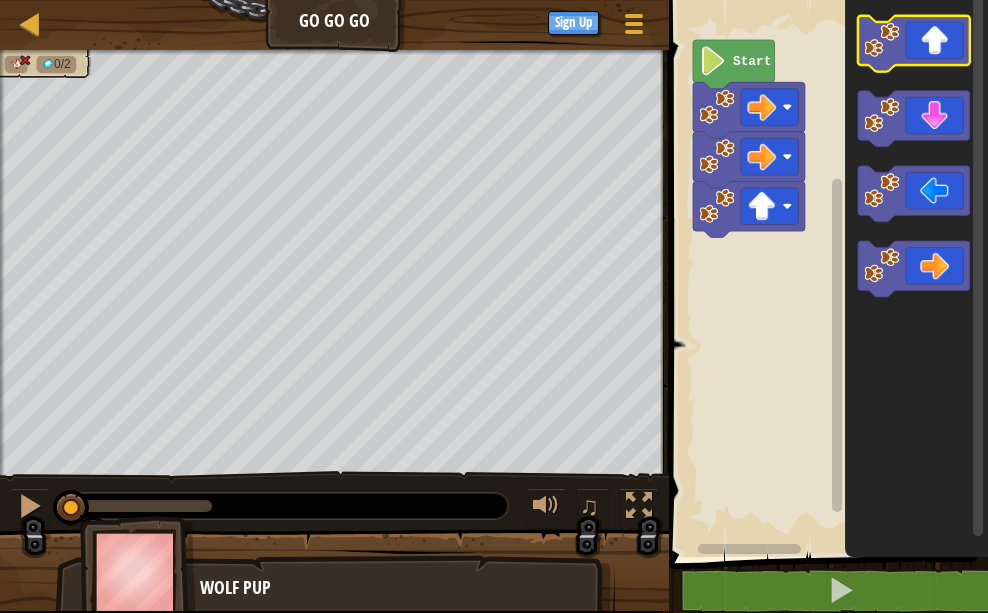 click 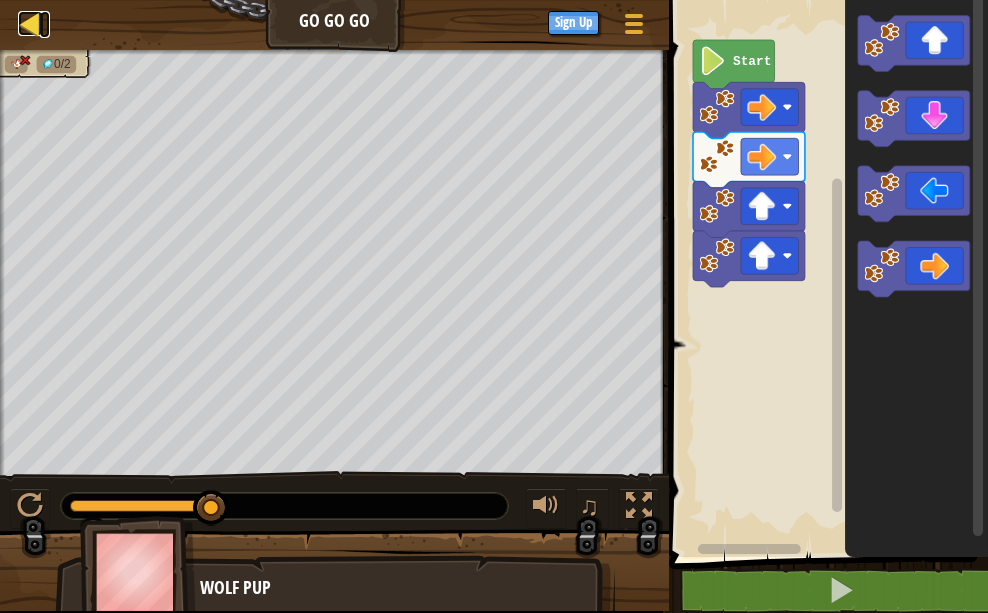 click on "Map" at bounding box center (45, 24) 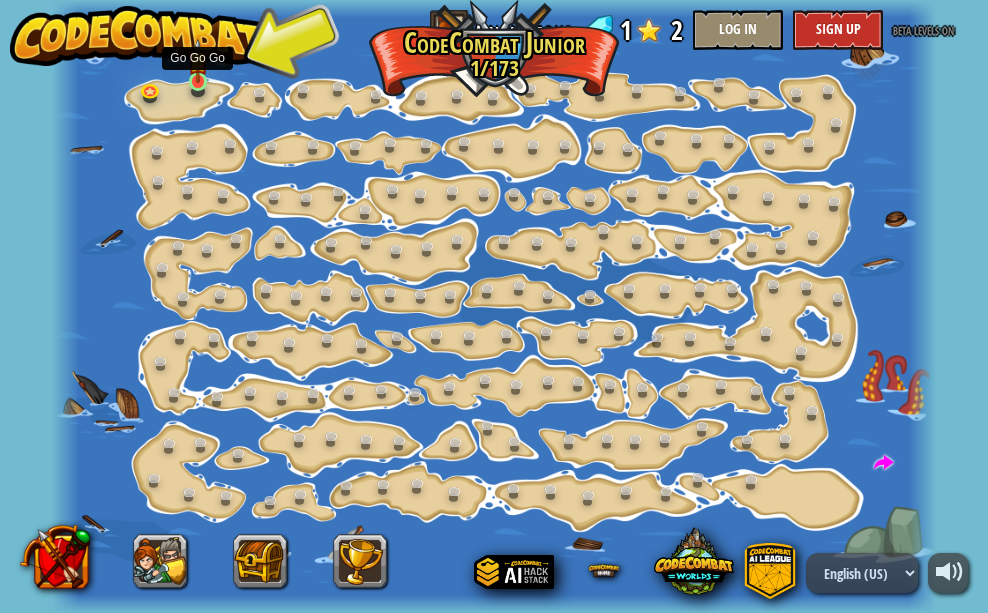 click at bounding box center [198, 60] 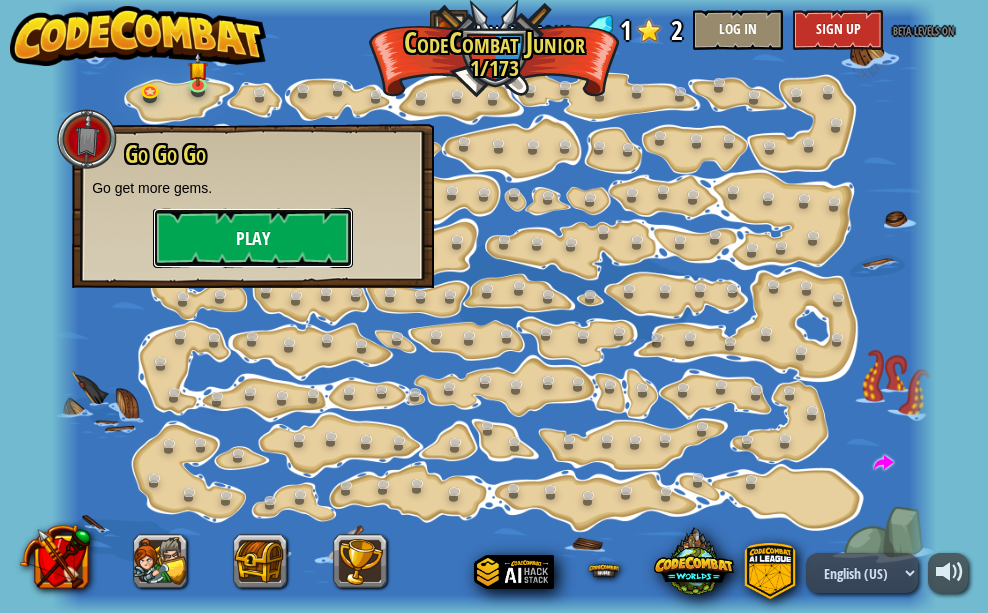 click on "Play" at bounding box center [253, 238] 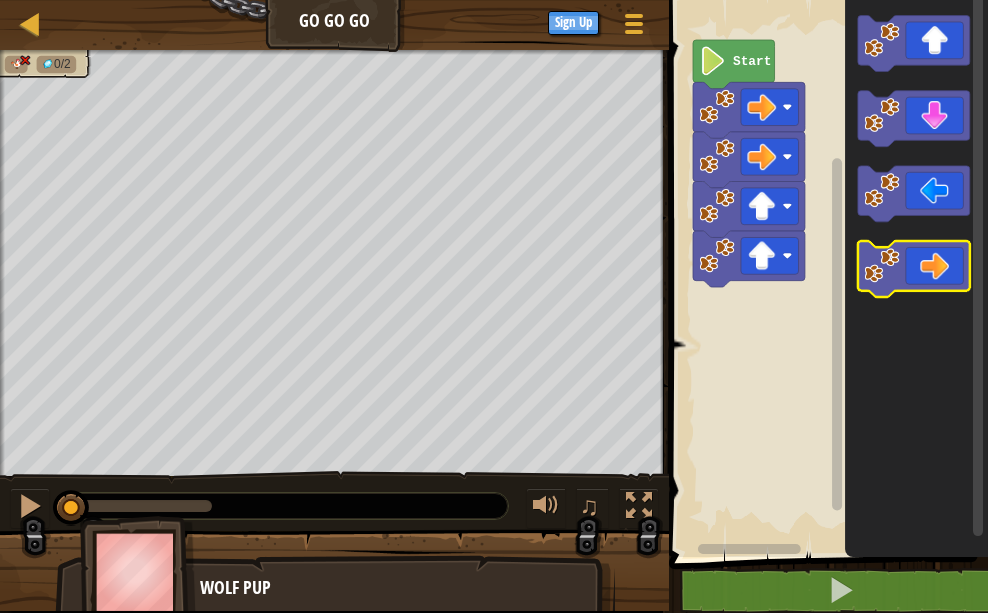 click 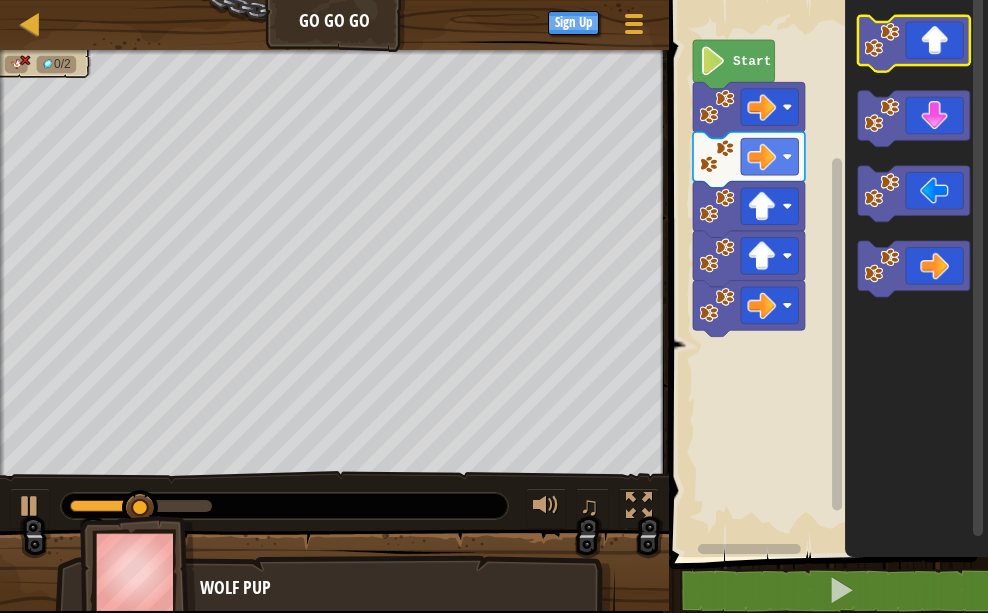click 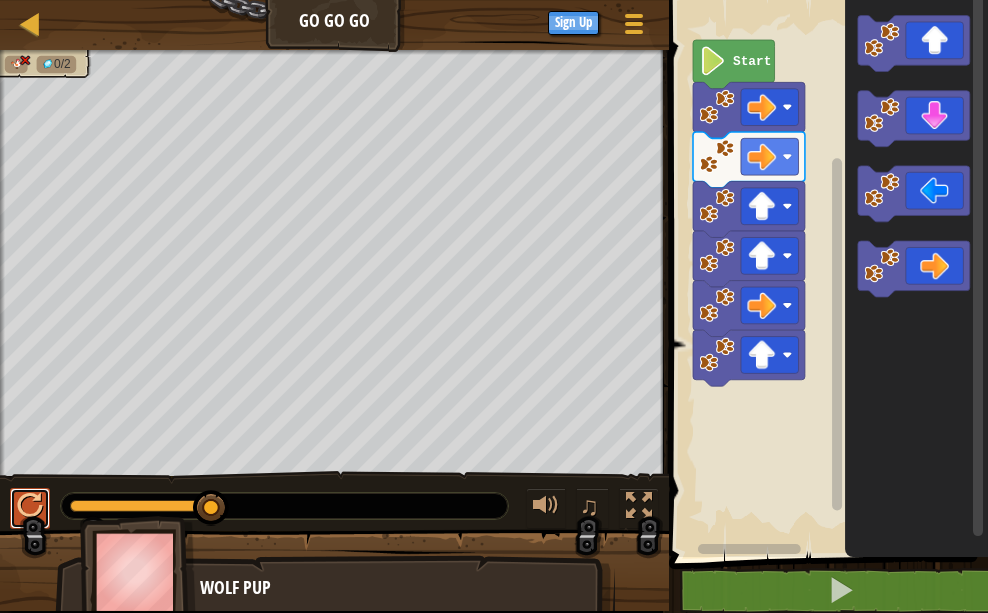 click at bounding box center (30, 506) 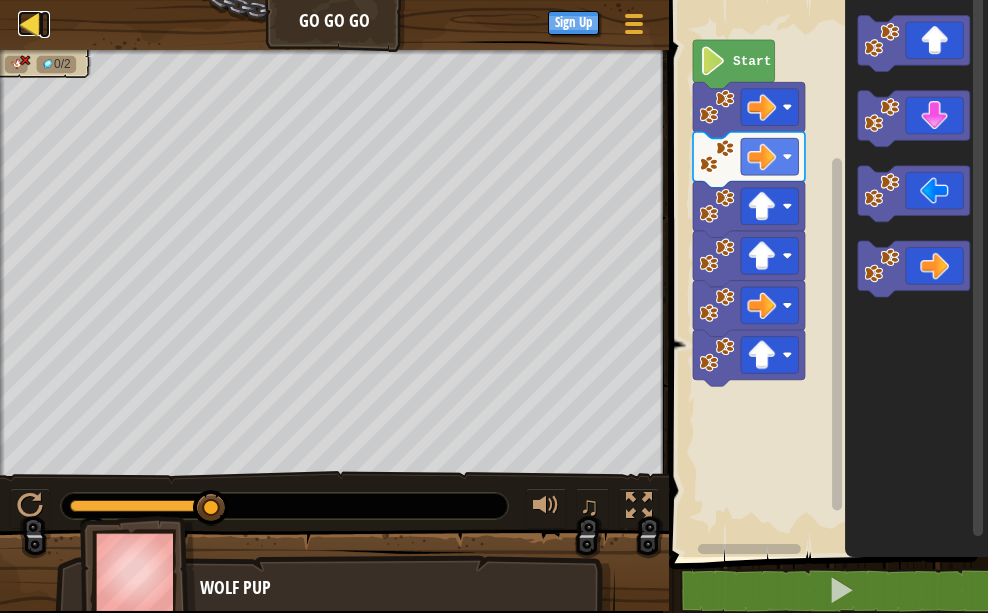 click at bounding box center (30, 23) 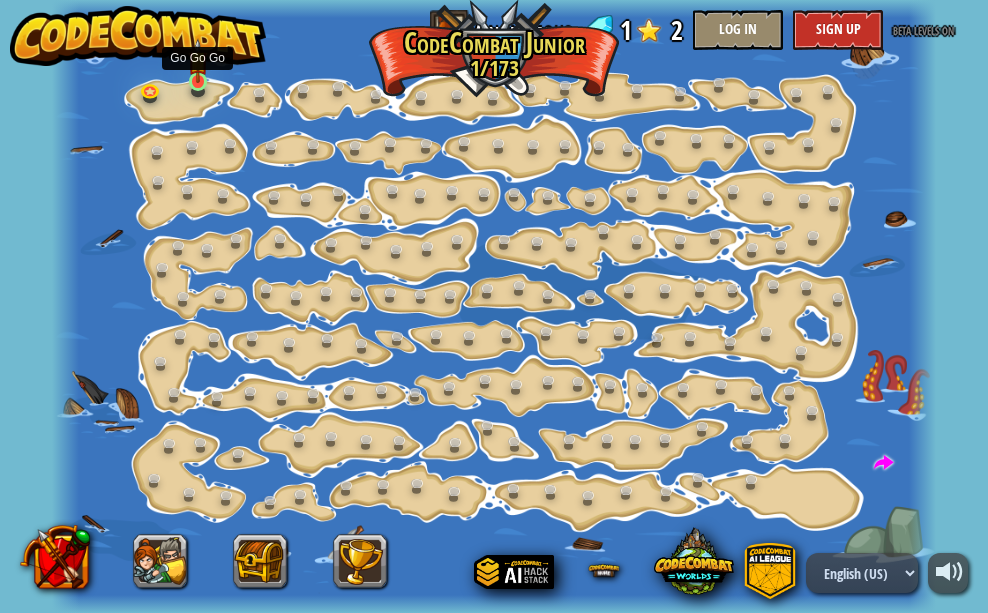 click at bounding box center (198, 60) 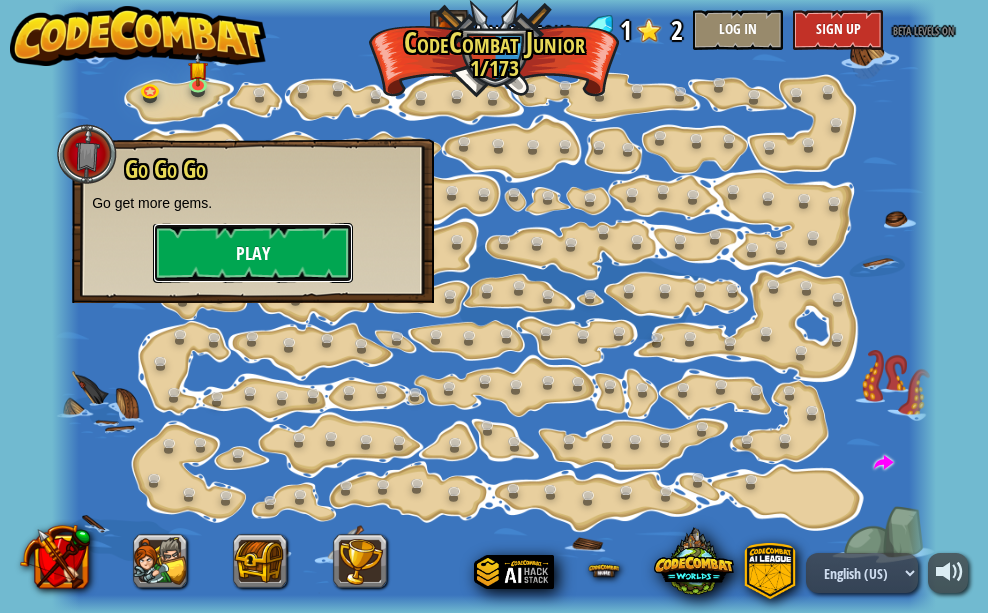click on "Play" at bounding box center (253, 253) 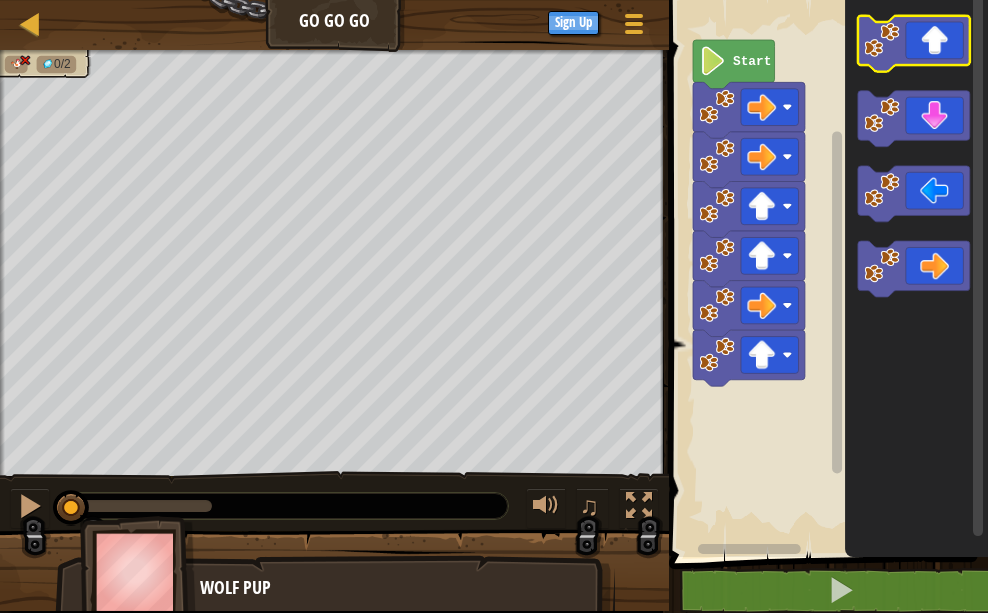 click 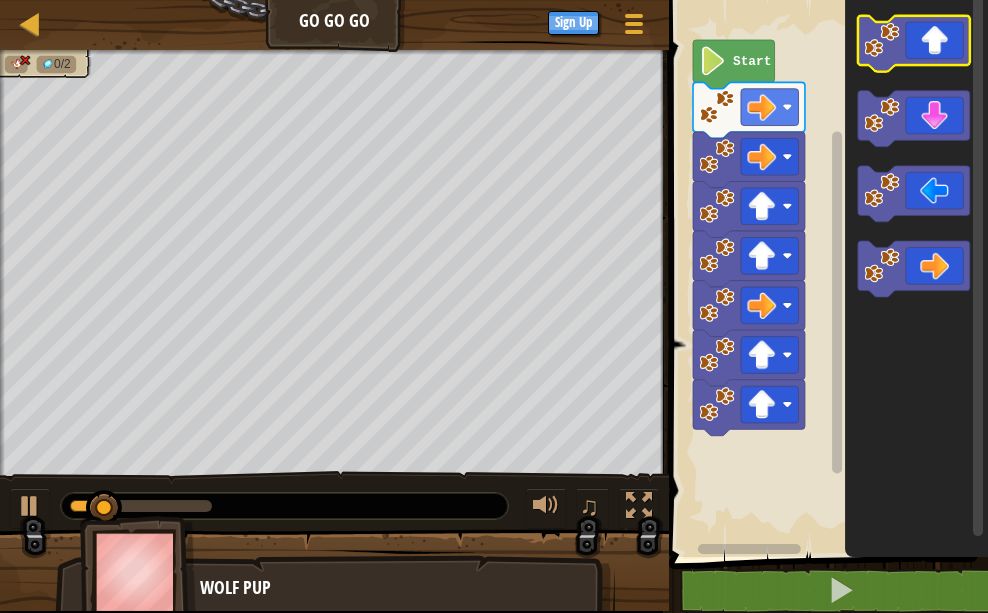 click 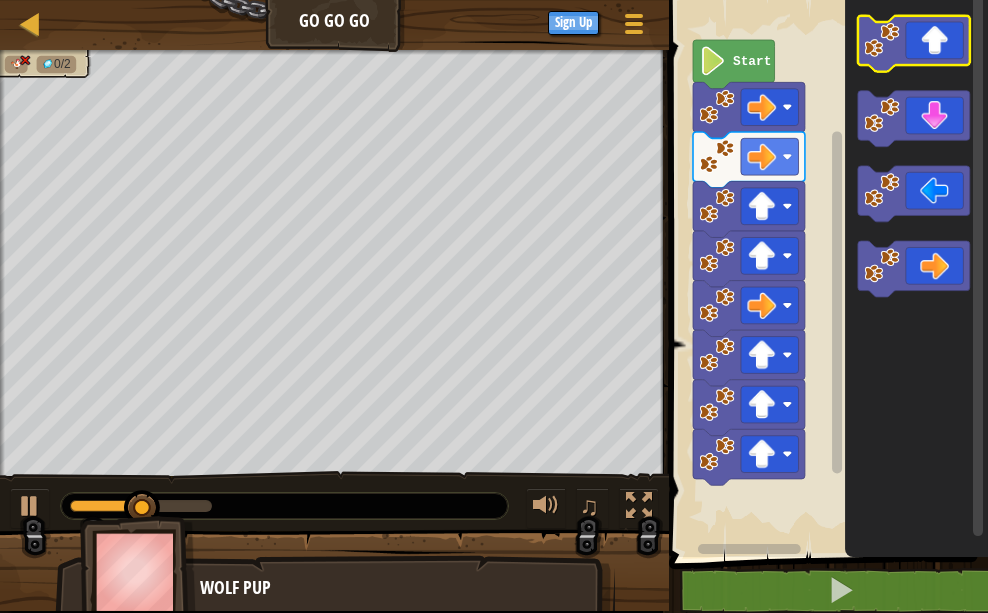click 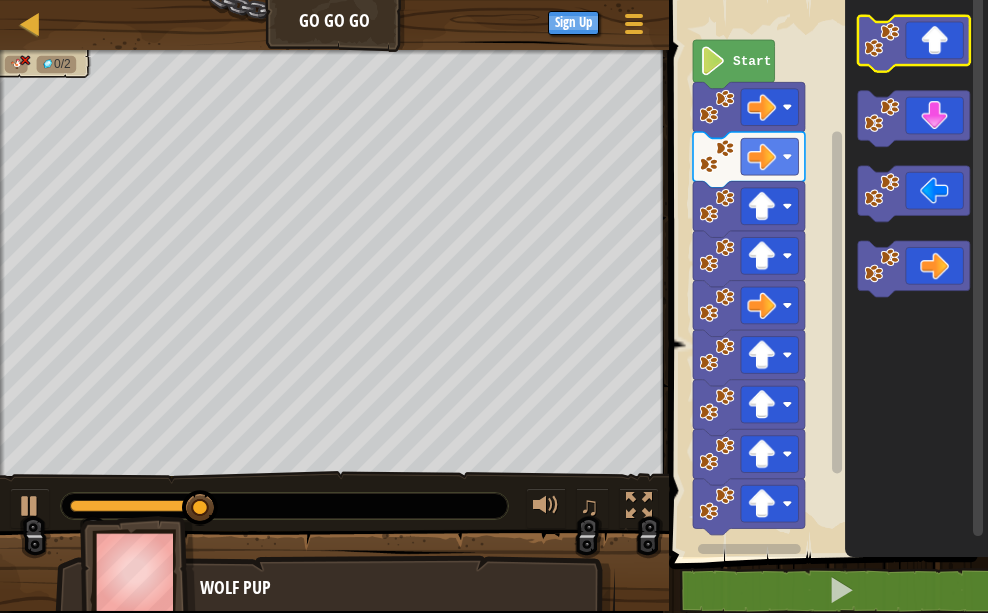click 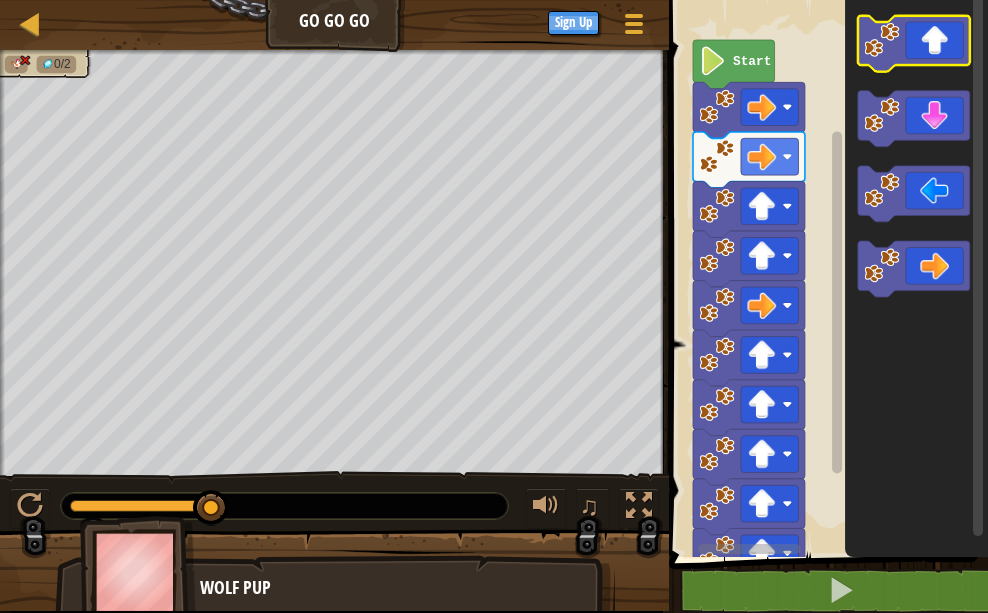 click 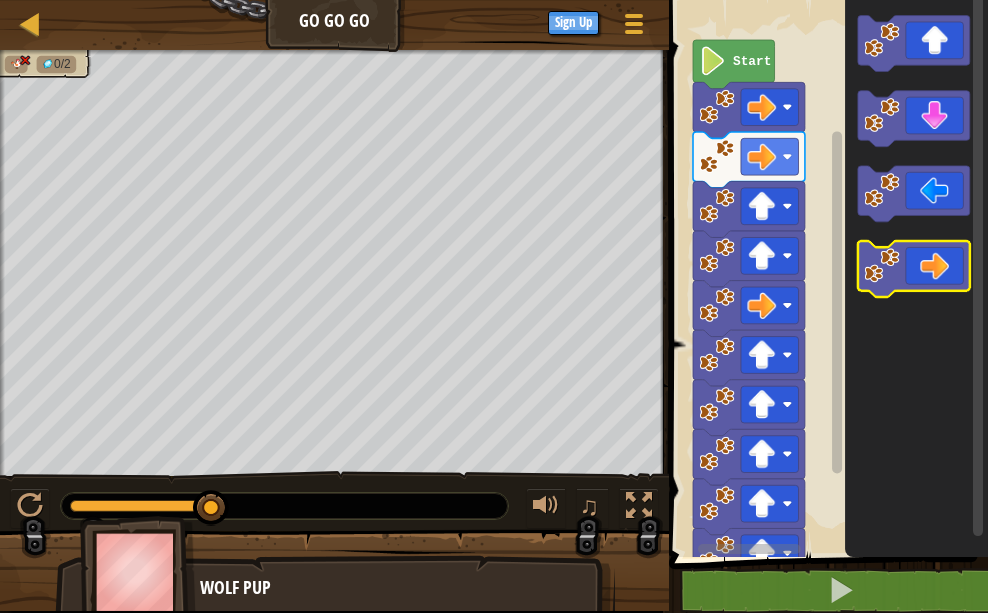 click 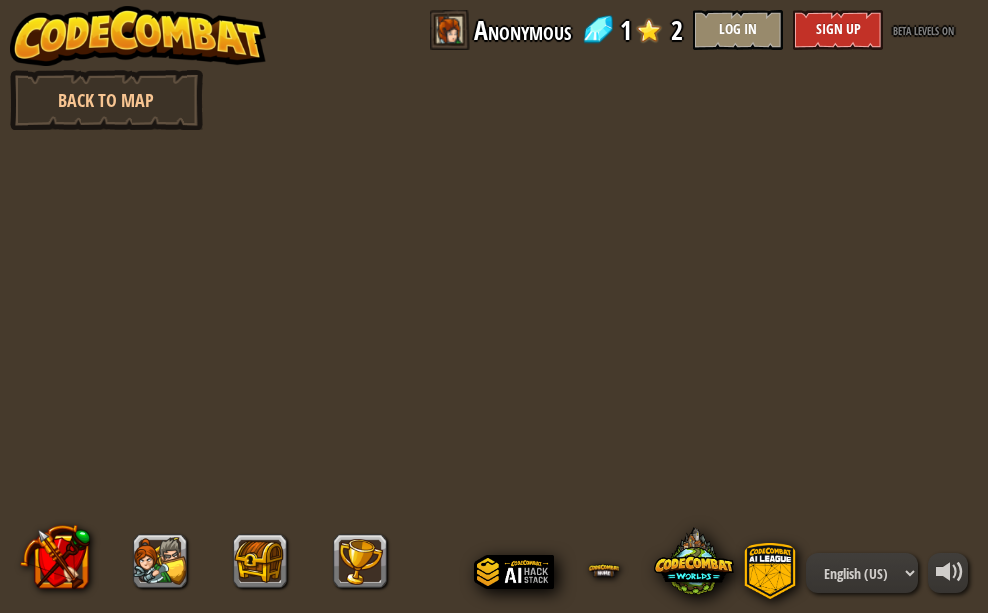scroll, scrollTop: 0, scrollLeft: 0, axis: both 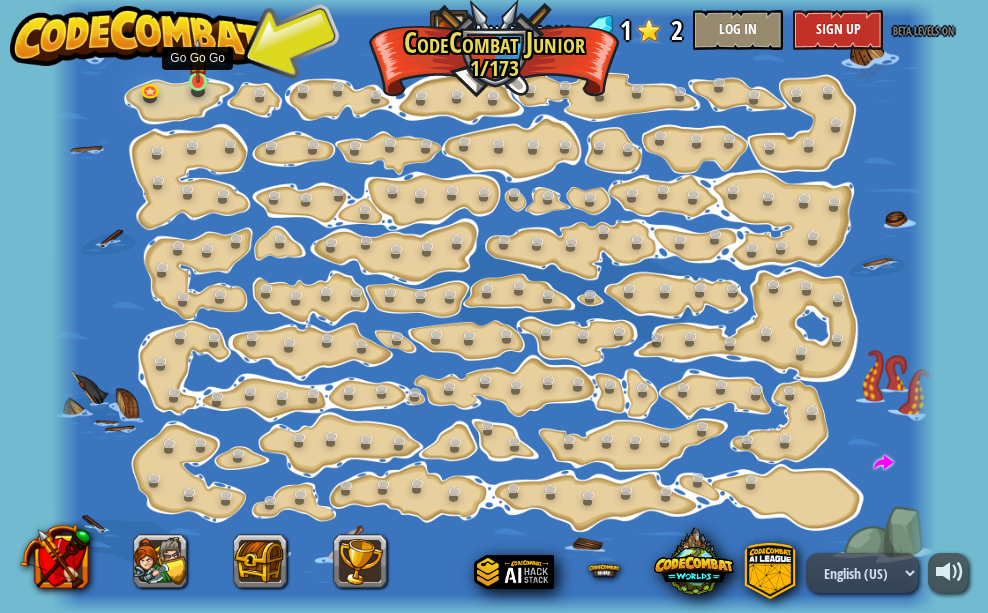 click at bounding box center [198, 60] 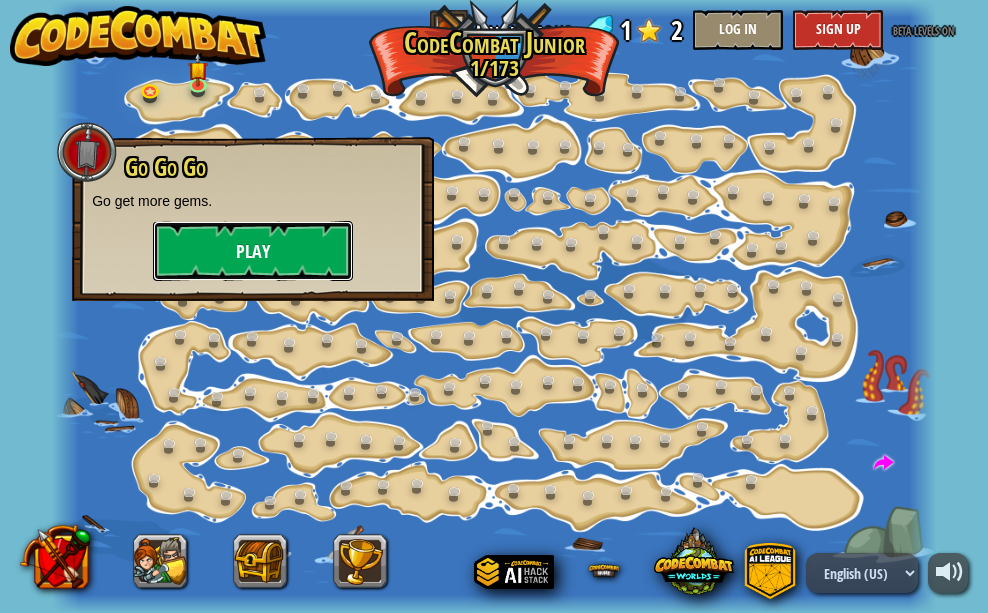 click on "Play" at bounding box center (253, 251) 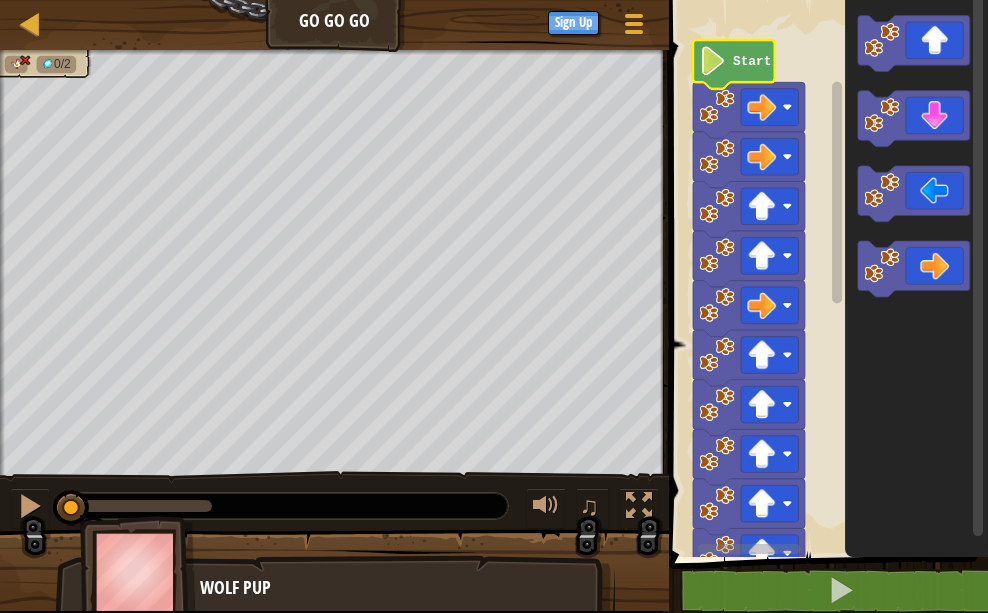 click 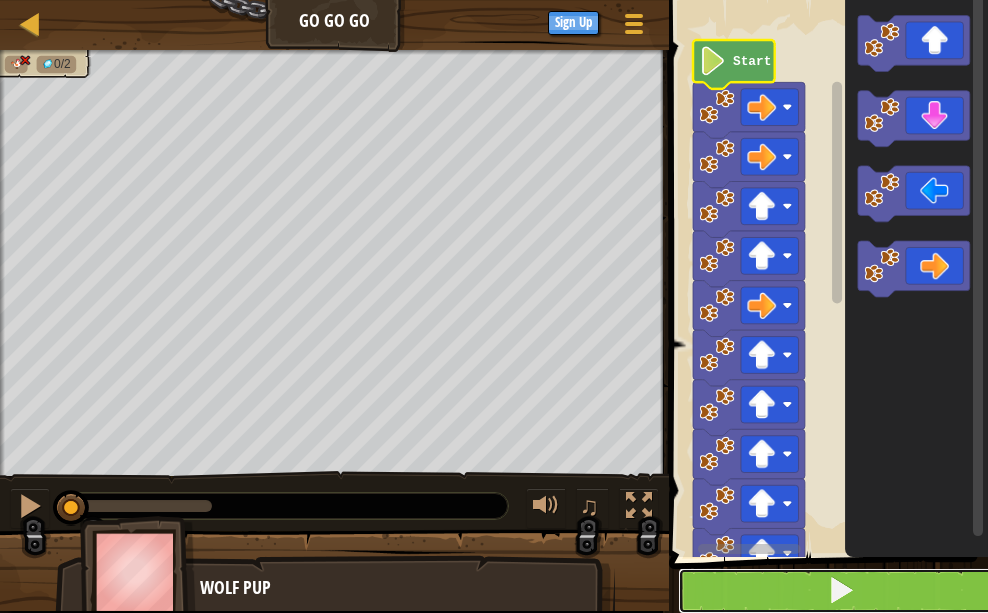 click at bounding box center (840, 591) 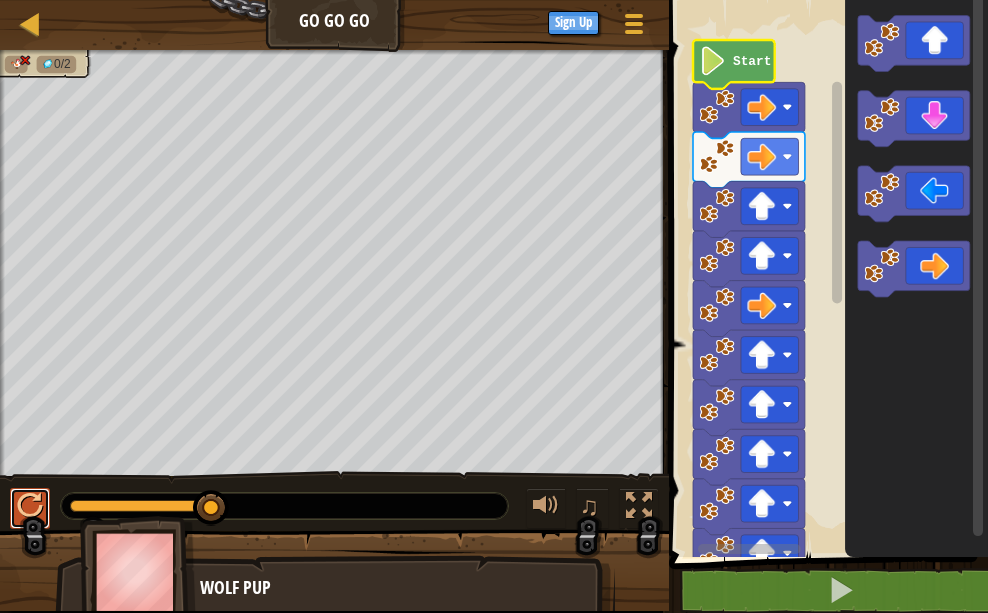 click at bounding box center (30, 506) 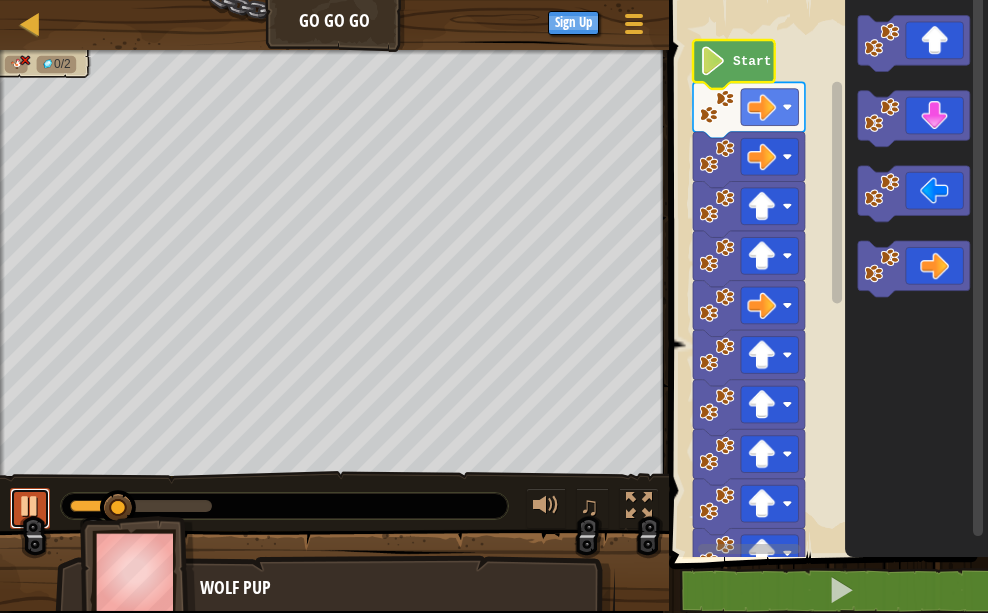 click at bounding box center [30, 506] 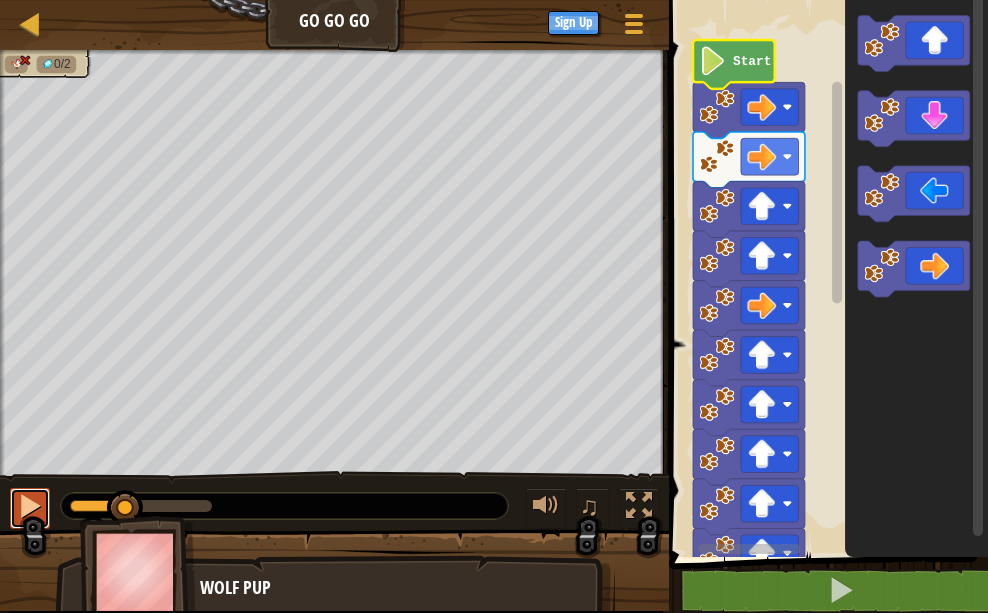 click at bounding box center [30, 506] 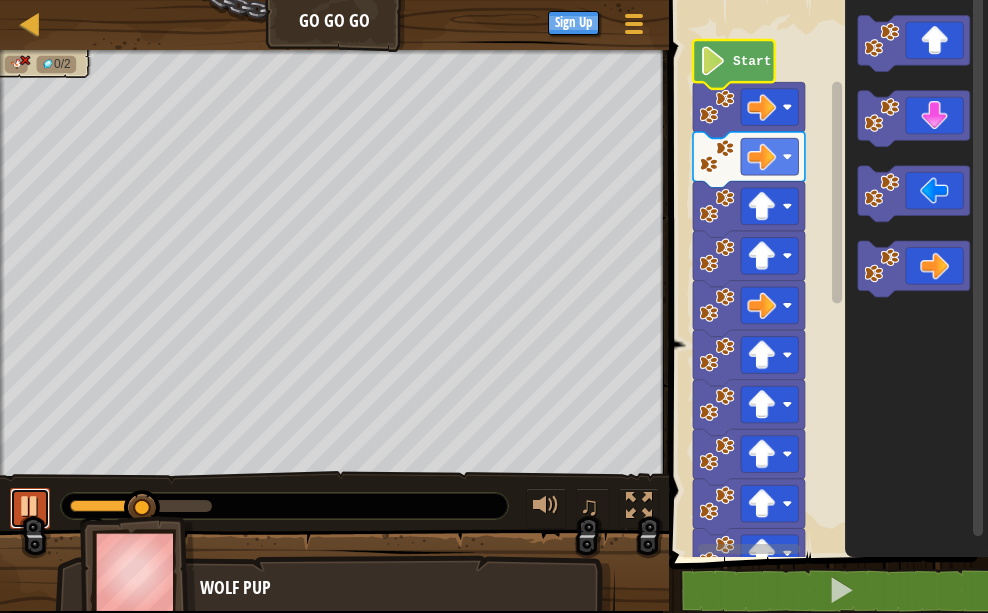 click at bounding box center [30, 506] 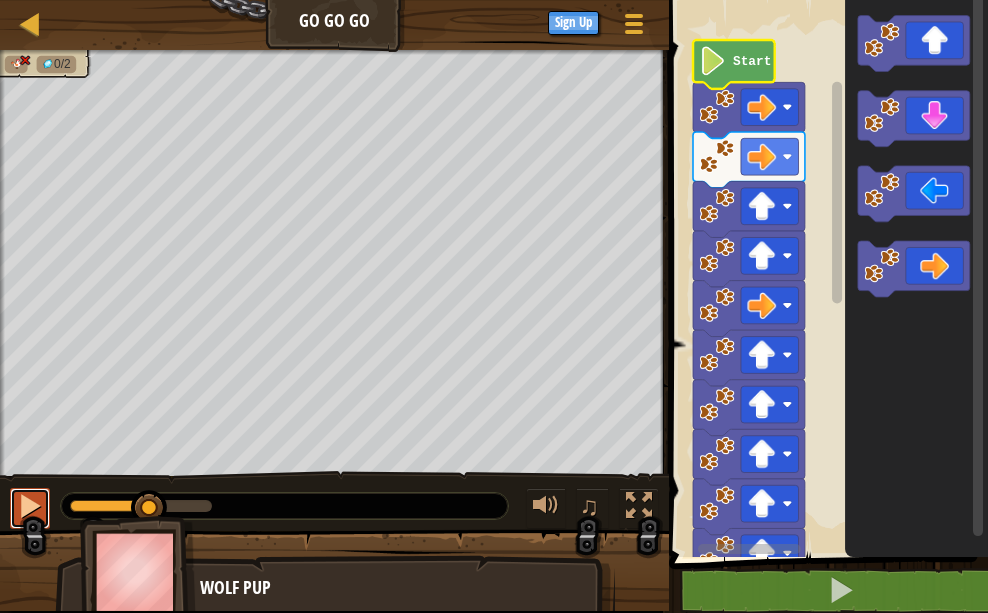 click at bounding box center [30, 506] 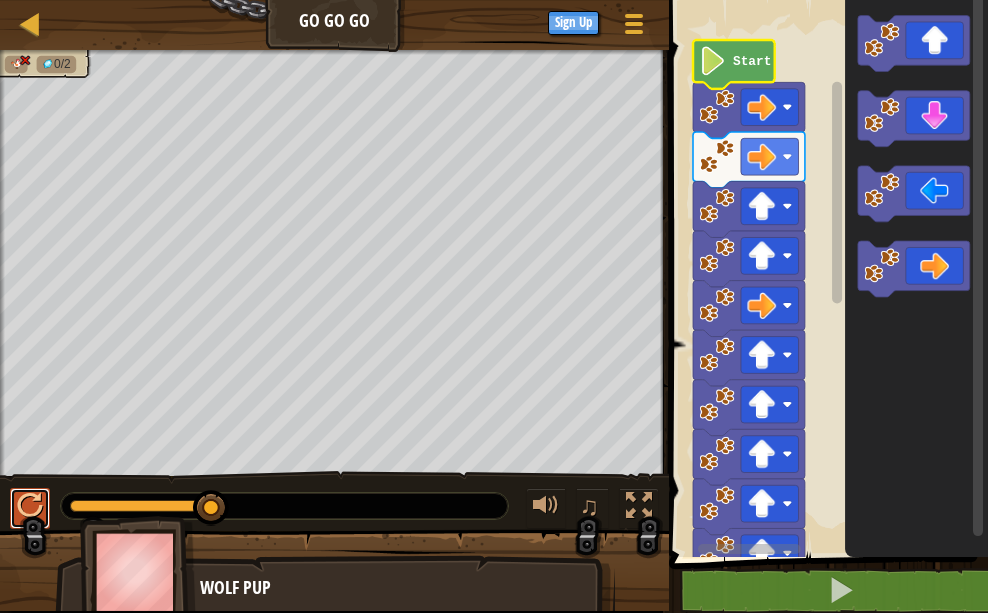 click at bounding box center (30, 506) 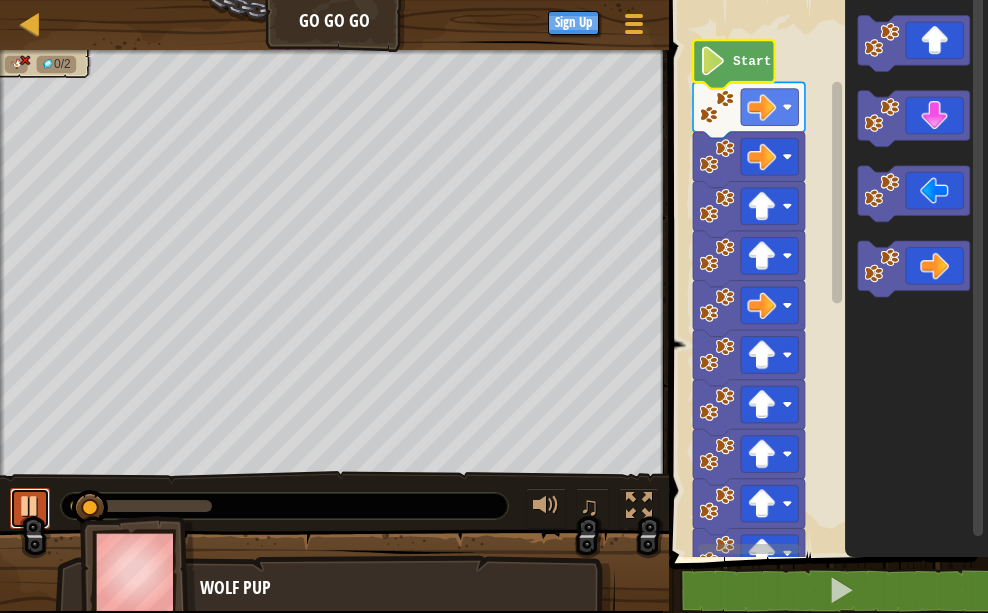 click at bounding box center [30, 506] 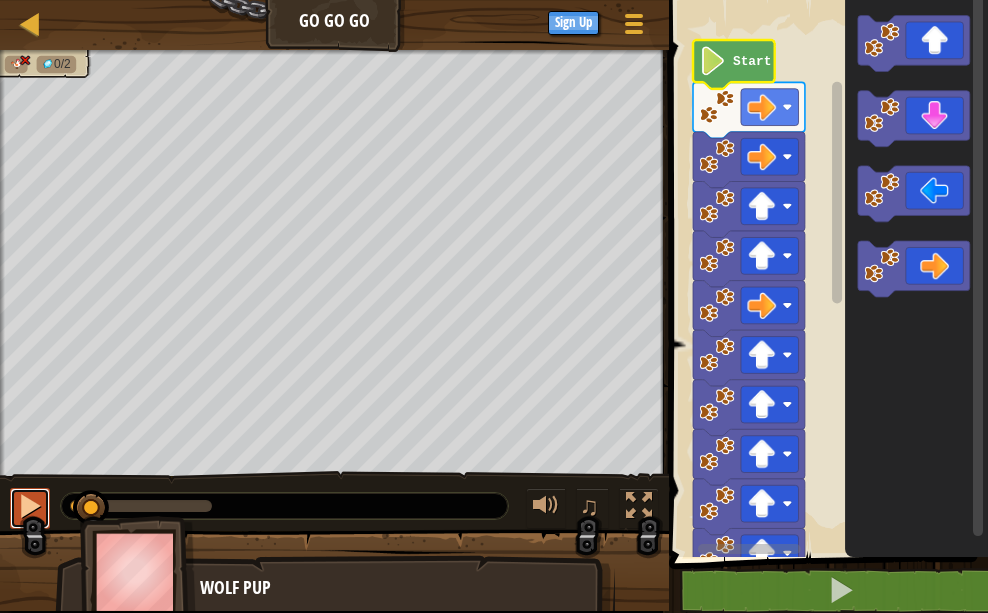 click at bounding box center (30, 506) 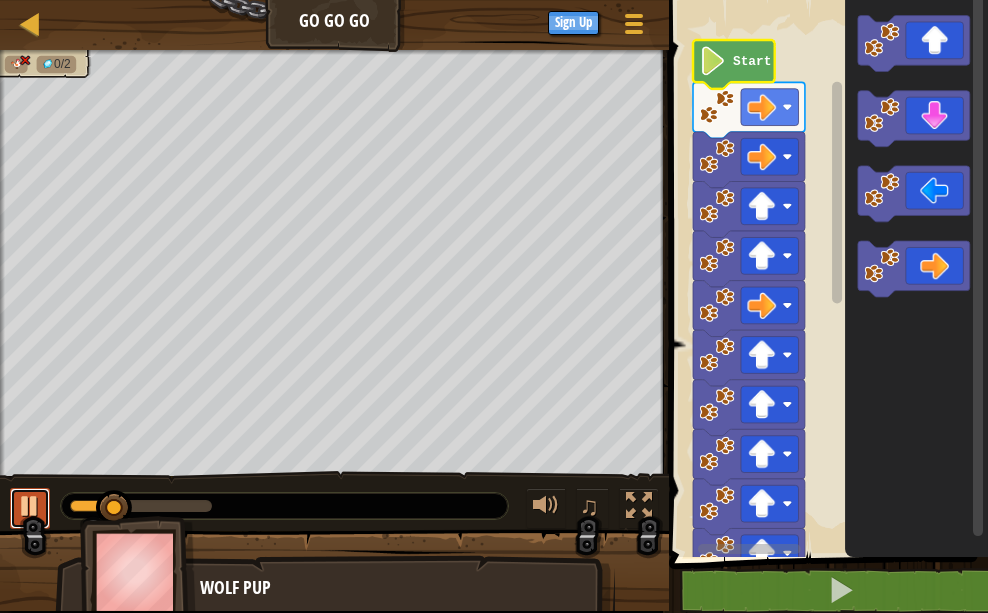 click at bounding box center (30, 506) 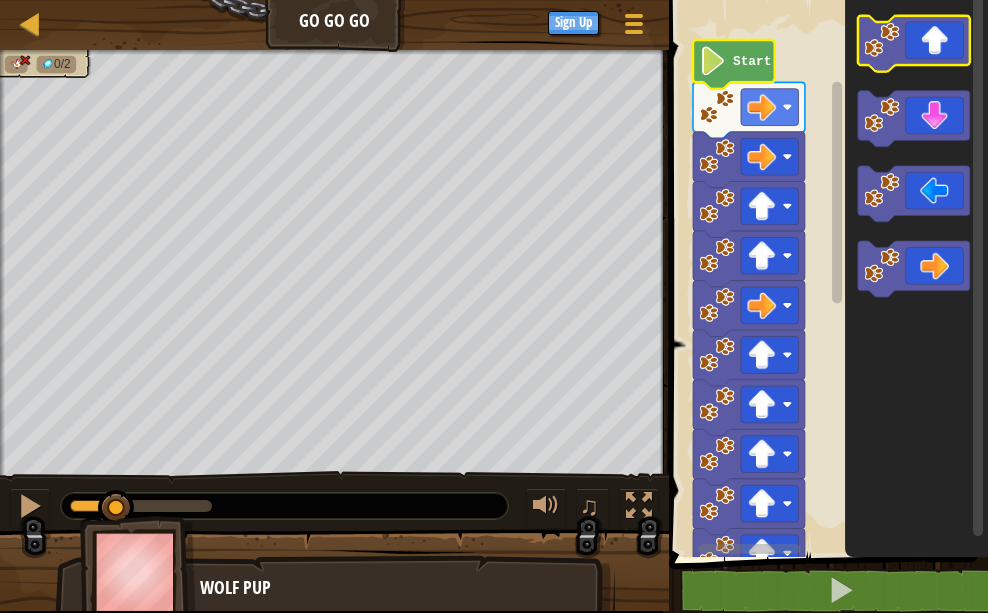 click 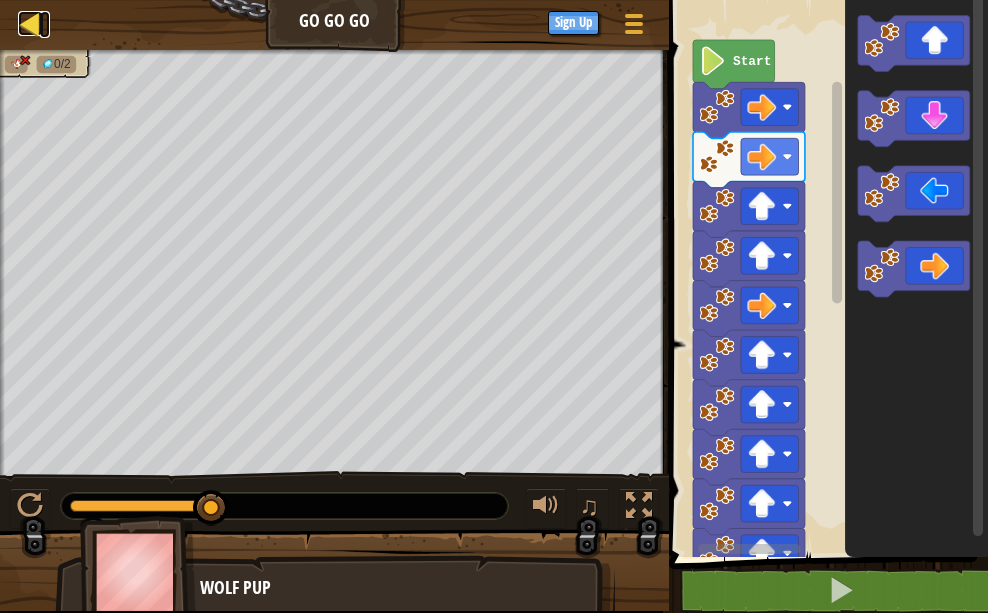 click at bounding box center [30, 23] 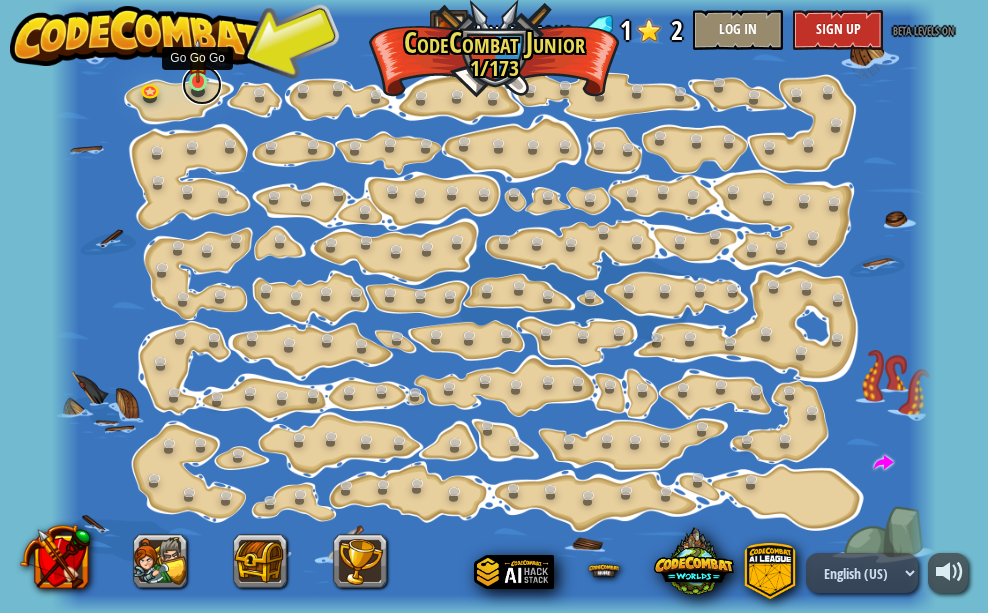 click at bounding box center [202, 85] 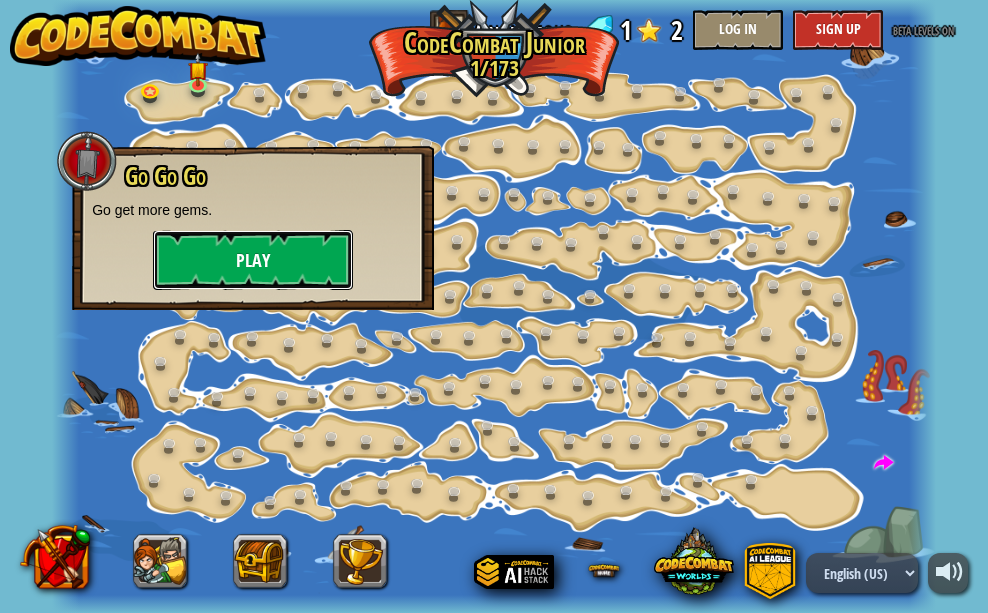 click on "Play" at bounding box center (253, 260) 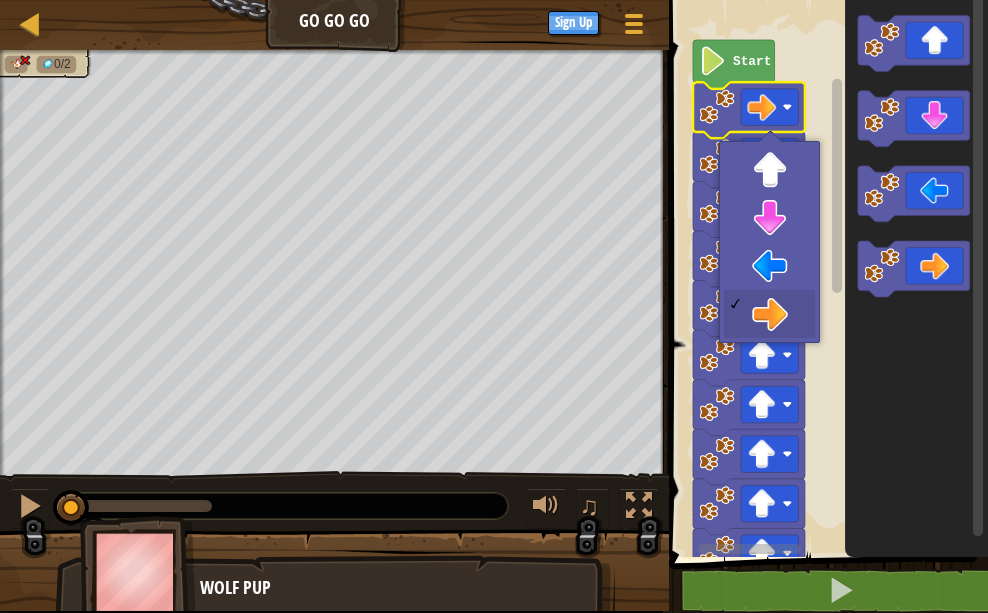 drag, startPoint x: 750, startPoint y: 307, endPoint x: 748, endPoint y: 250, distance: 57.035076 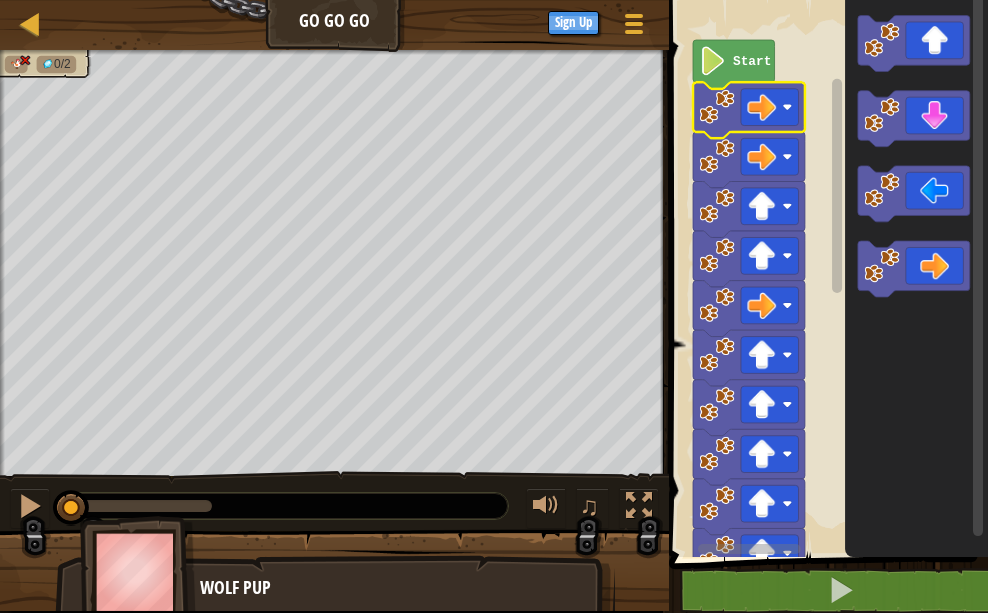 click 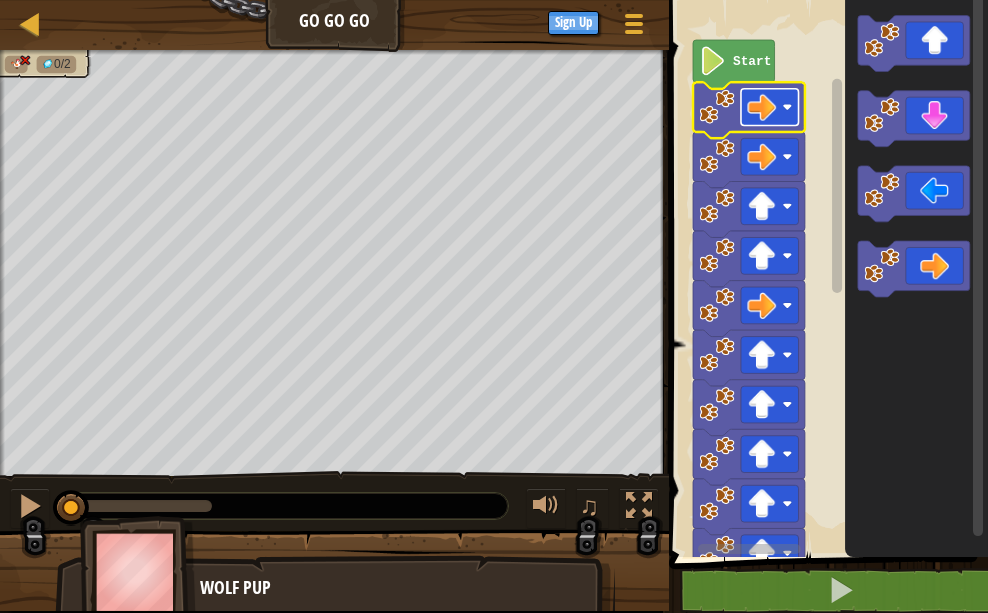 click 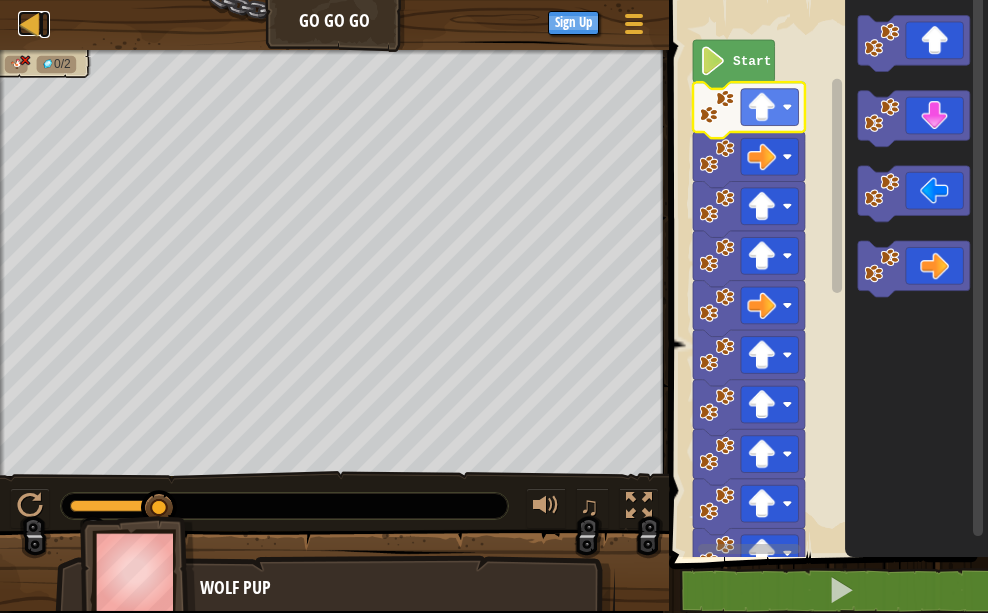 click on "Map Go Go Go Game Menu Sign Up" at bounding box center (334, 25) 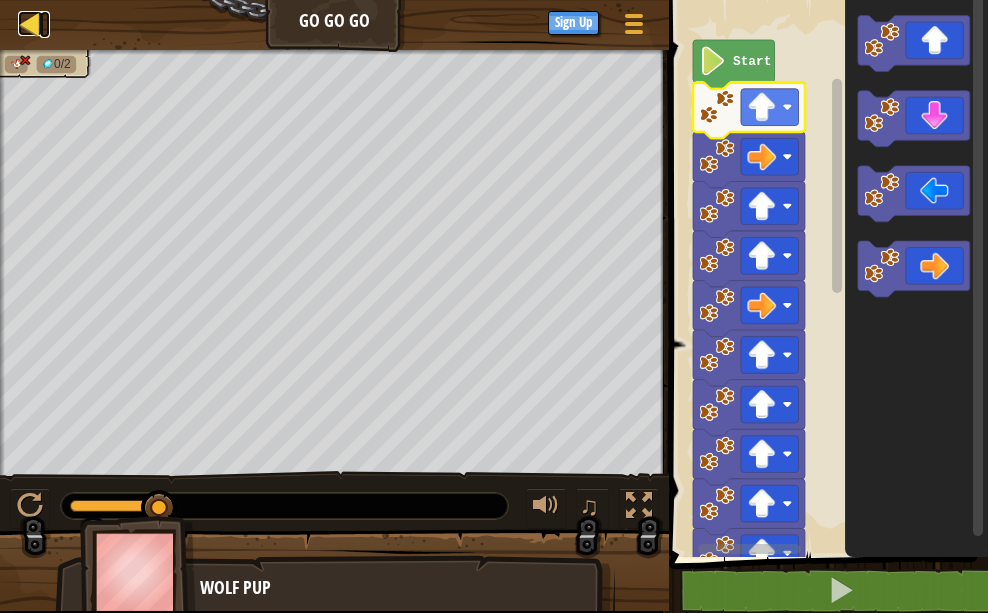 click at bounding box center (30, 23) 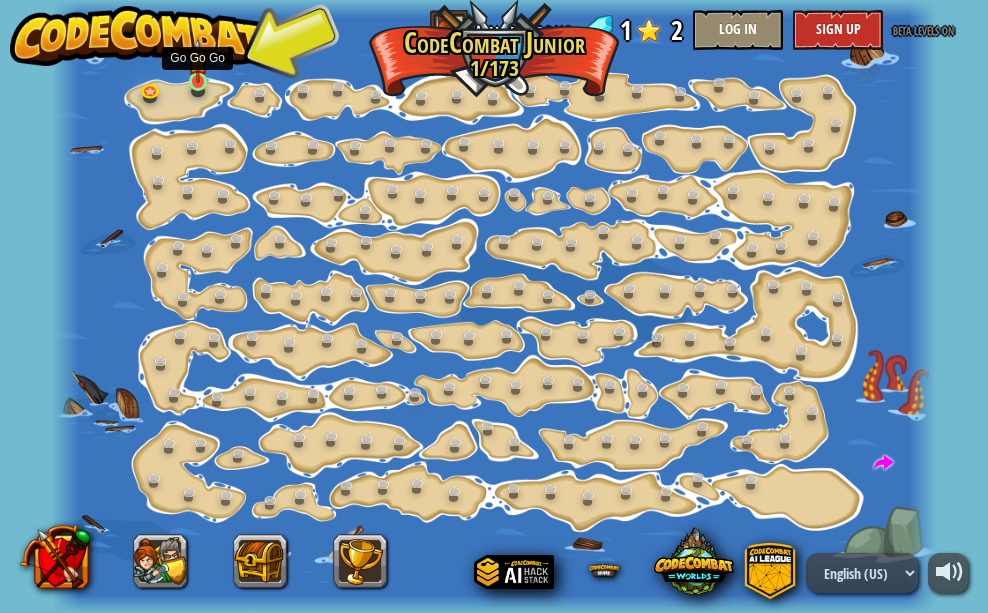 click at bounding box center (198, 60) 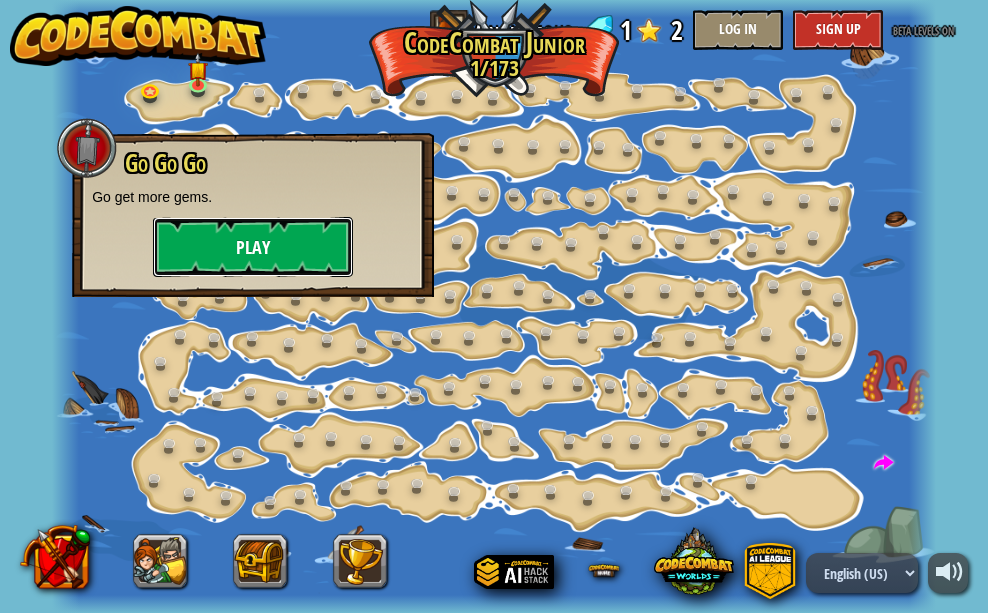 click on "Play" at bounding box center (253, 247) 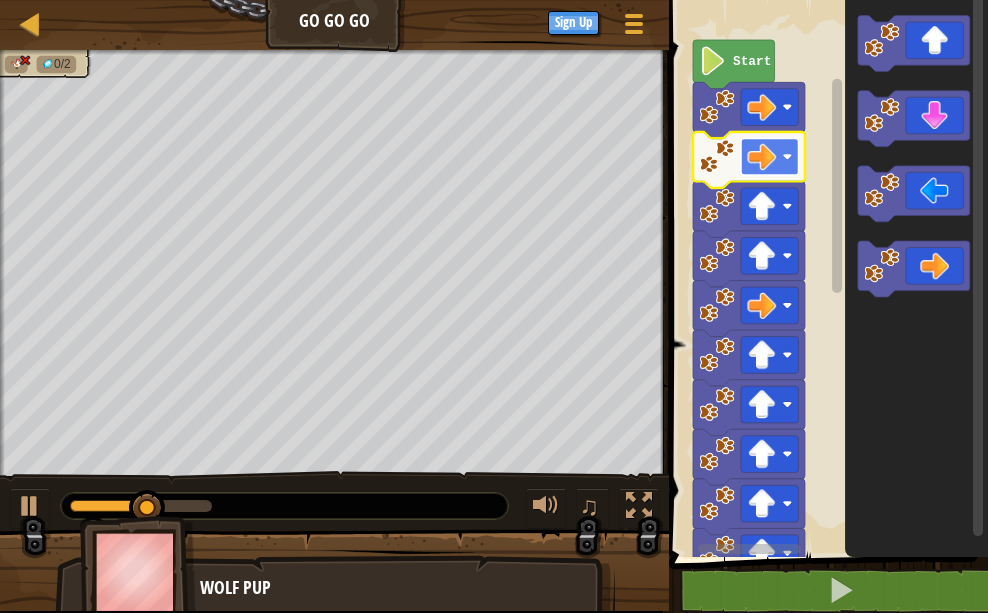 click 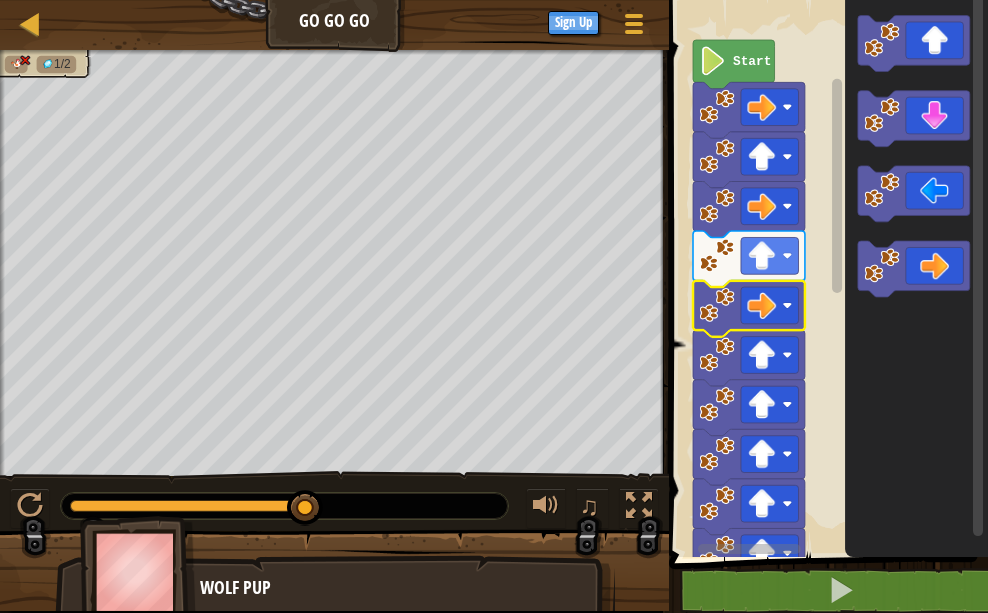 click on "Map Go Go Go Game Menu Sign Up" at bounding box center (334, 25) 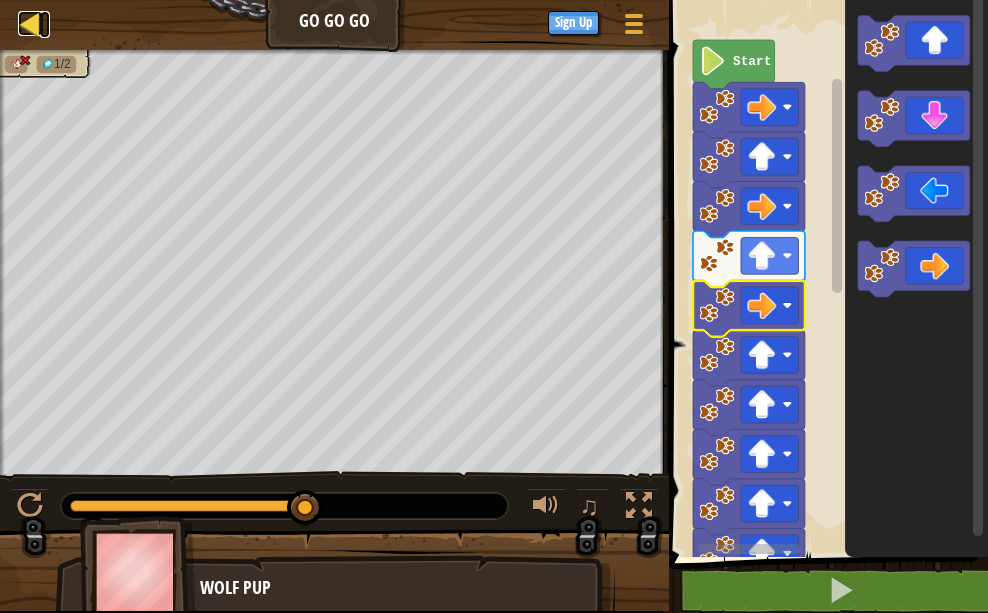 click at bounding box center (30, 23) 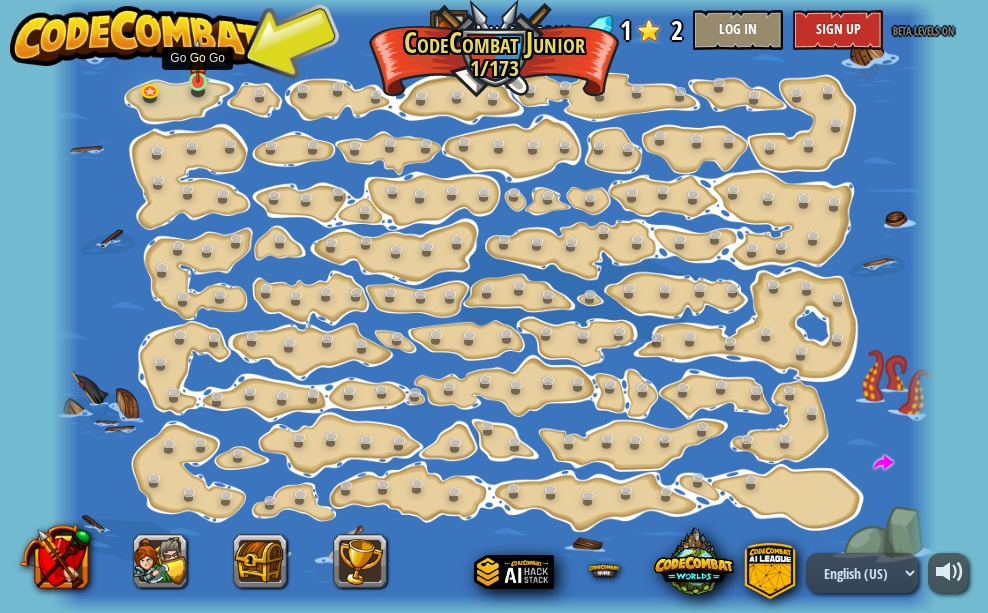 click at bounding box center (198, 60) 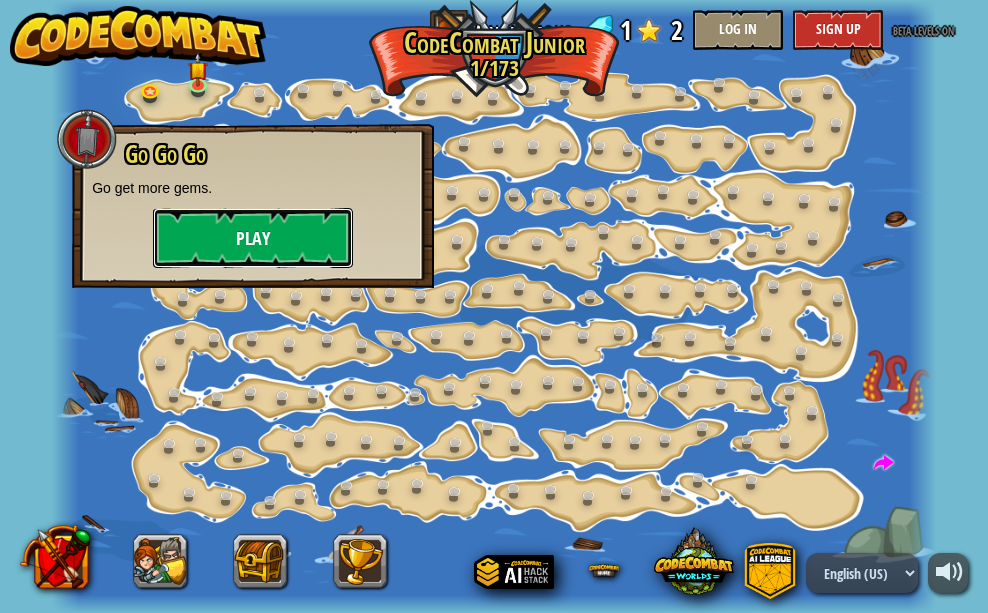 click on "Play" at bounding box center (253, 238) 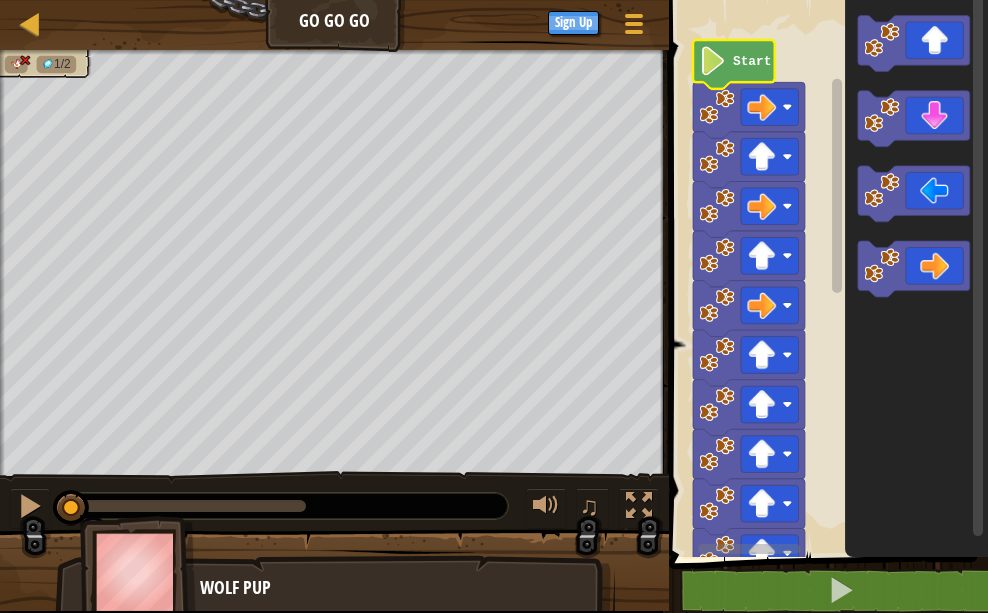 click 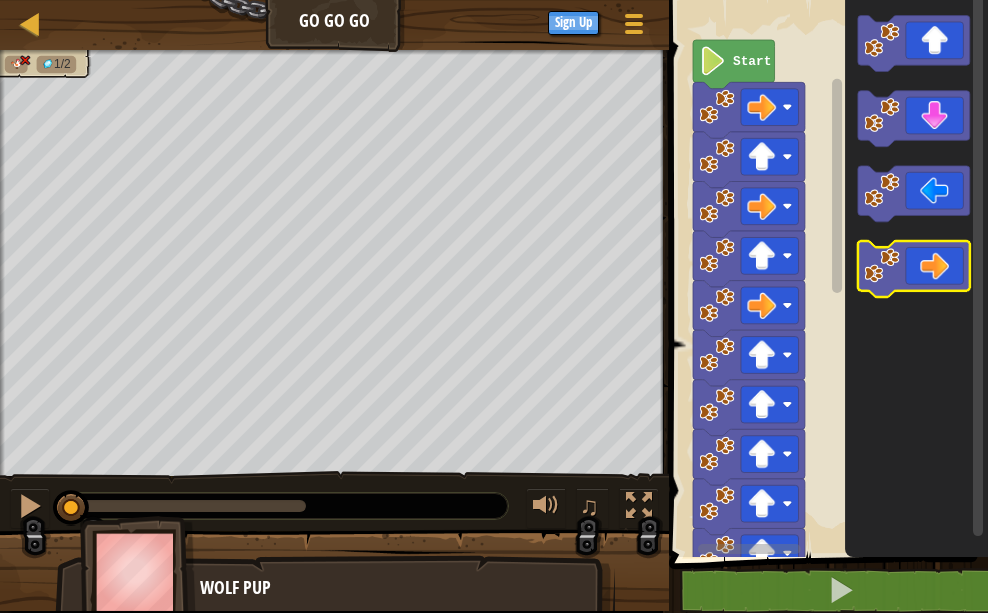 click 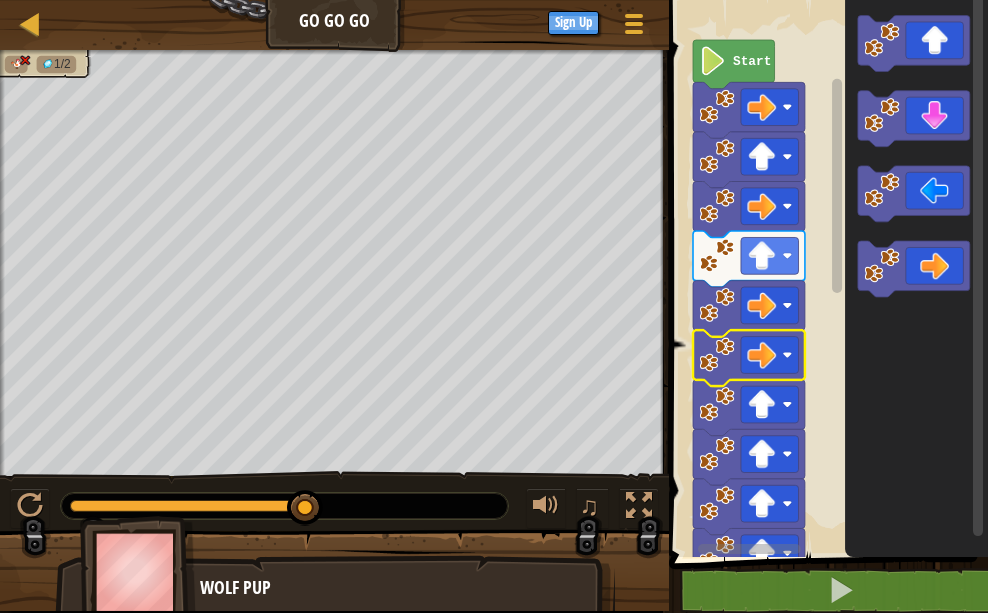 click 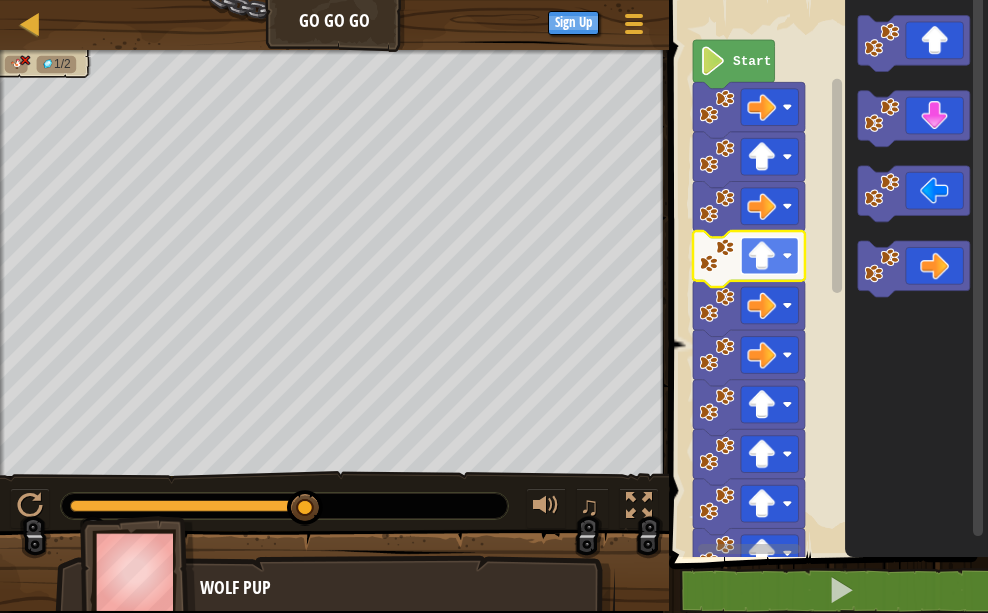 click 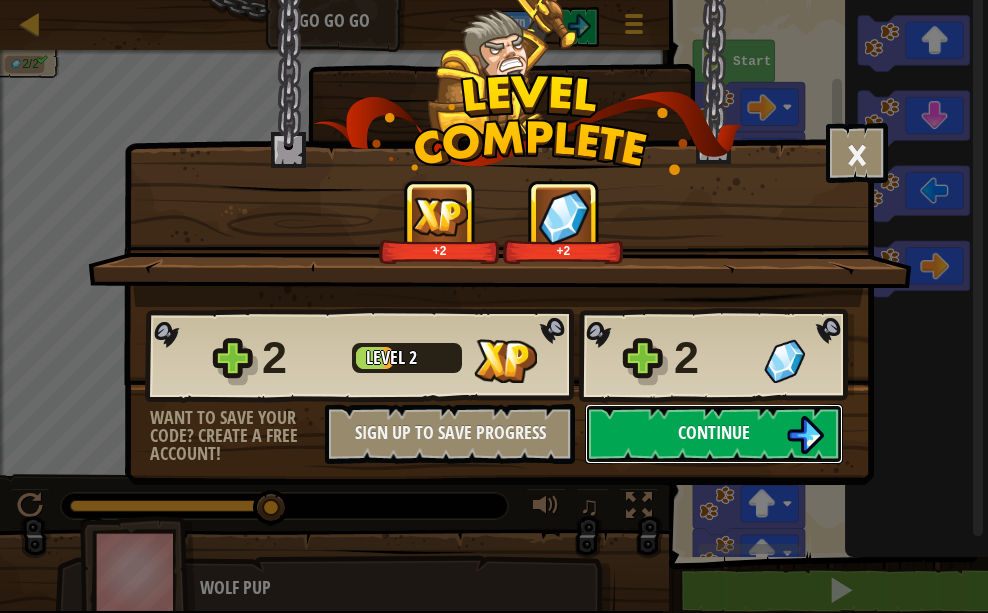 click on "Continue" at bounding box center (714, 434) 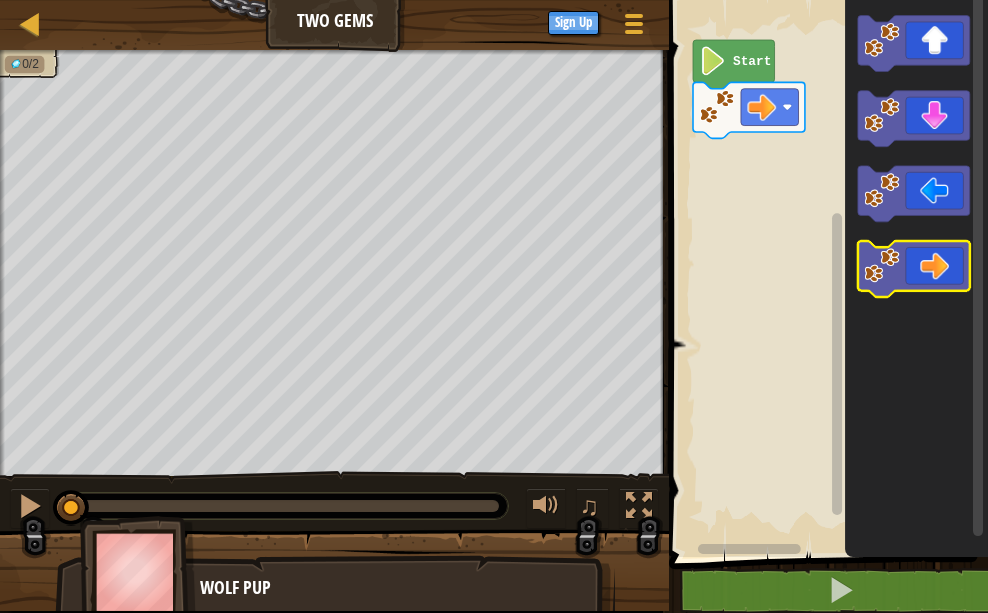 click 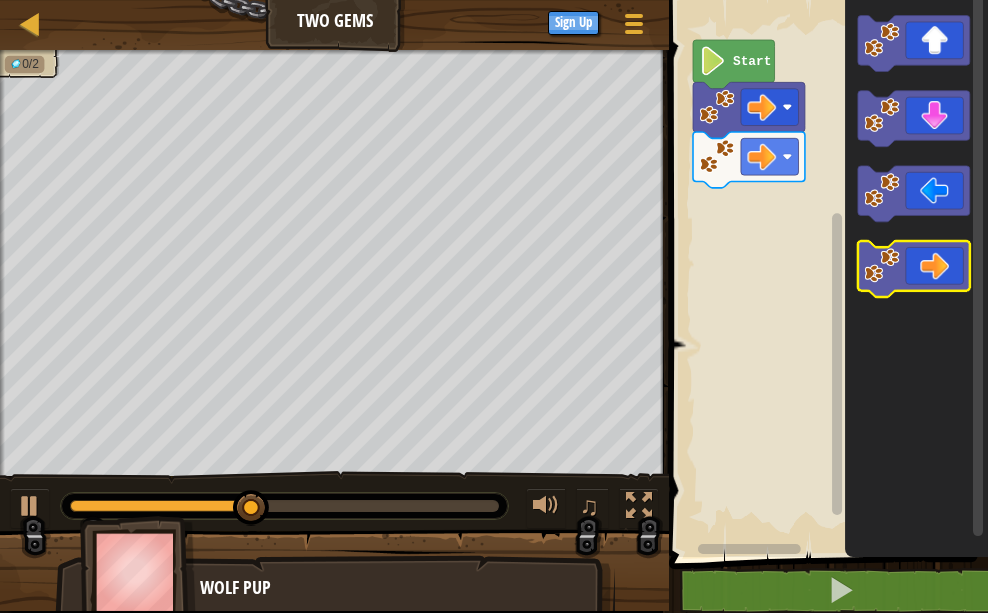 click 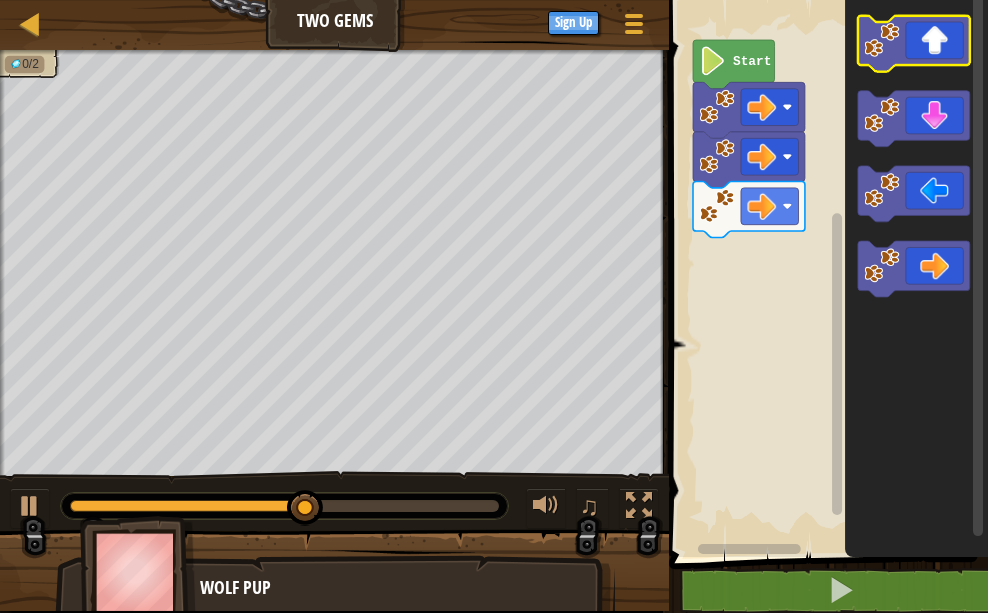 click 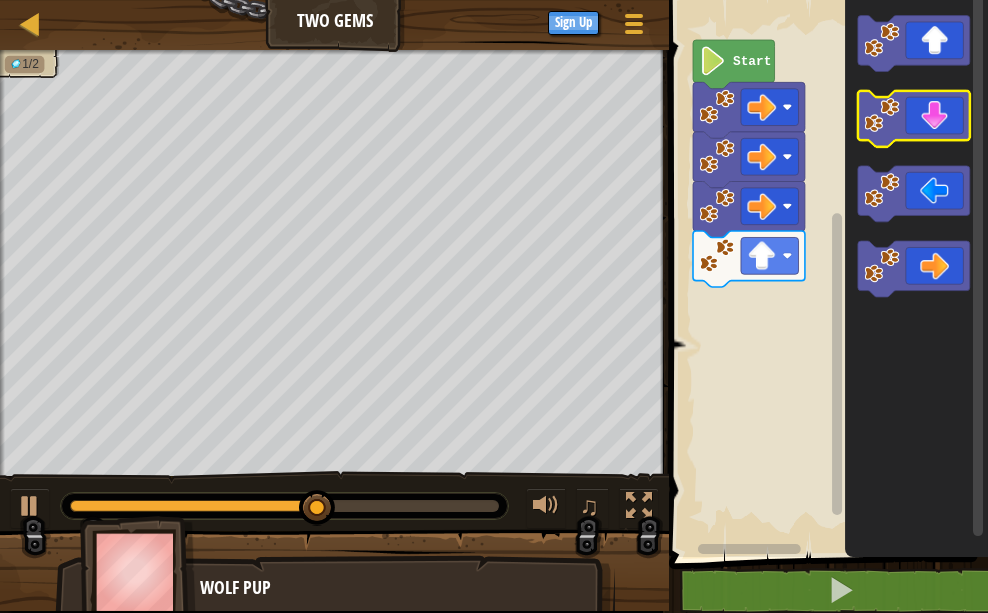 click 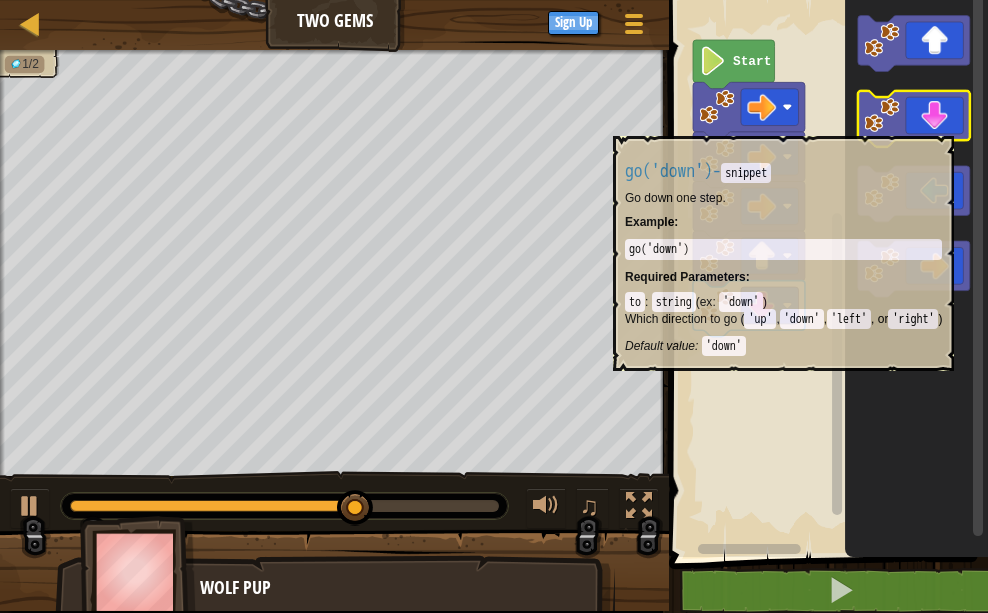 click 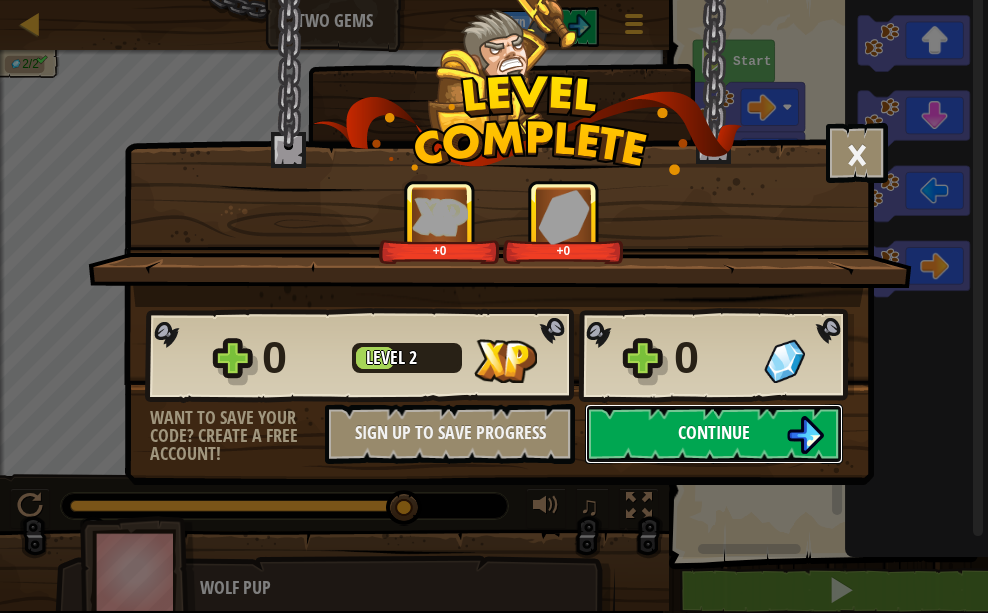 click on "Continue" at bounding box center (714, 432) 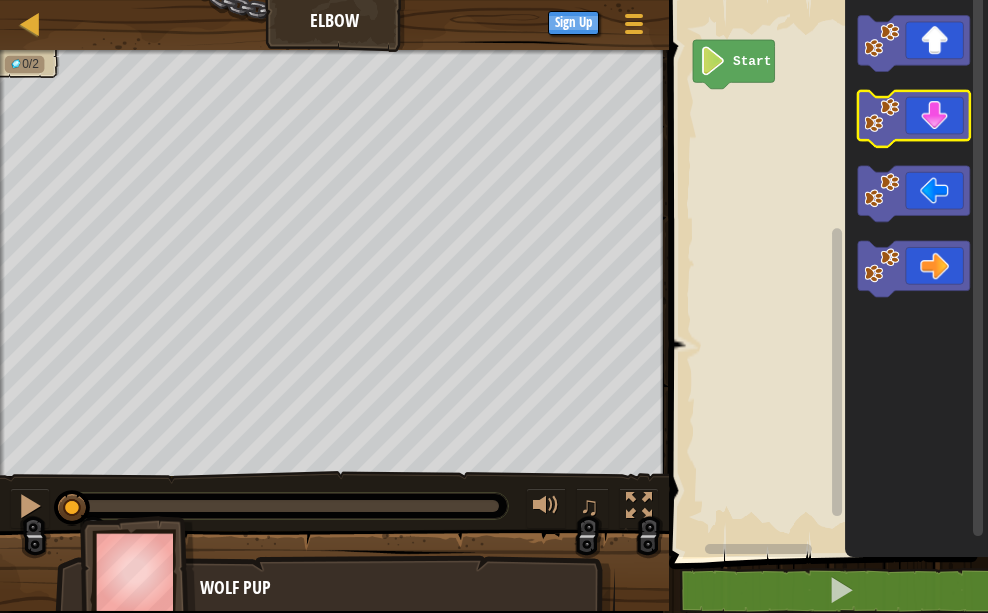 click 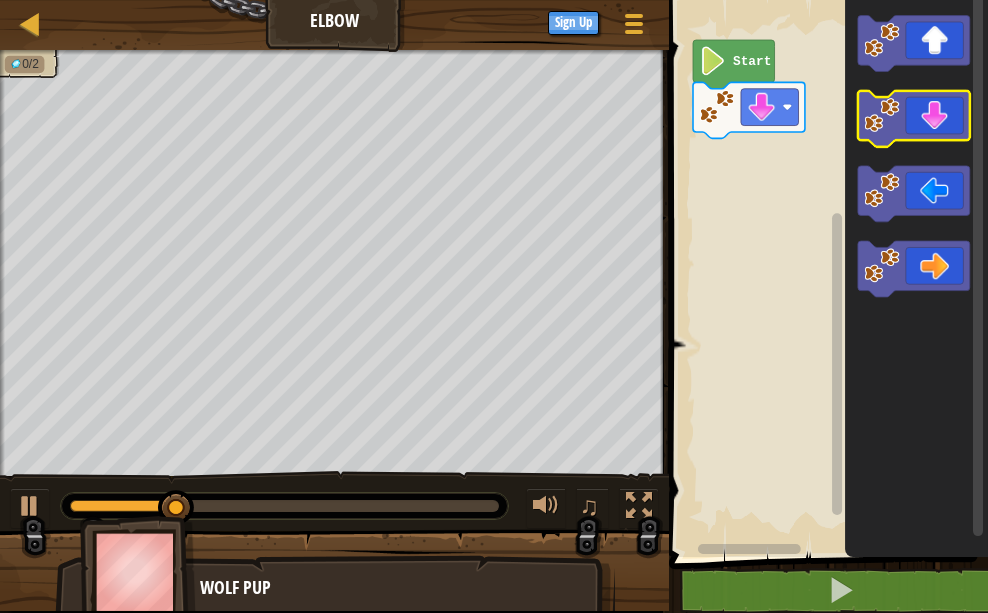 click 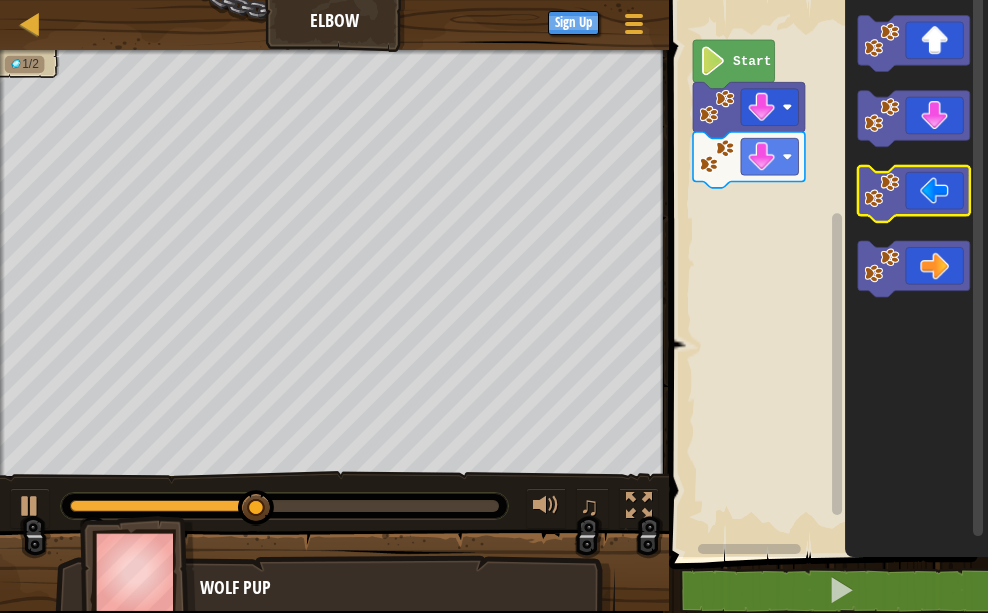 click 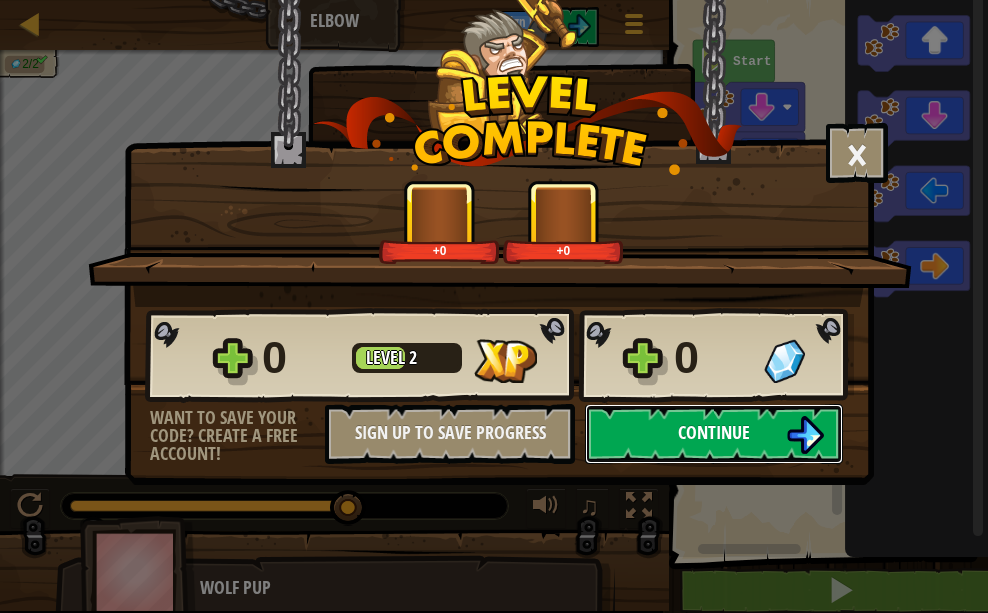 click on "Continue" at bounding box center (714, 434) 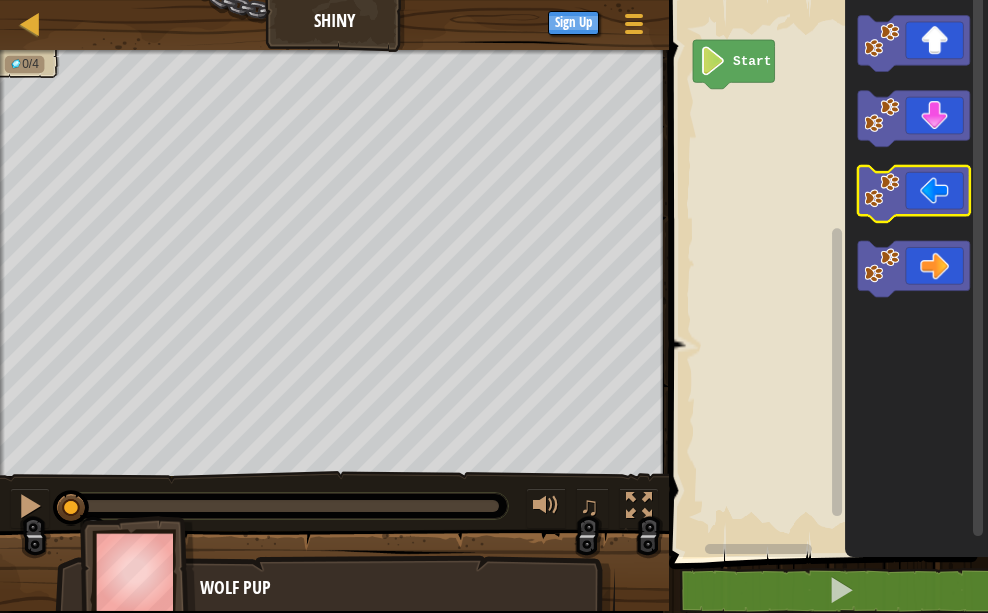 click 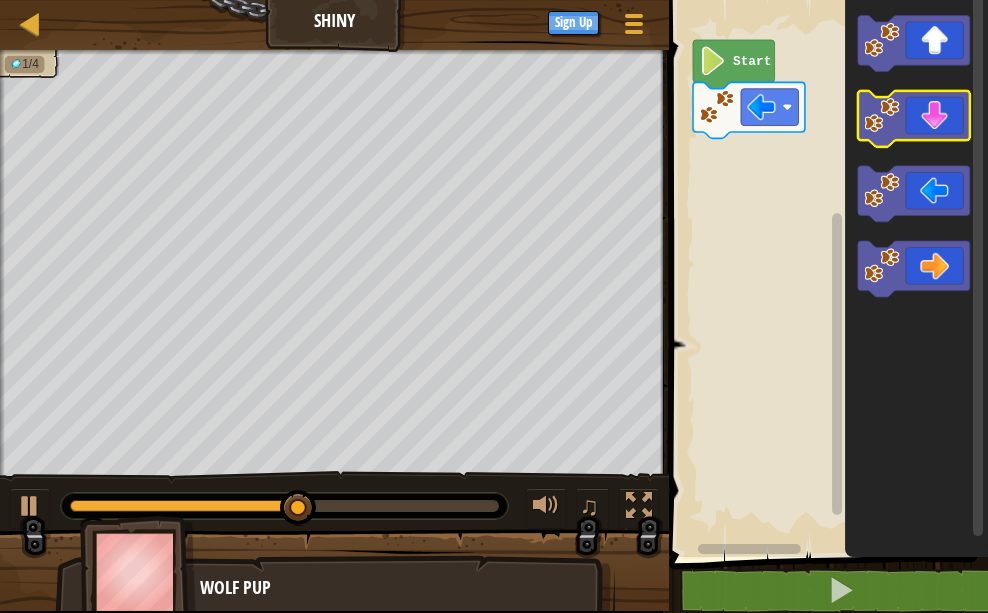click 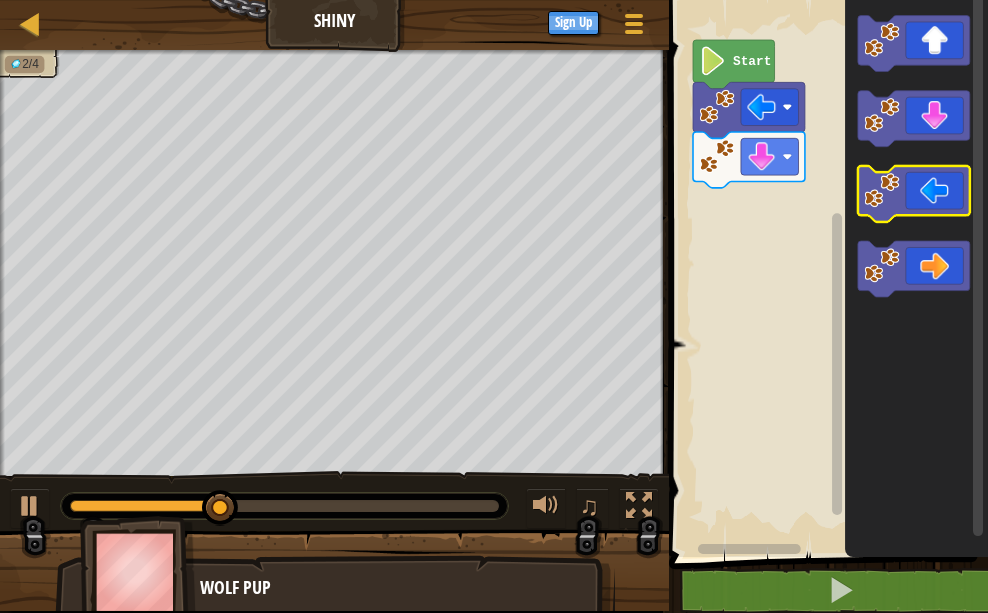 click 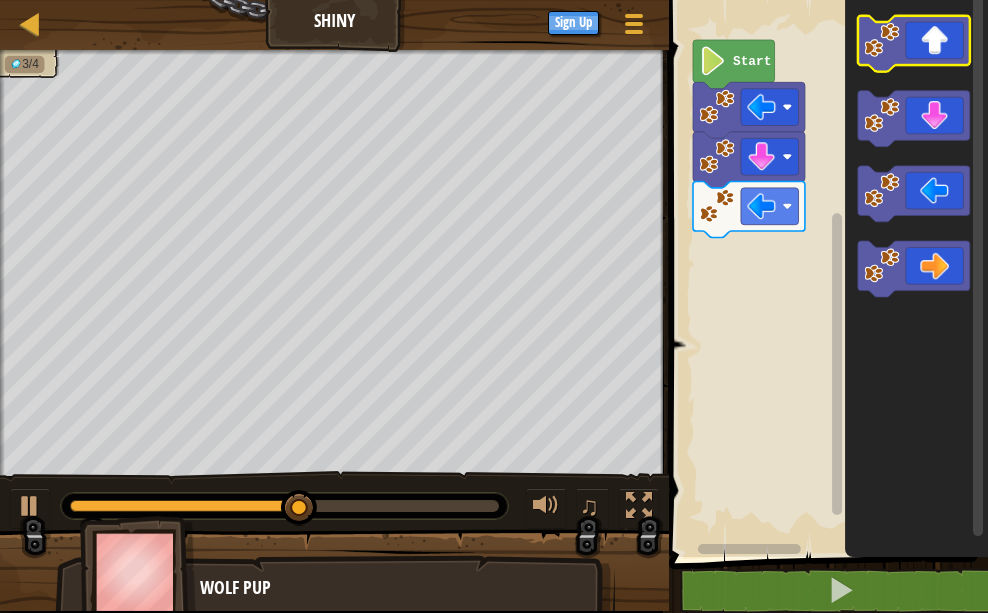 click 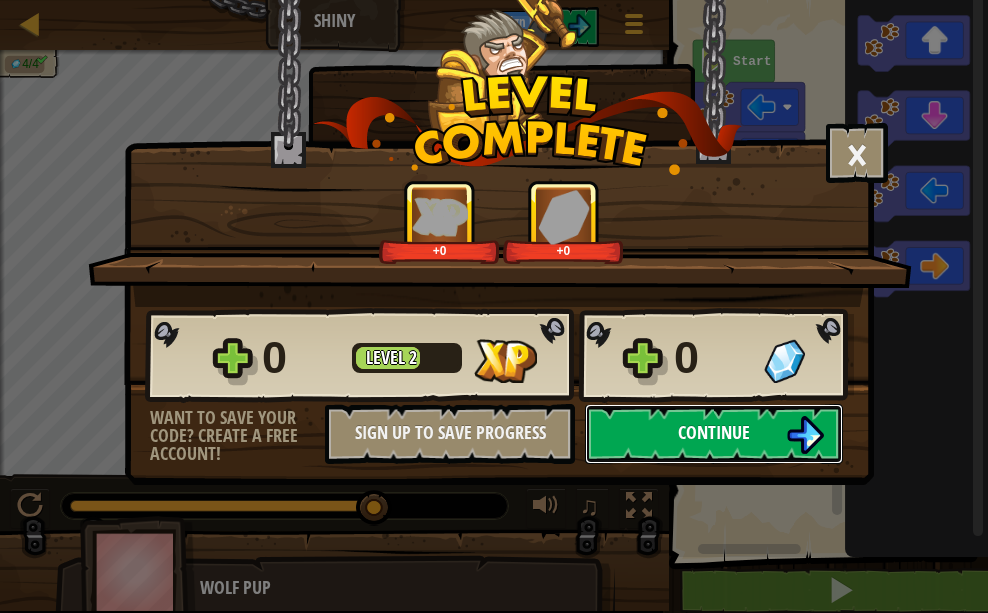 click on "Continue" at bounding box center [714, 432] 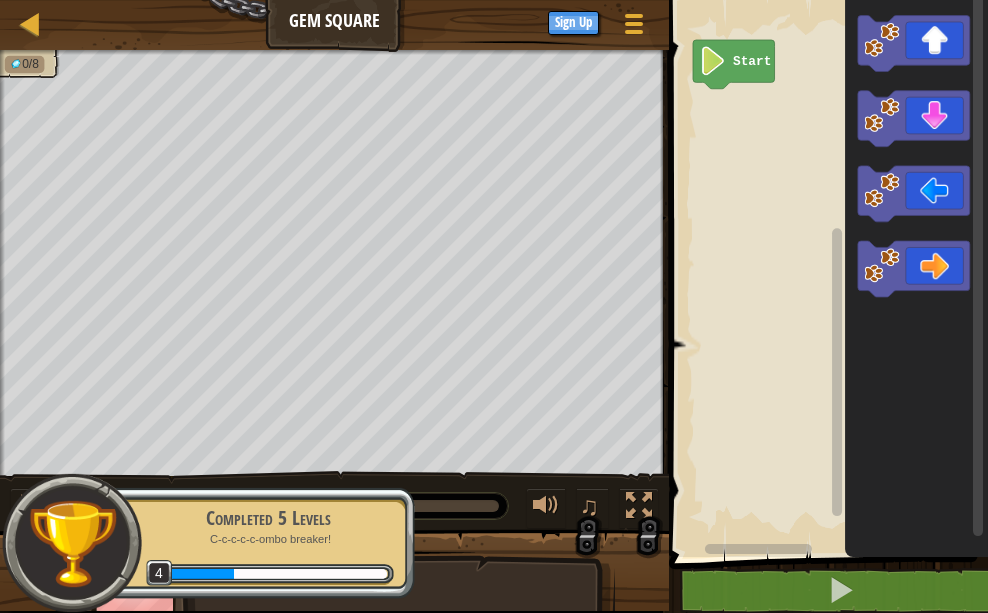 click 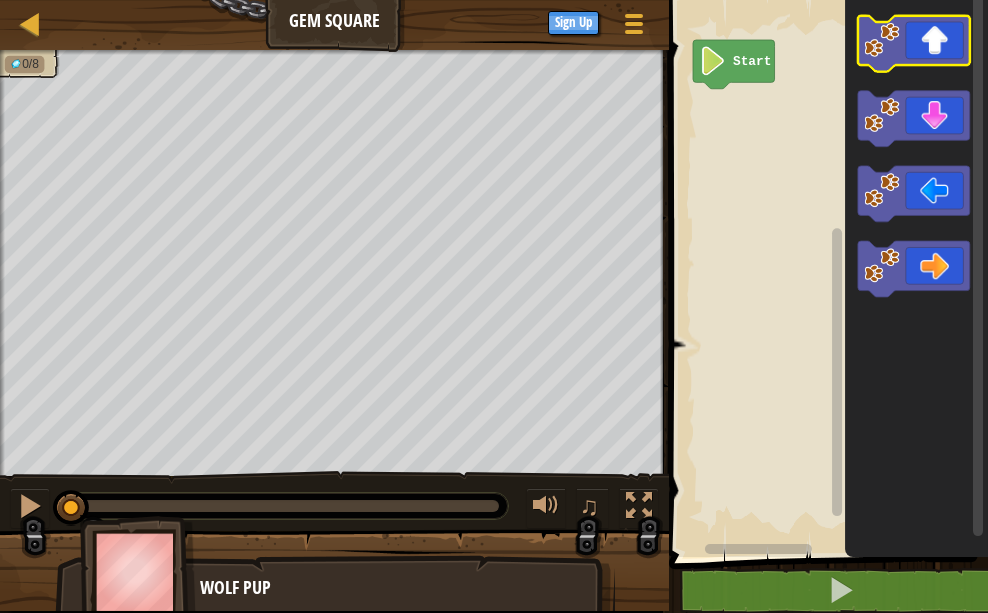 click 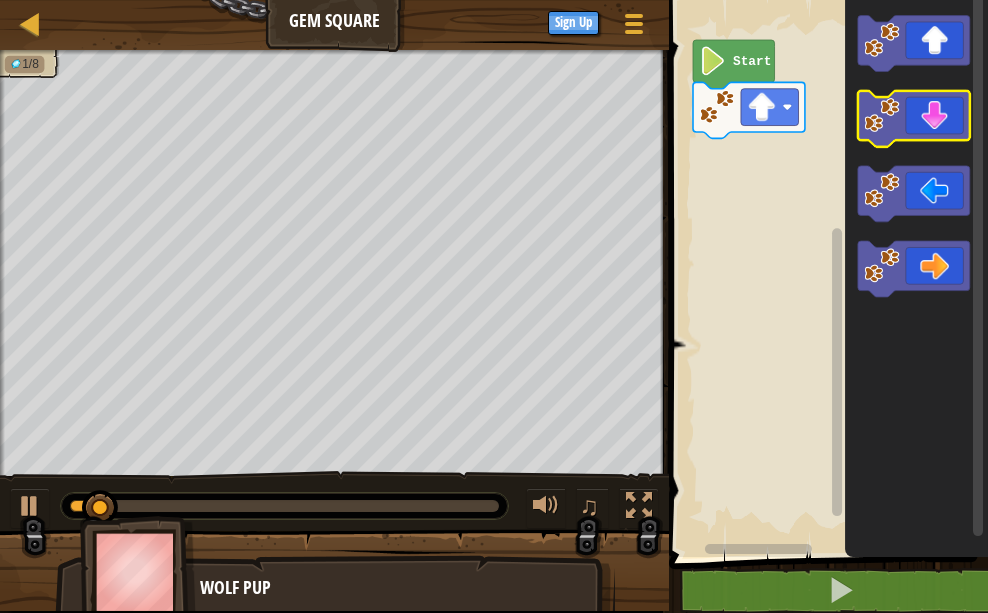 click 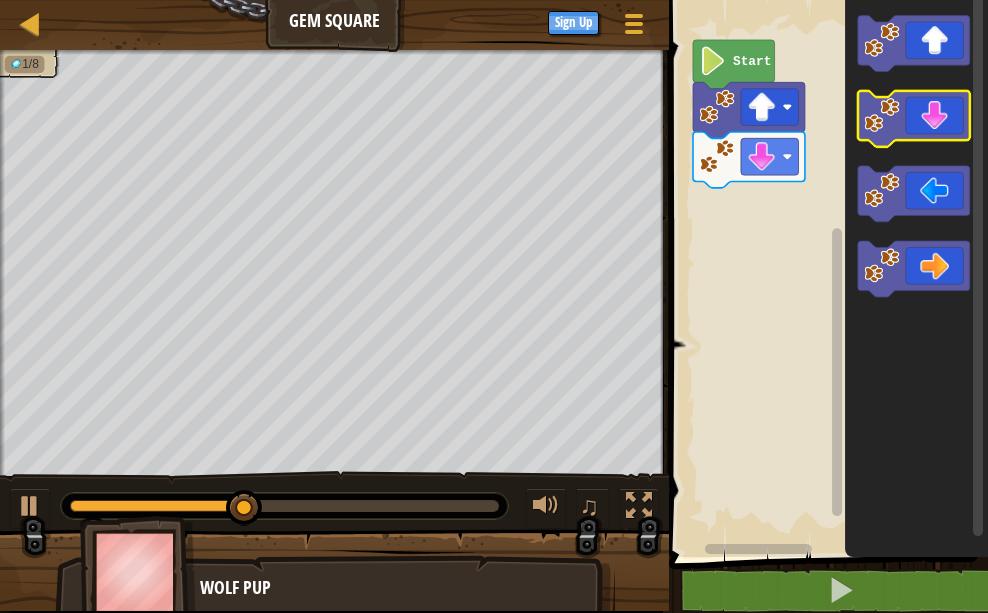 click 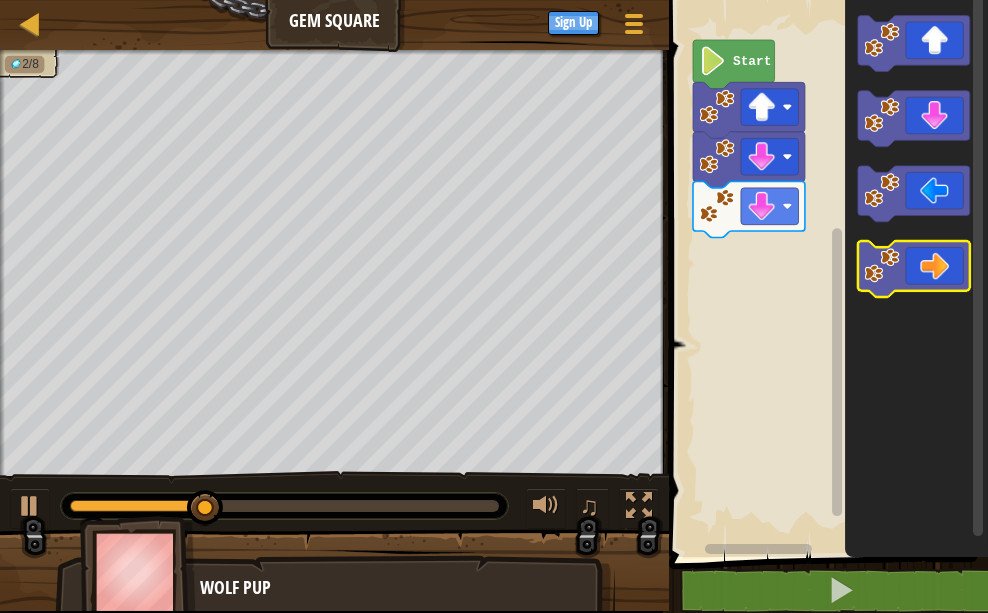 click 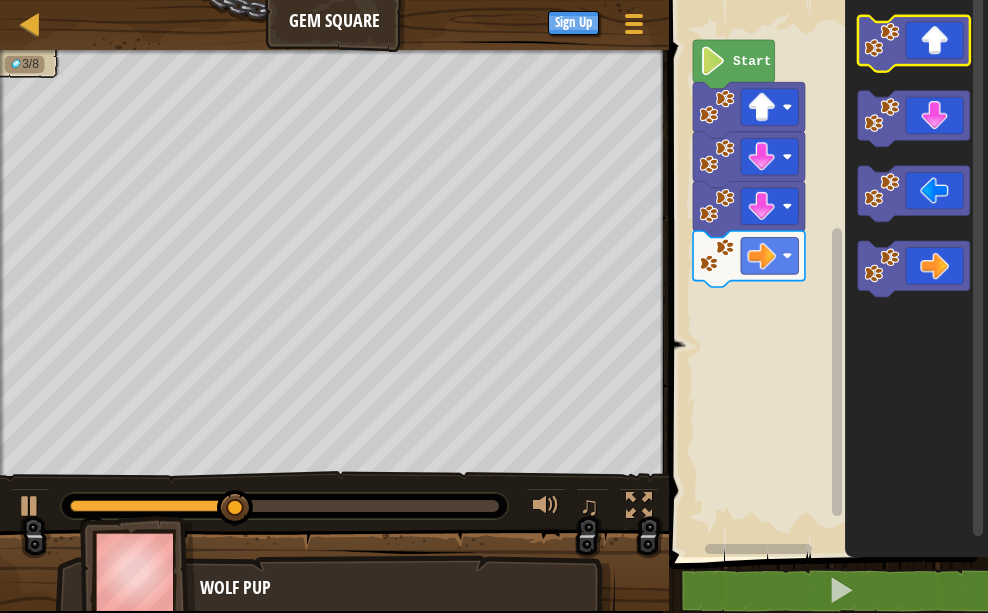 click 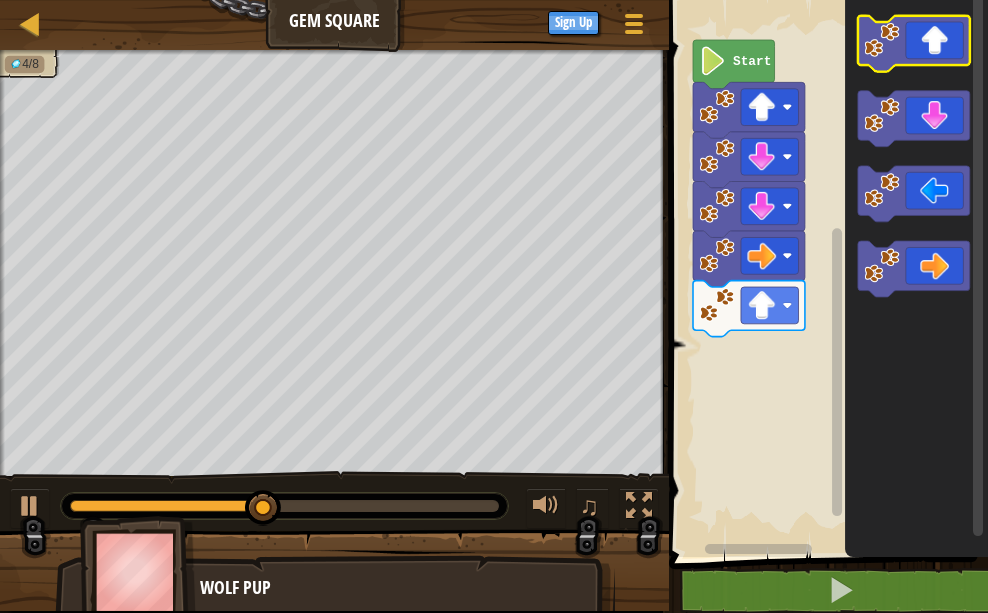 click 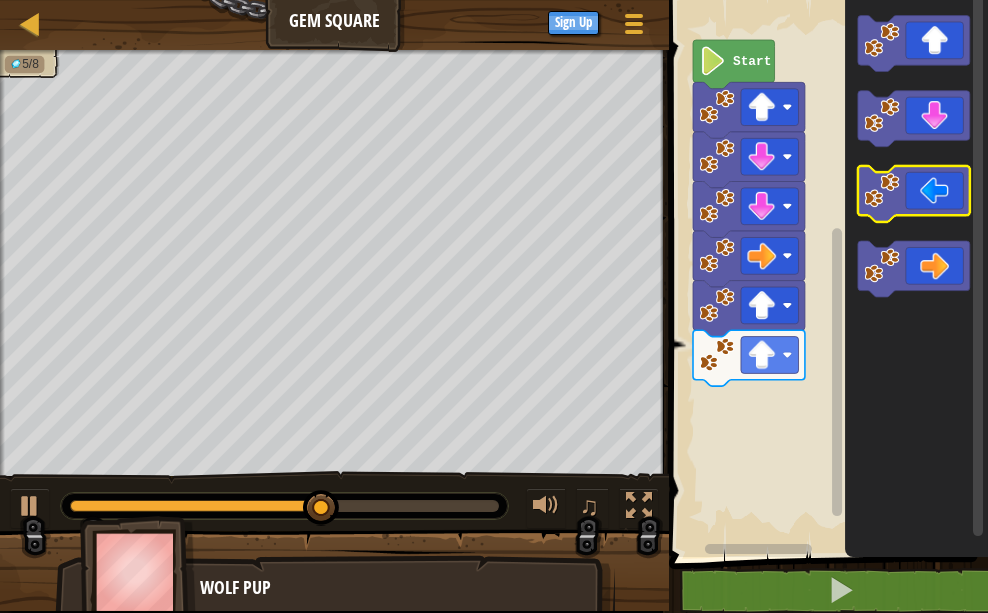 click 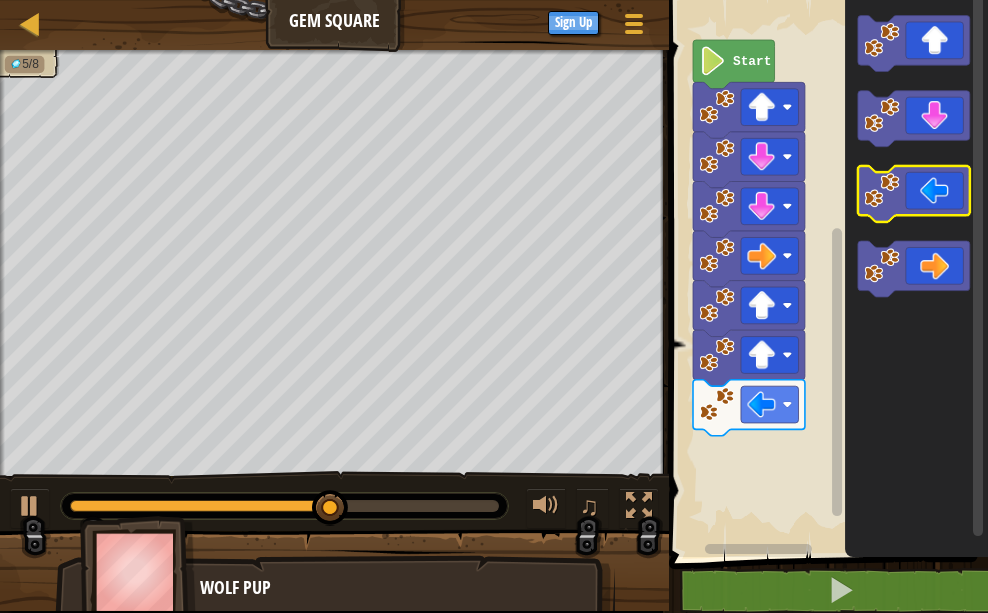 click 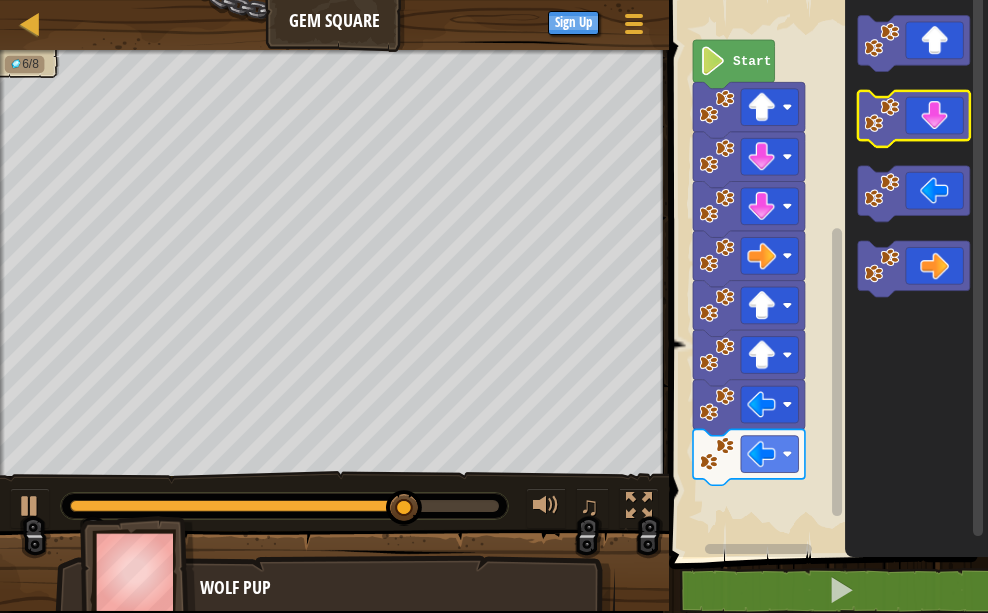 click 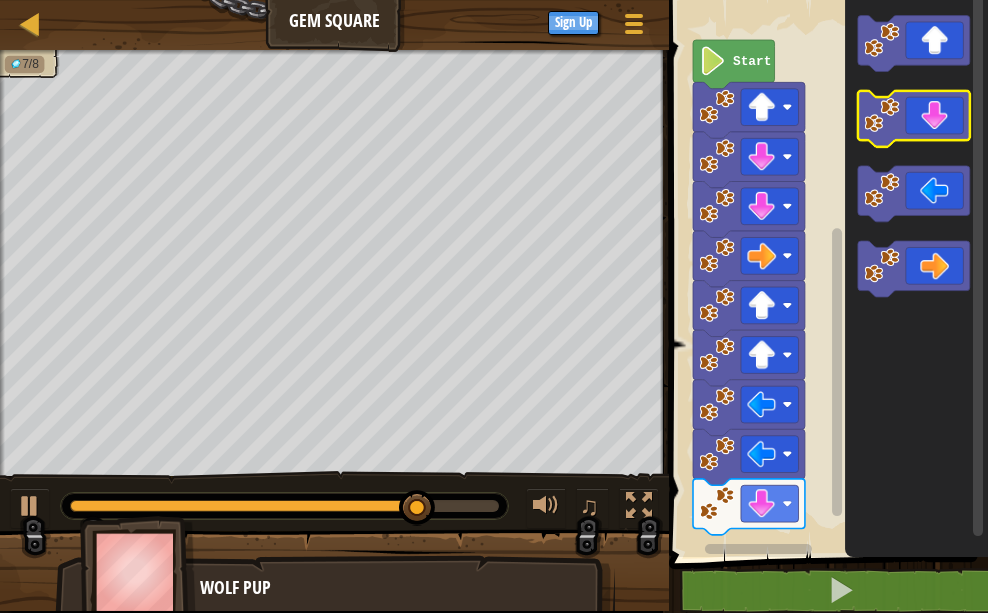click 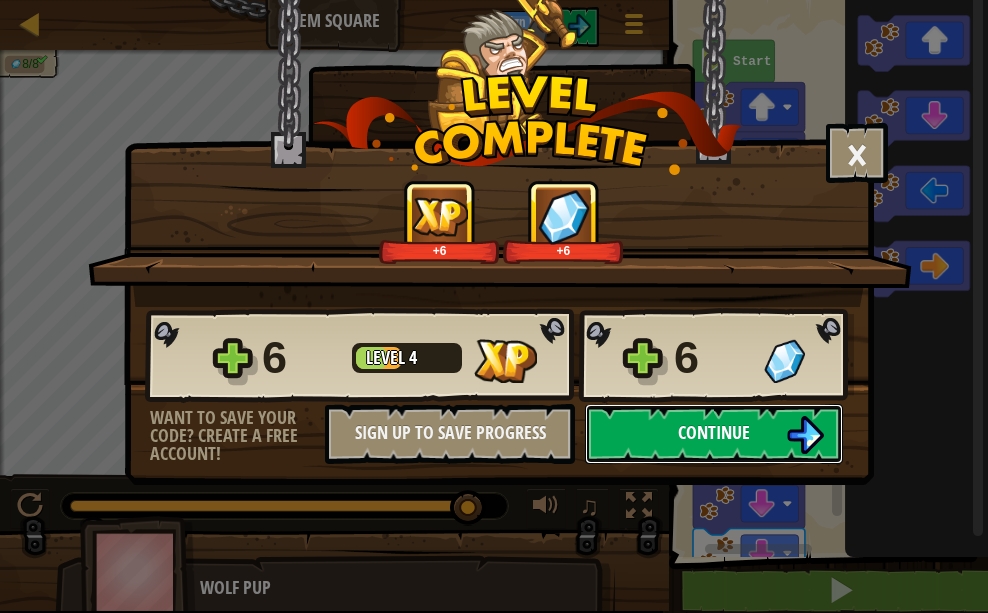 click at bounding box center [805, 435] 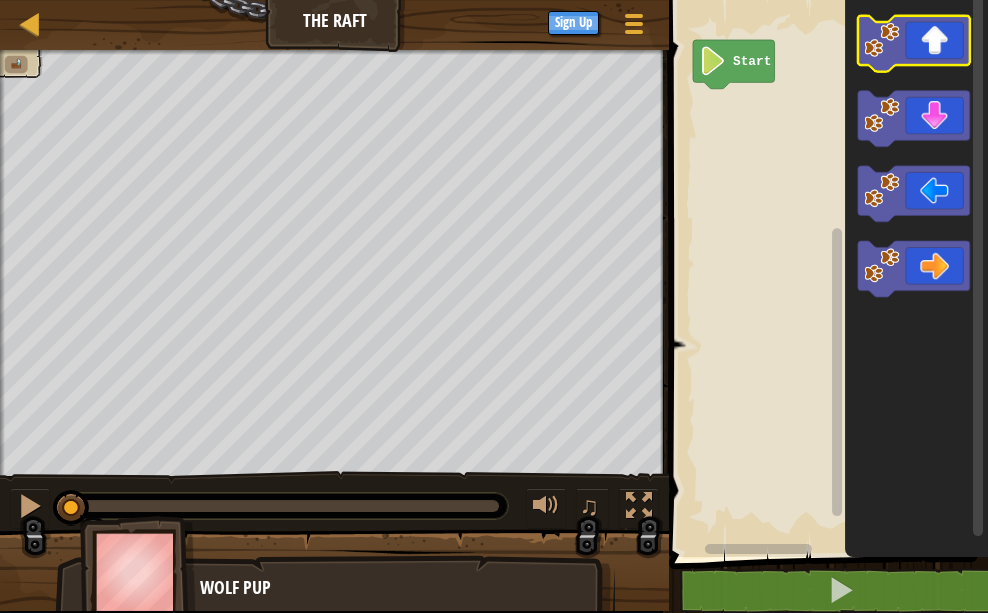 click 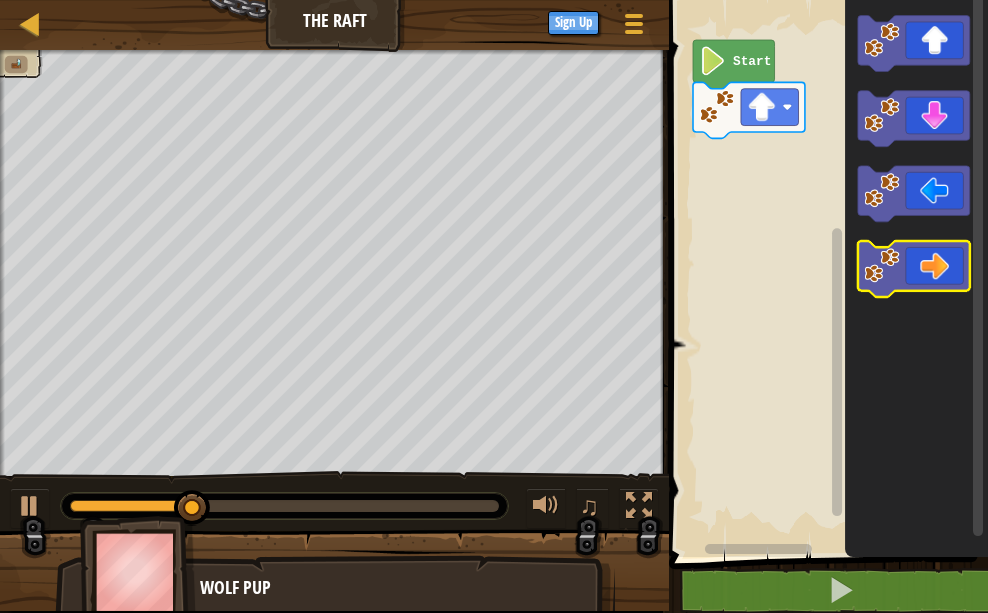 click 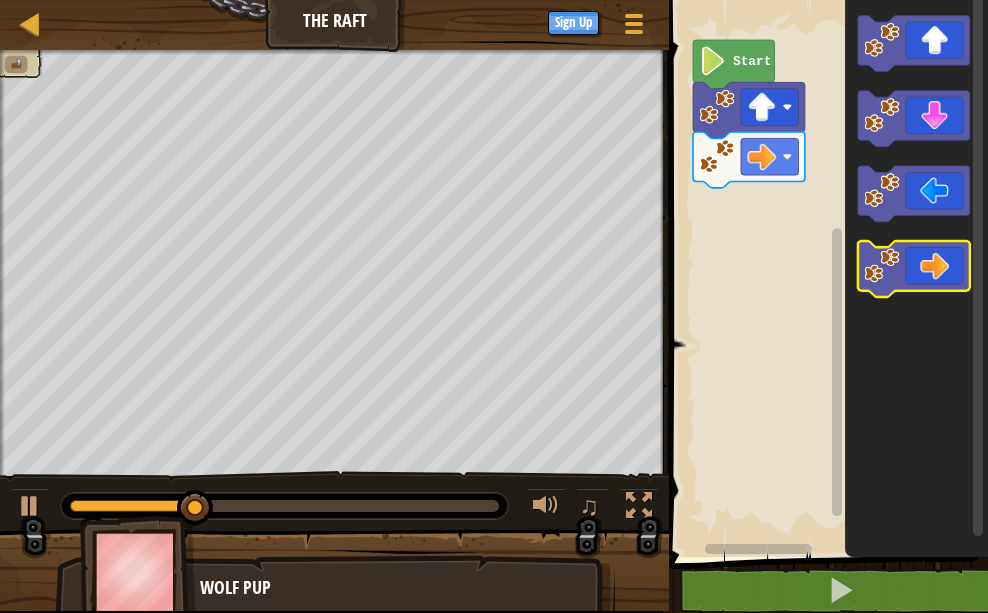 click 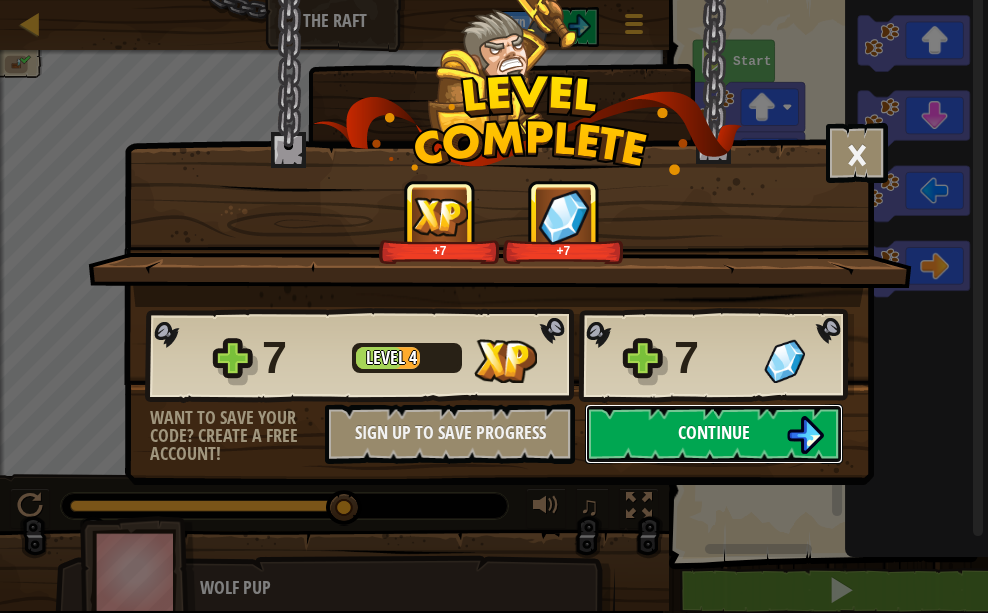 click on "Continue" at bounding box center (714, 434) 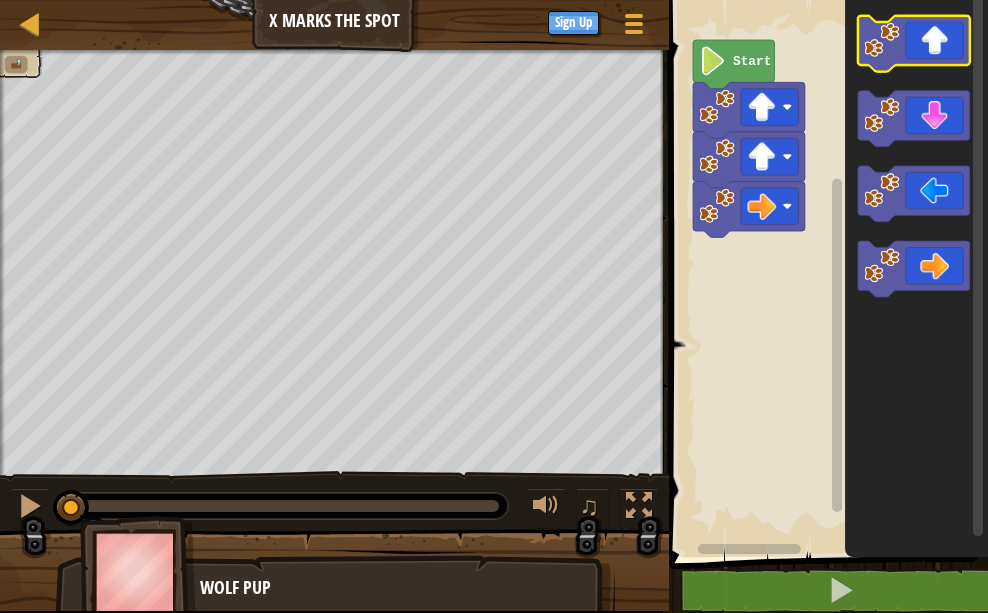 click 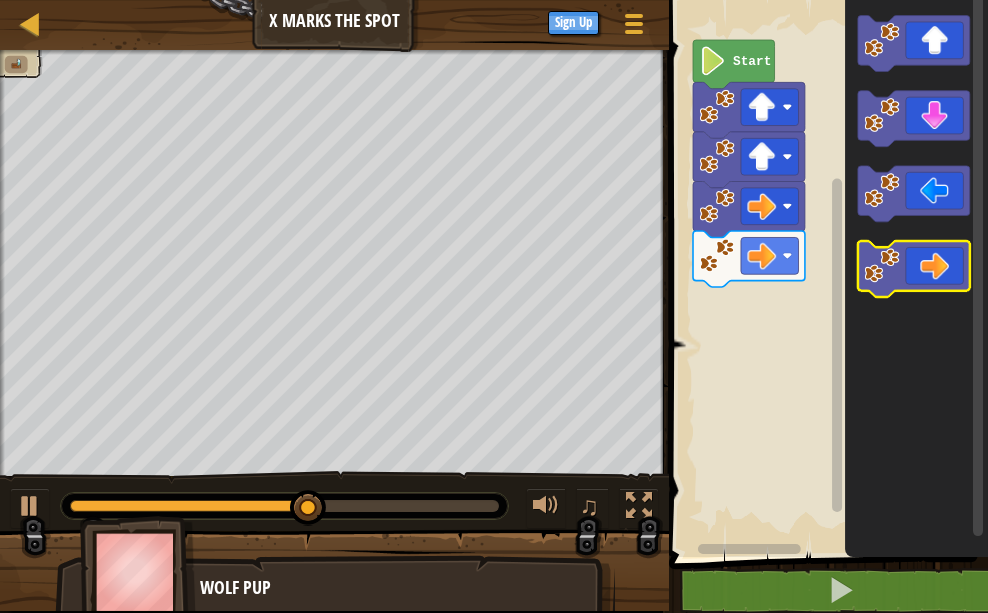 click 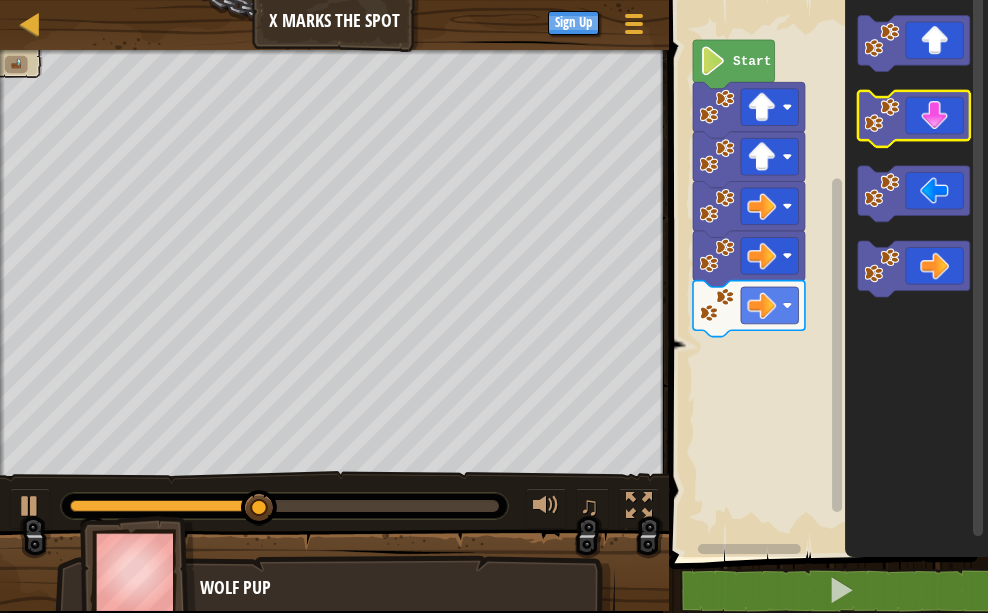 click 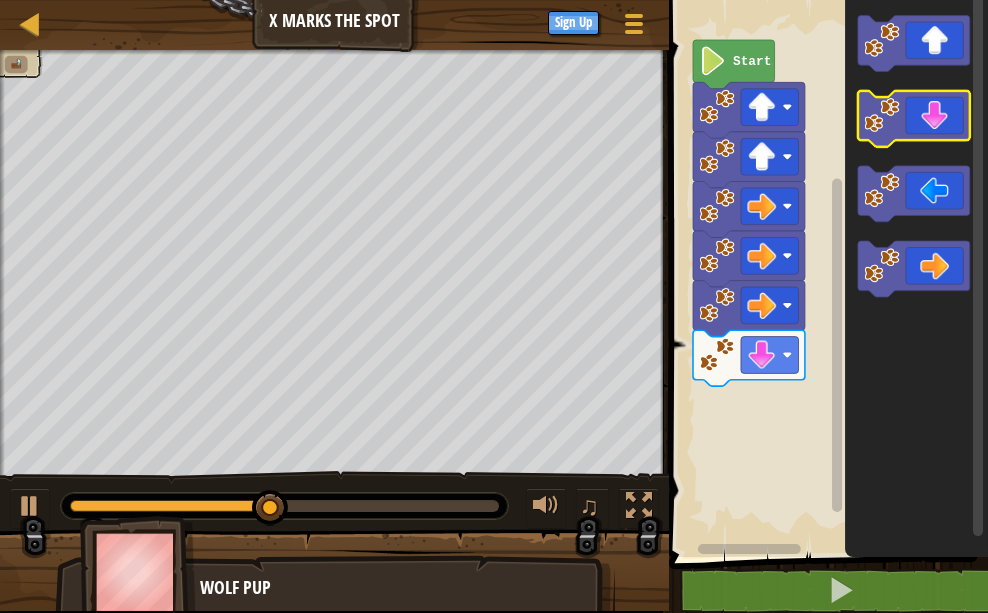 click 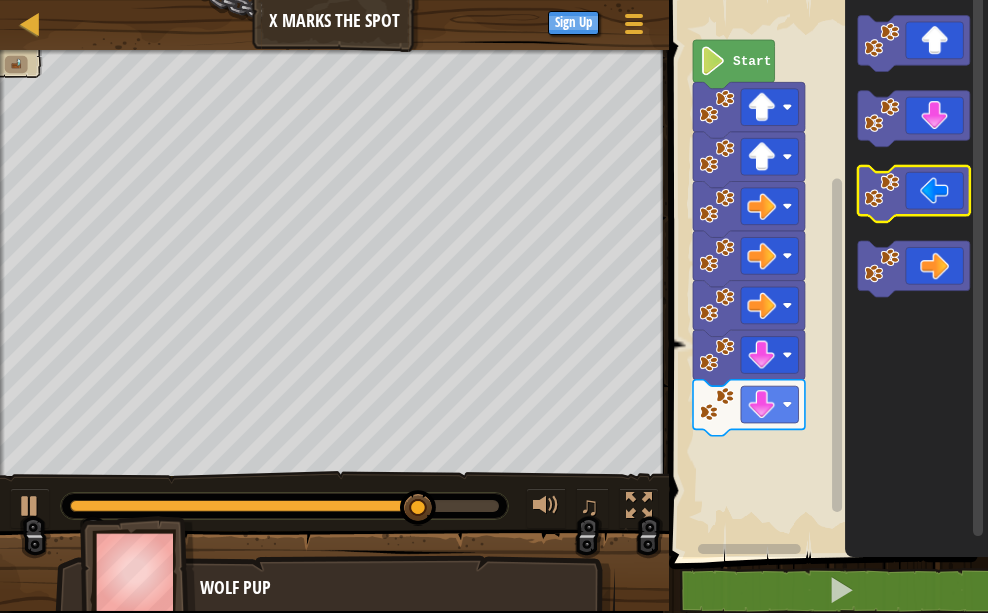 click 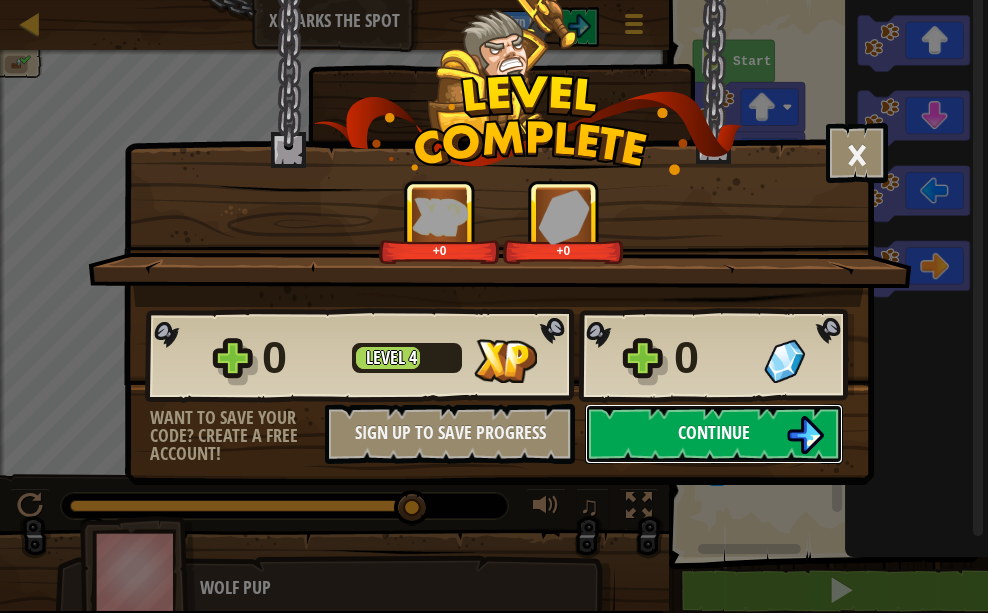 click on "Continue" at bounding box center (714, 434) 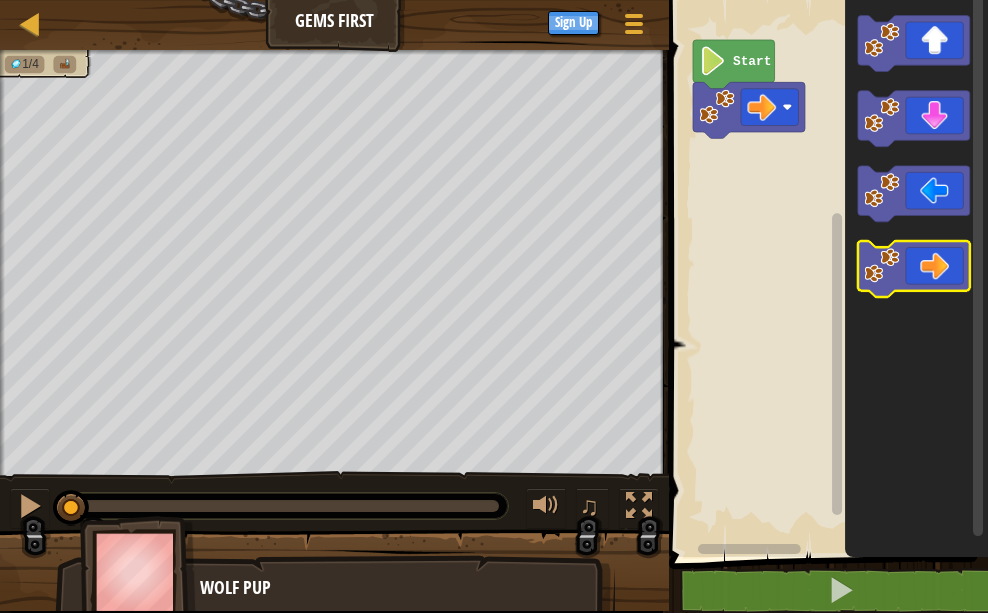 click 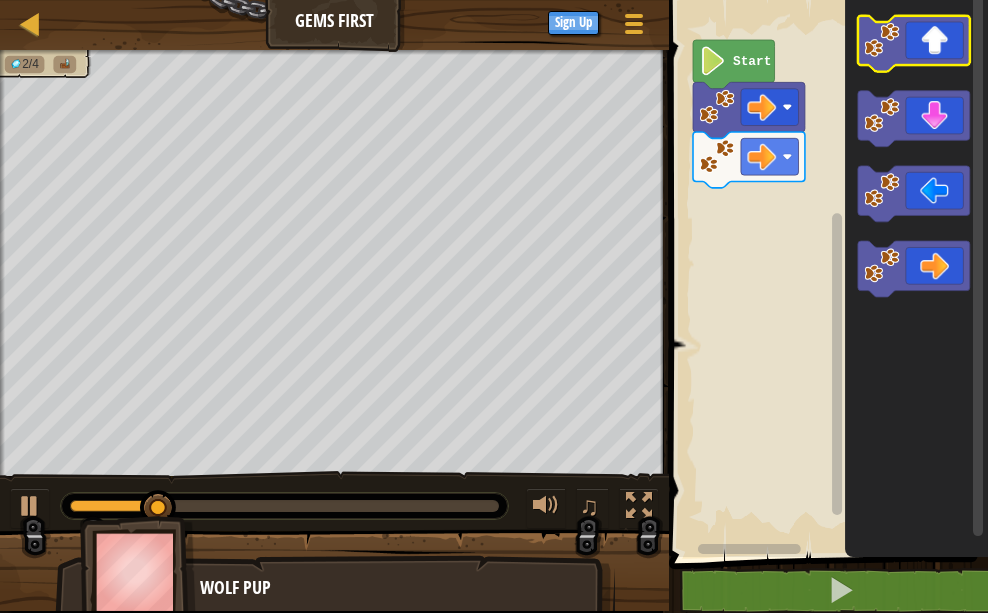 click 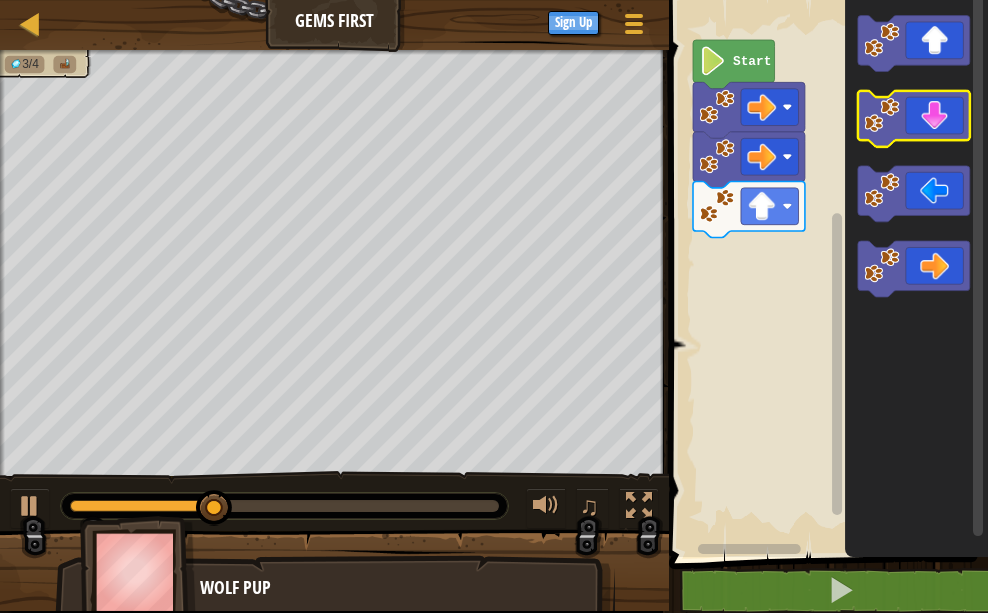 click 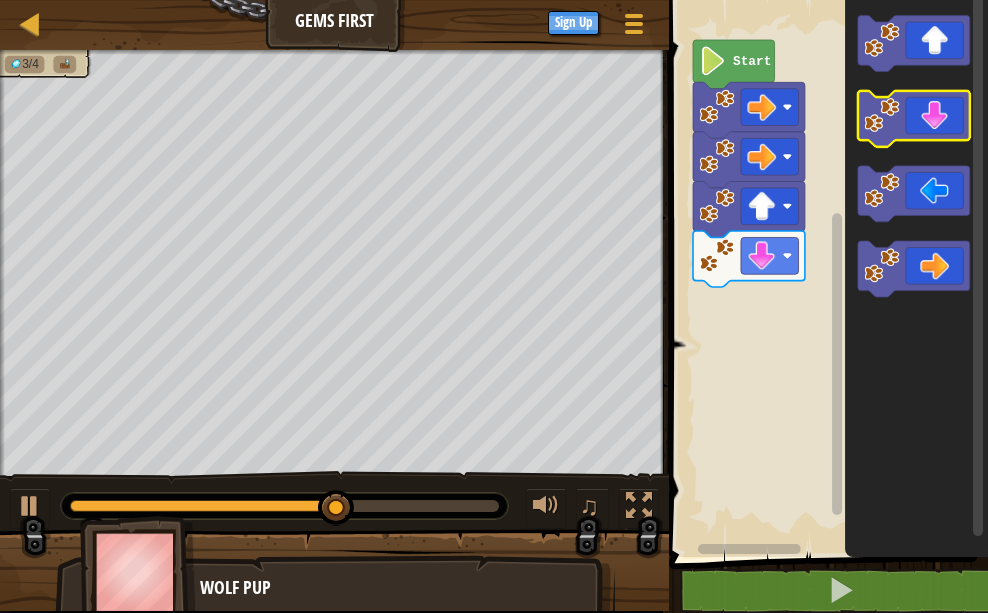 click 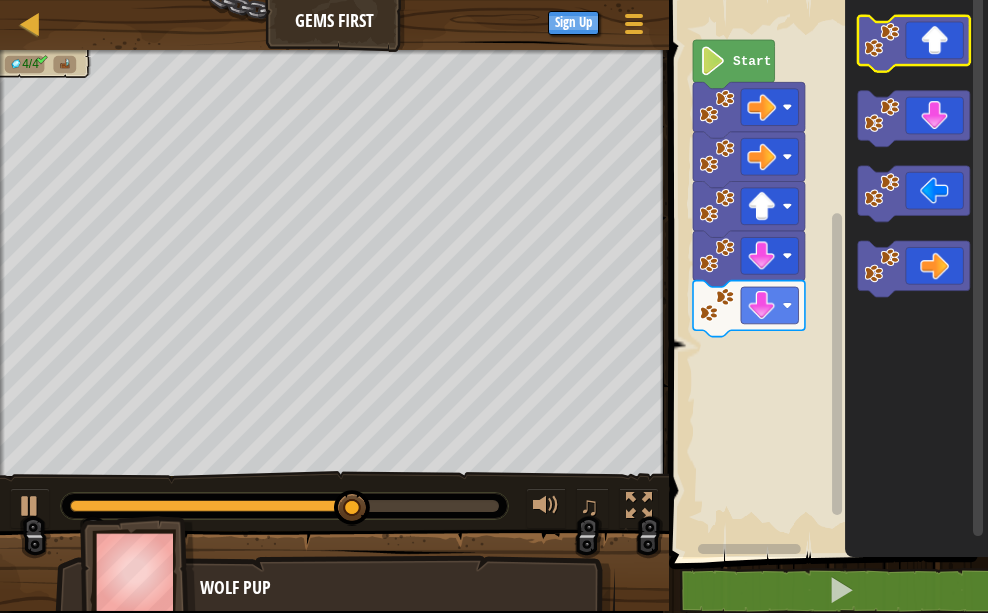 click 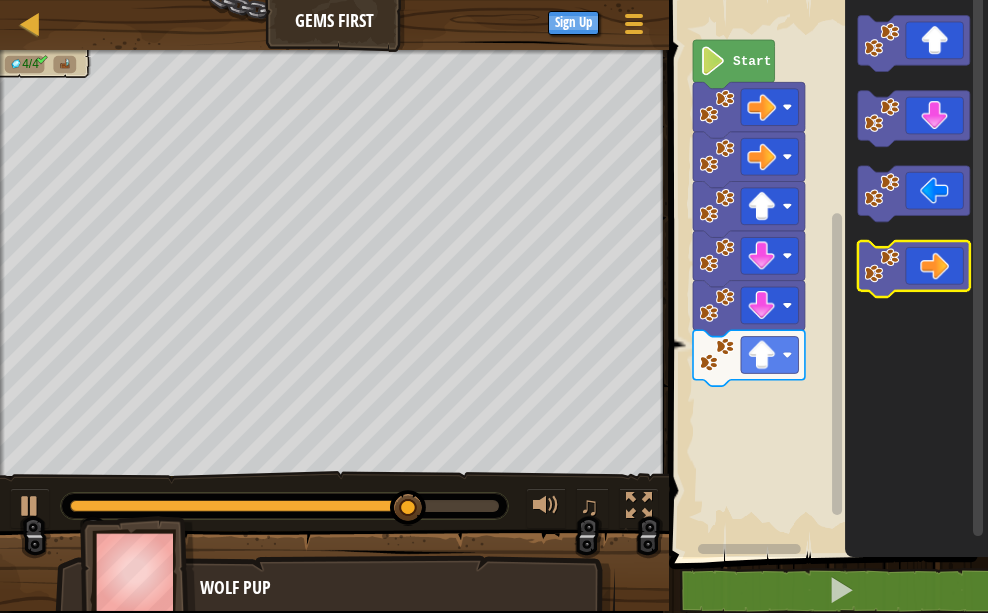 click 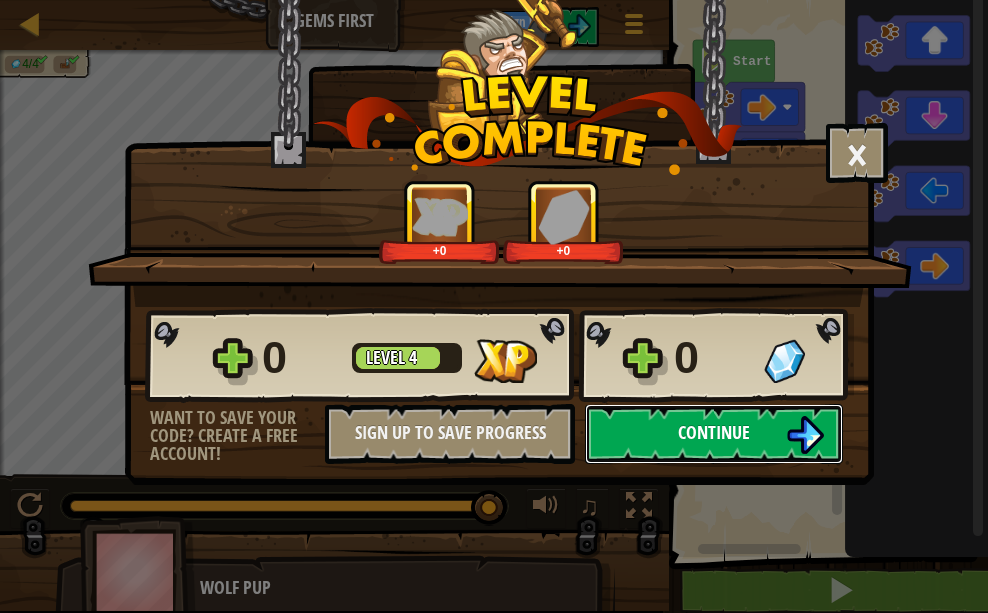 click on "Continue" at bounding box center (714, 434) 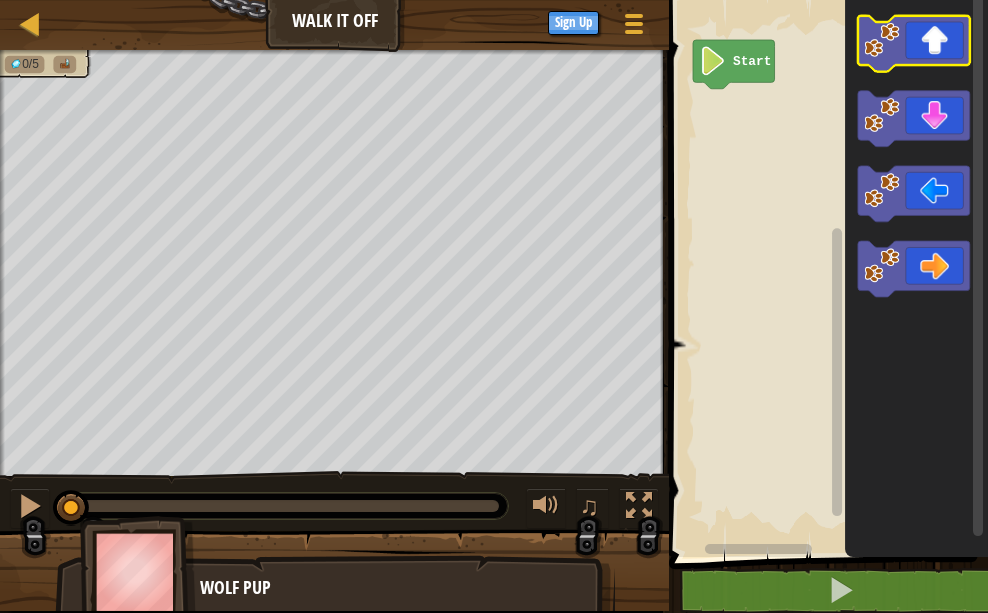 click 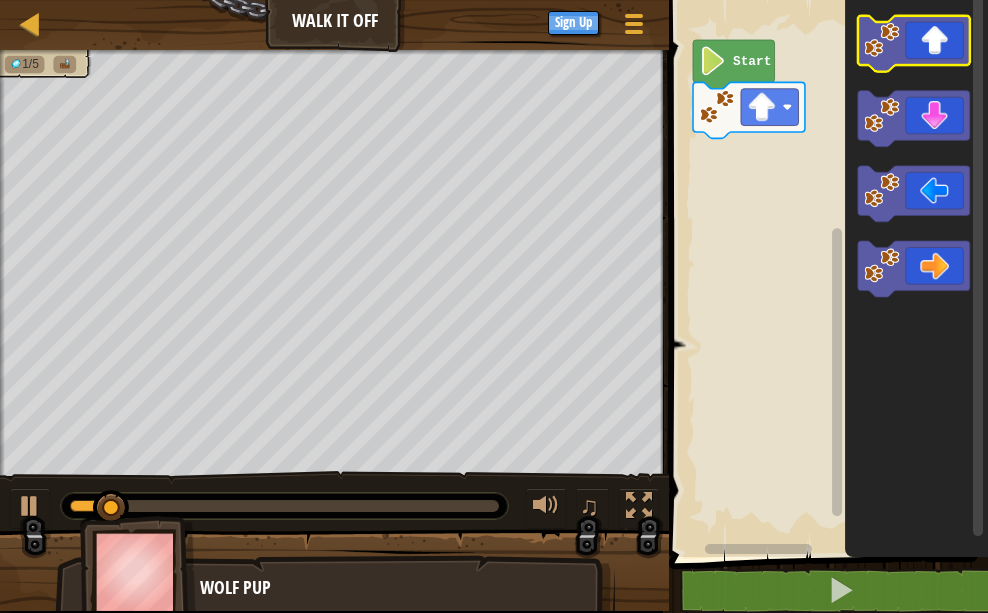 click 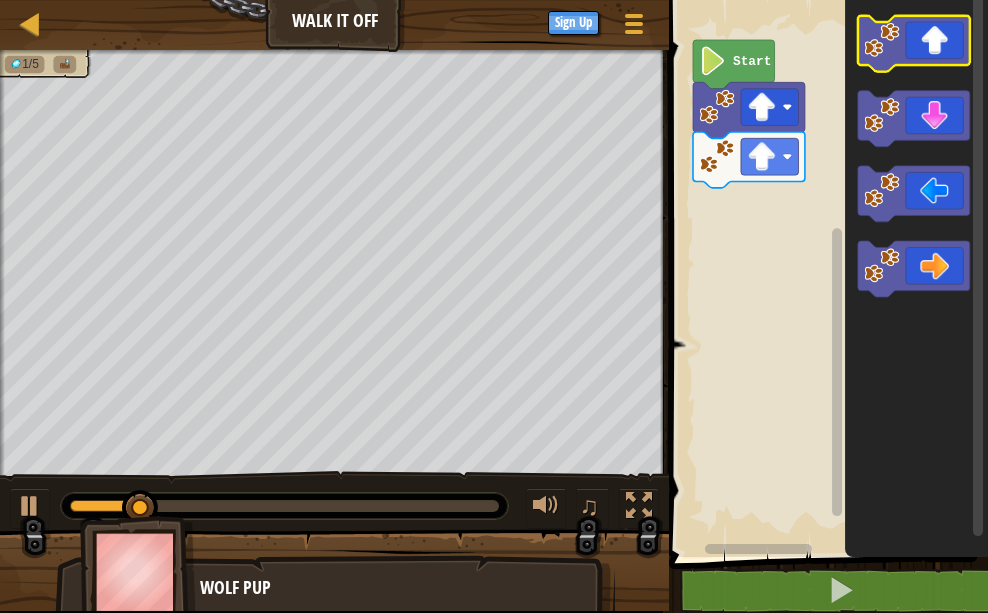 click 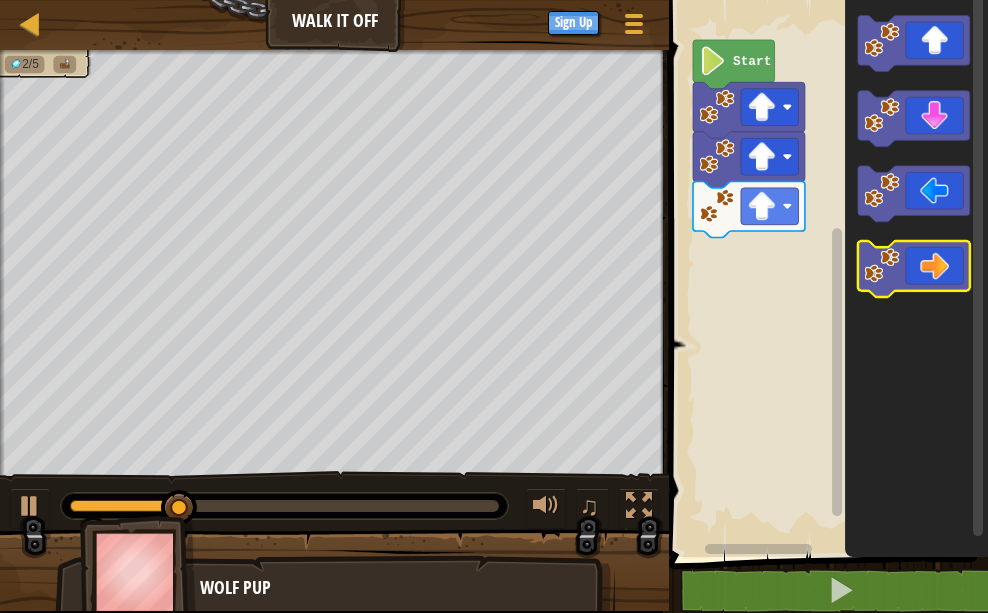 click 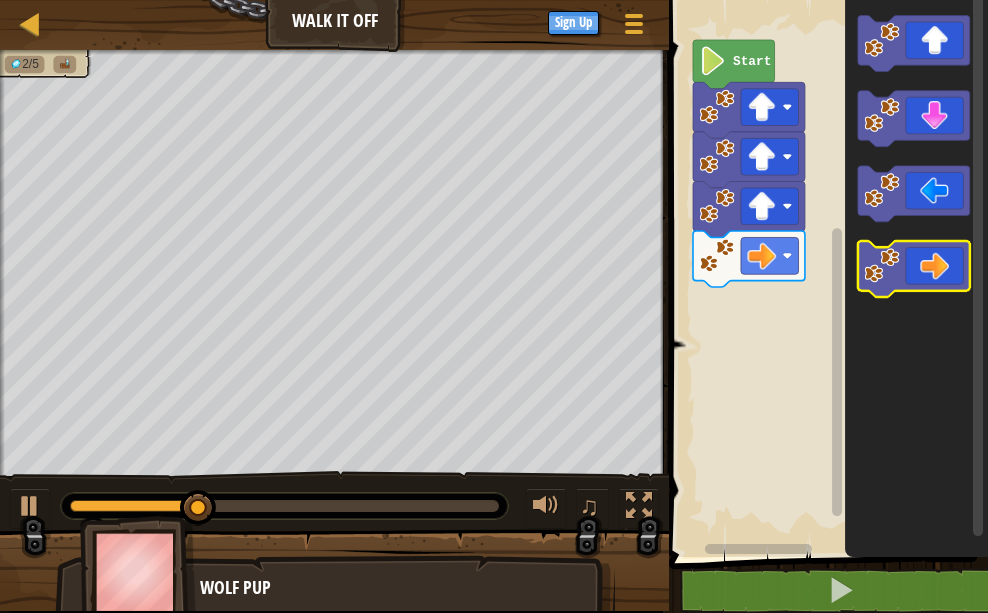 click 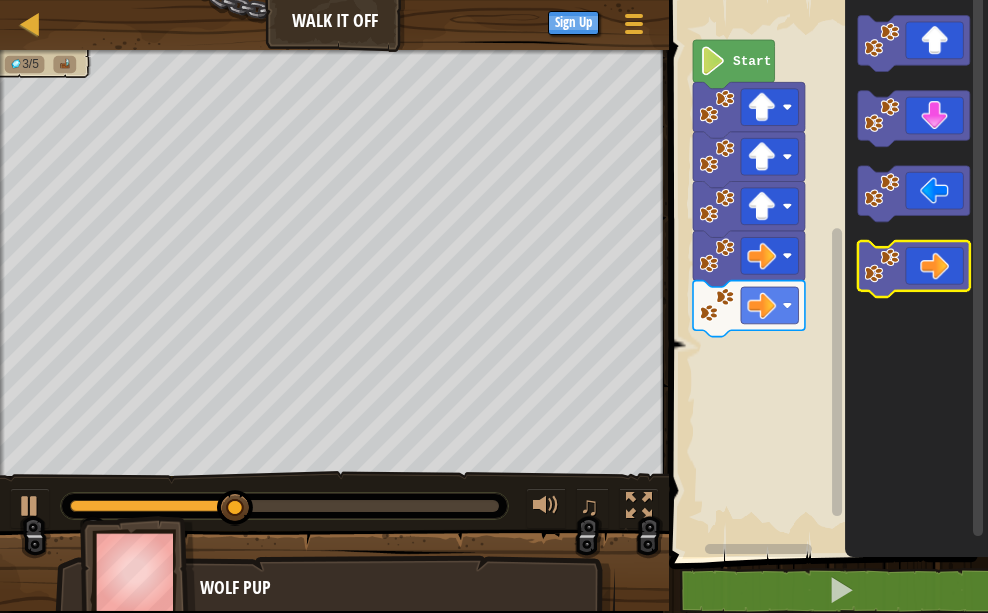 click 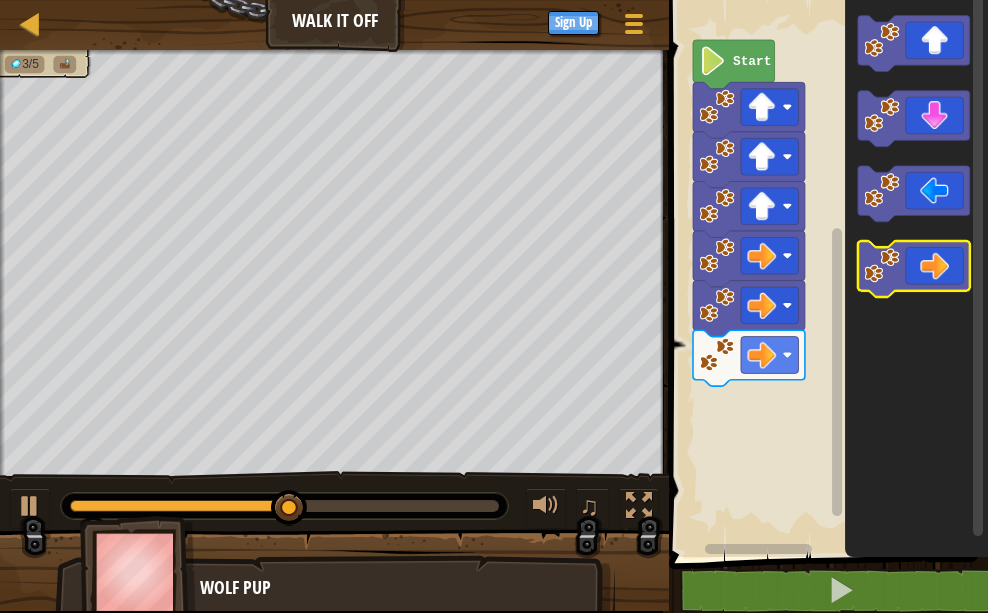 click 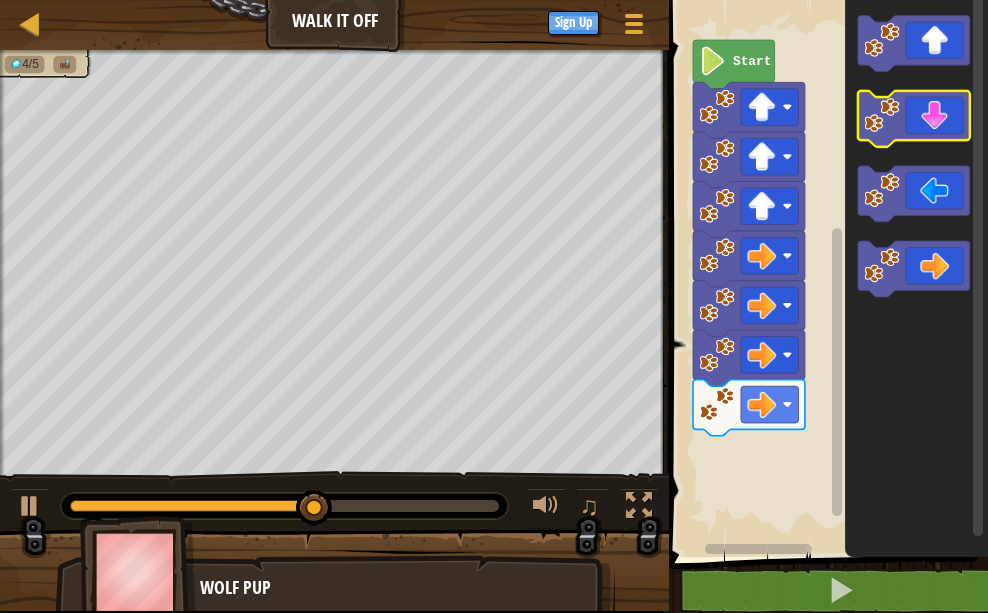 click 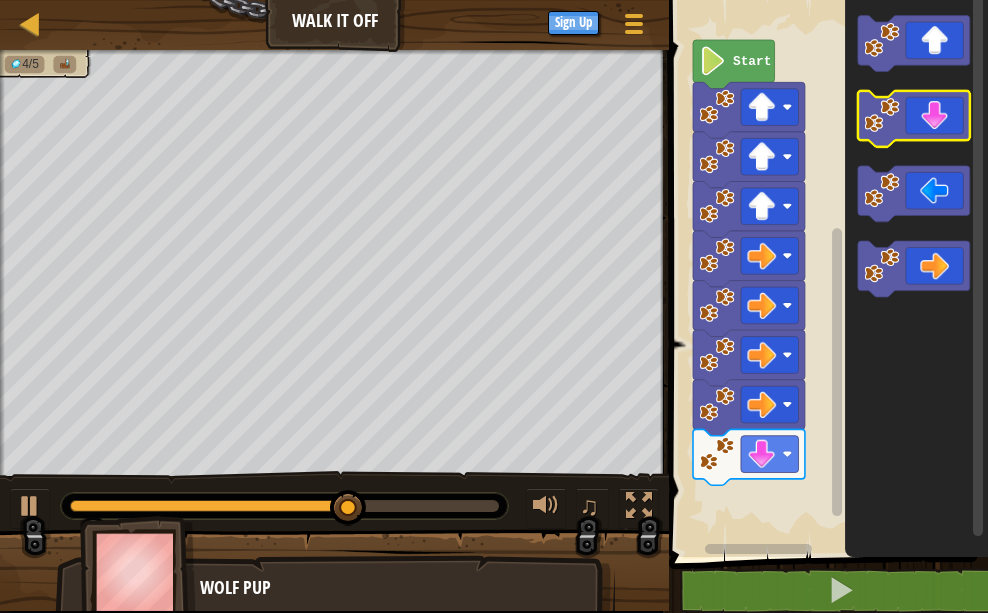 click 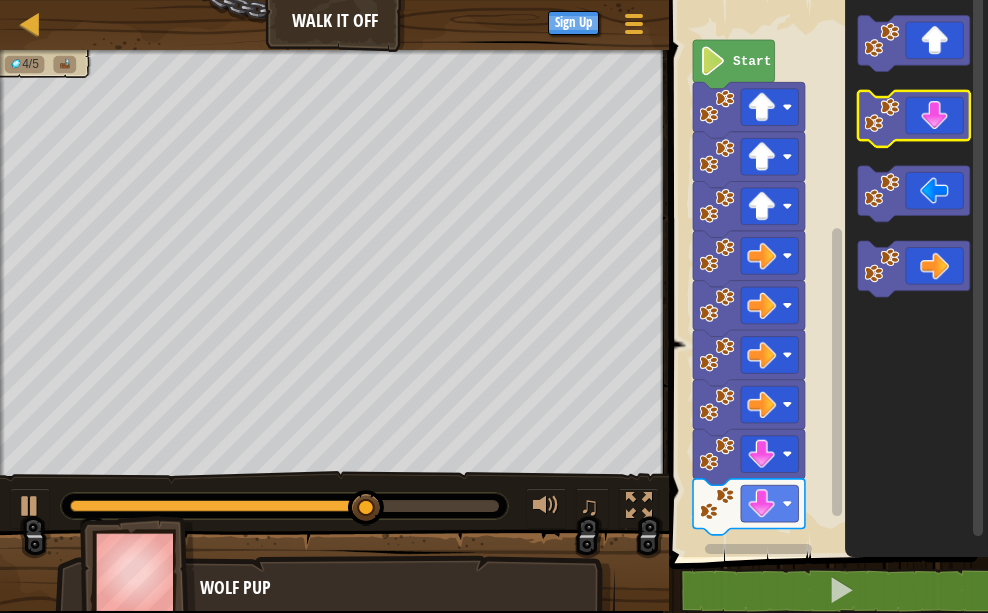click 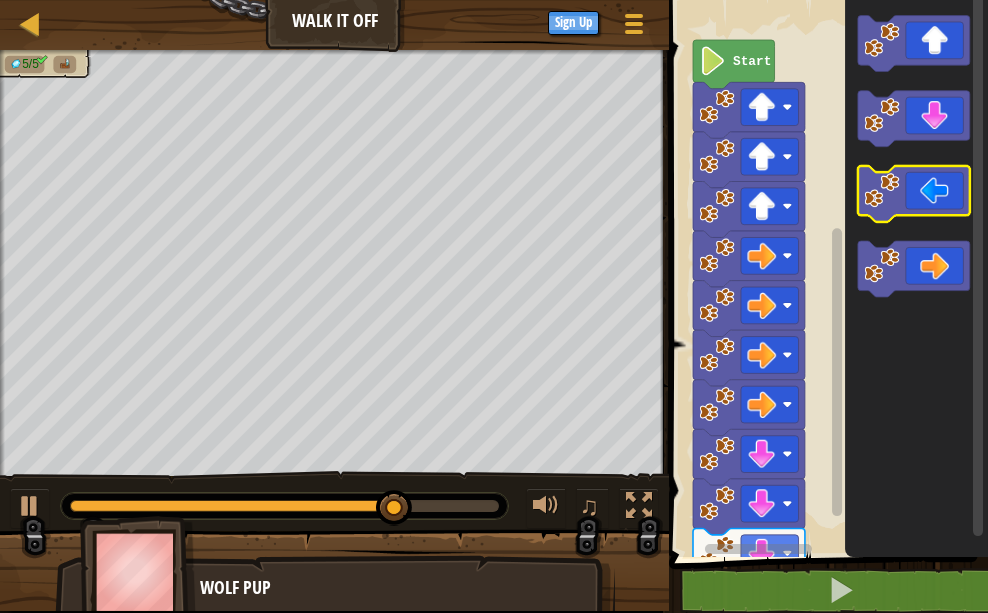 click 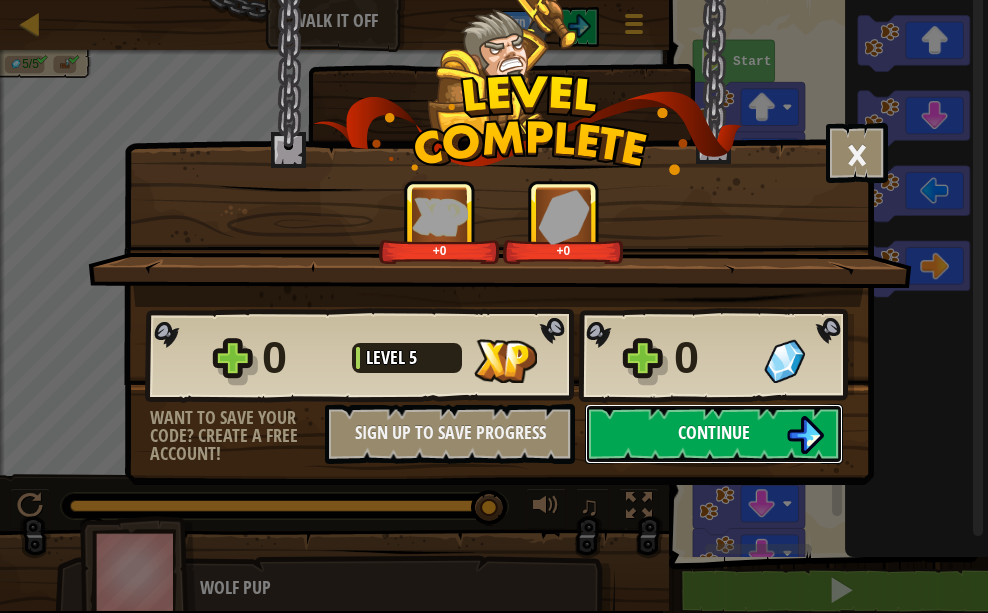 click on "Continue" at bounding box center [714, 434] 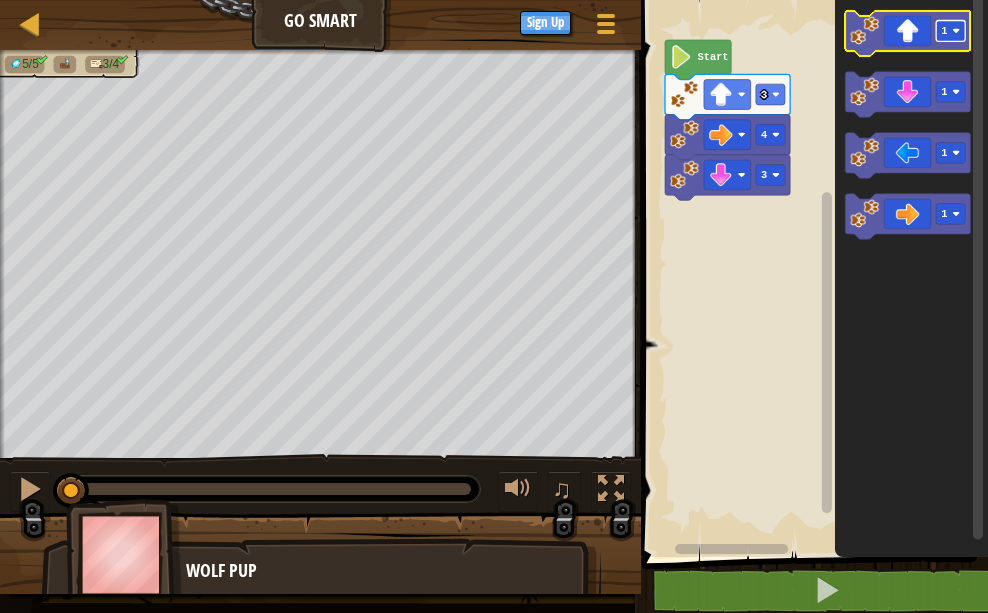 click on "1" 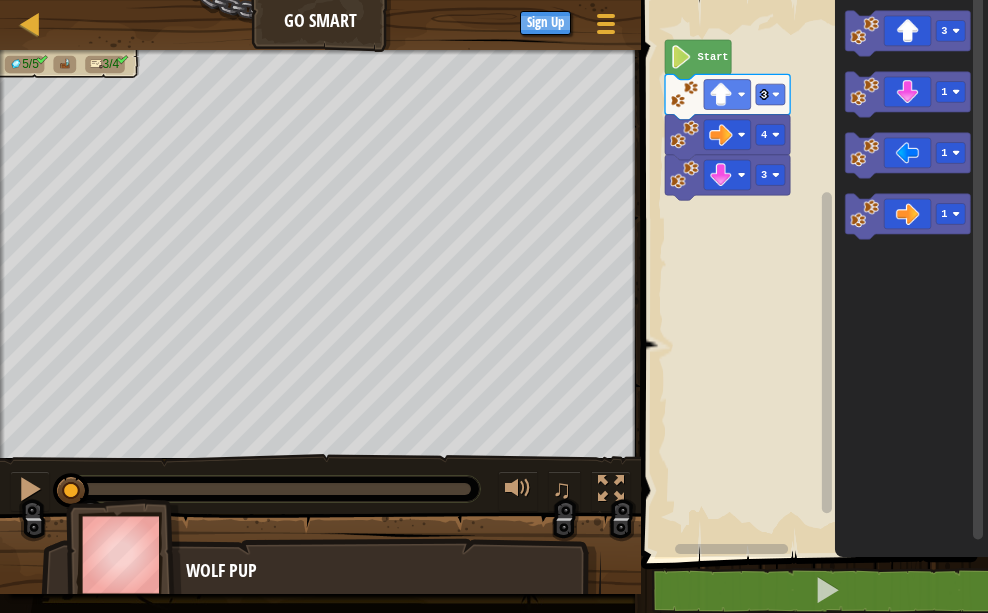 click on "Start" 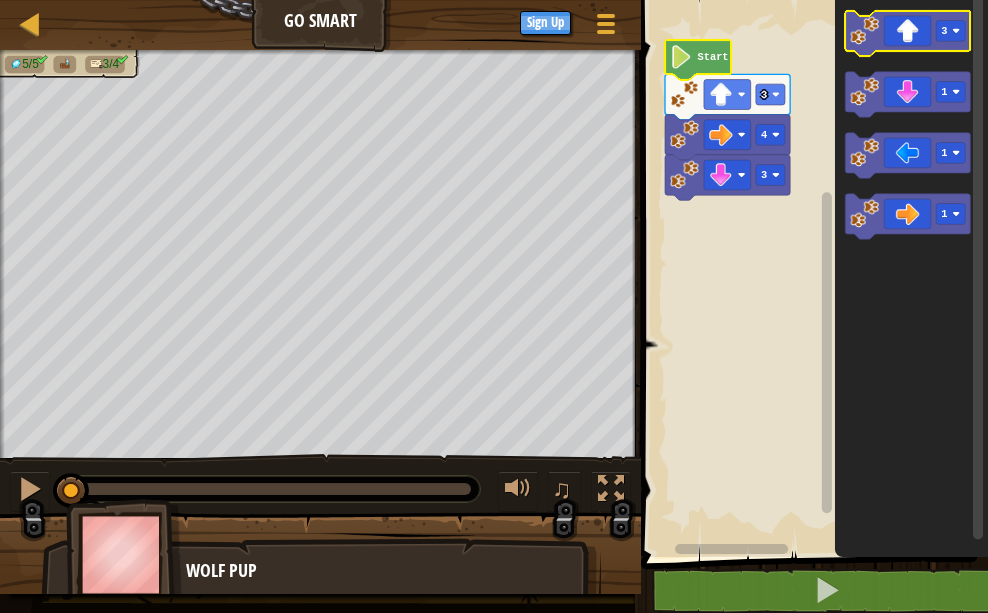 click 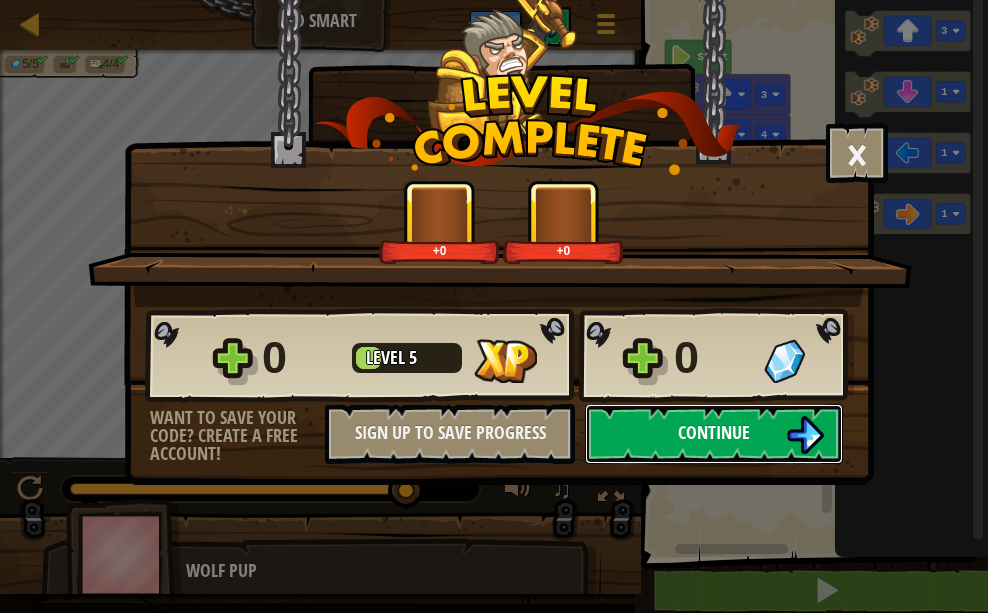 click on "Continue" at bounding box center [714, 434] 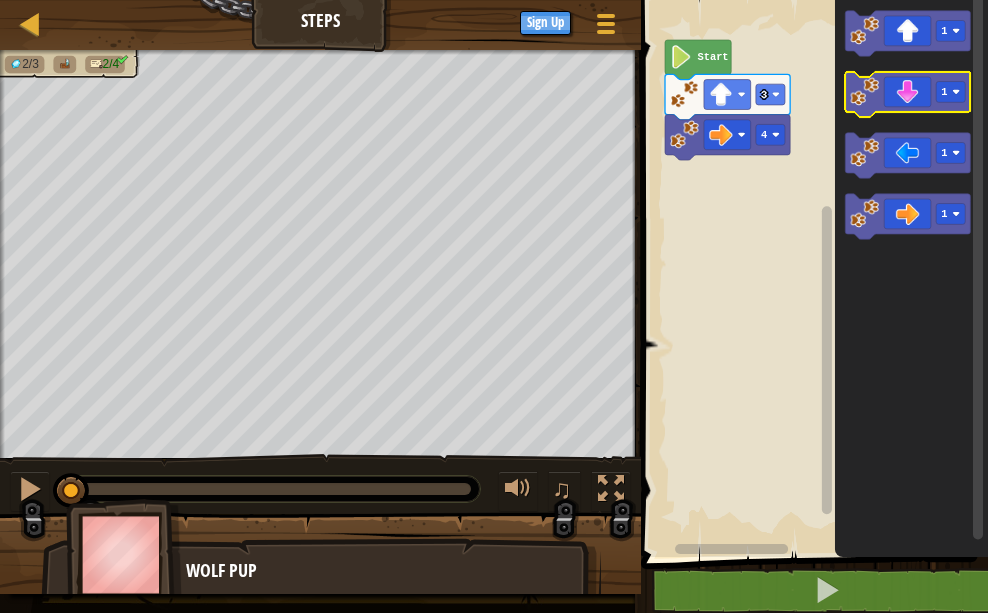 click 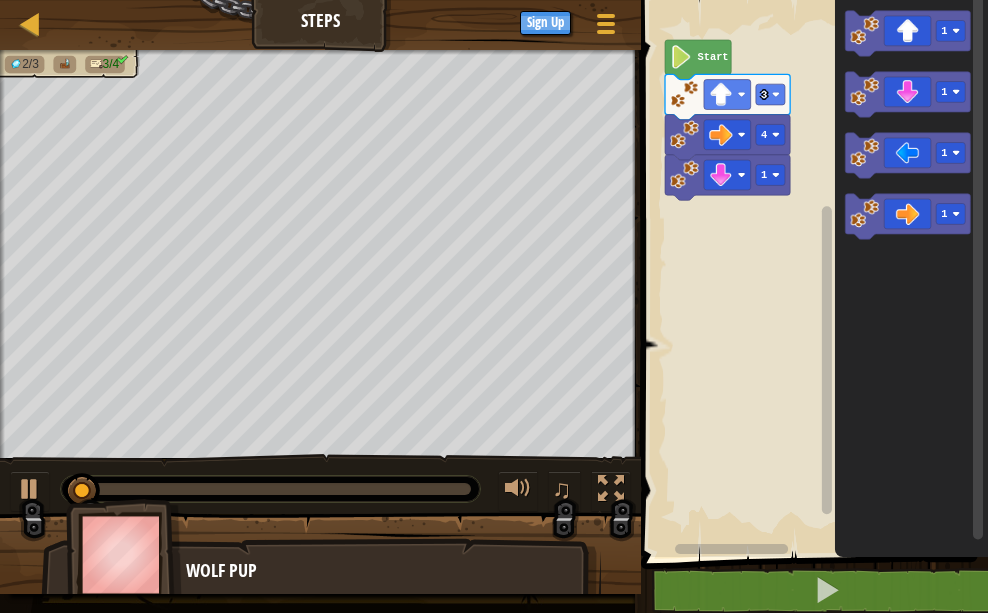 click on "Map Steps Game Menu Sign Up 1     הההההההההההההההההההההההההההההההההההההההההההההההההההההההההההההההההההההההההההההההההההההההההההההההההההההההההההההההההההההההההההההההההההההההההההההההההההההההההההההההההההההההההההההההההההההההההההההההההההההההההההההההההההההההההההההההההההההההההההההההההההההההההההההההה XXXXXXXXXXXXXXXXXXXXXXXXXXXXXXXXXXXXXXXXXXXXXXXXXXXXXXXXXXXXXXXXXXXXXXXXXXXXXXXXXXXXXXXXXXXXXXXXXXXXXXXXXXXXXXXXXXXXXXXXXXXXXXXXXXXXXXXXXXXXXXXXXXXXXXXXXXXXXXXXXXXXXXXXXXXXXXXXXXXXXXXXXXXXXXXXXXXXXXXXXXXXXXXXXXXXXXXXXXXXXXXXXXXXXXXXXXXXXXXXXXXXXXXXXXXXXXXX Solution × Blocks 1 2 3 go ( 'up' ,   3 ) go ( 'right' ,   4 )     4 1 3 Start 1 1 1 1 Code Saved Programming language : Python Statement   /  Call   /  go('up', 1) go('down', 1) go('left', 1) go('right', 1) × 2/3" at bounding box center [494, 0] 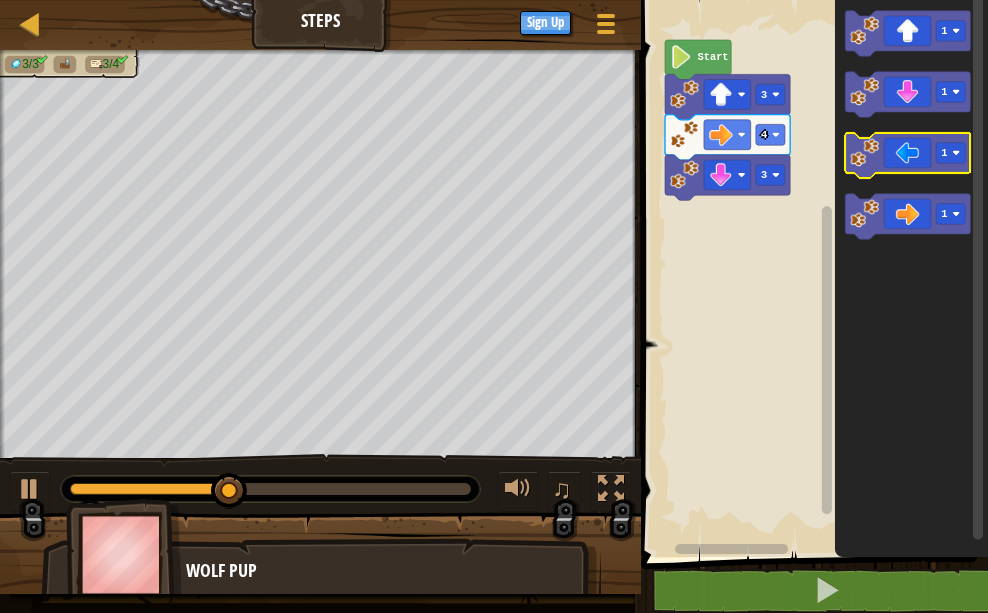click 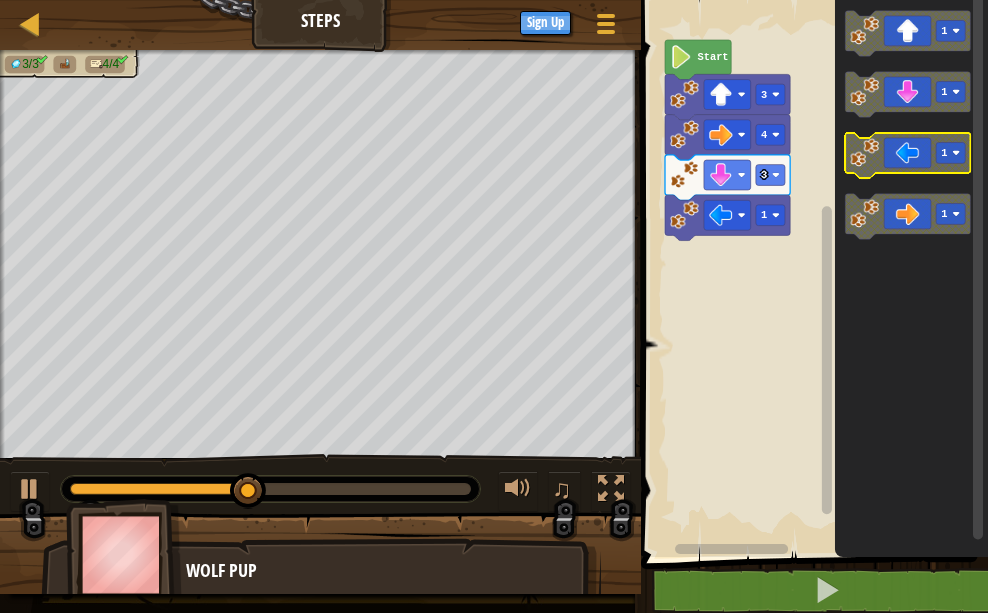 click 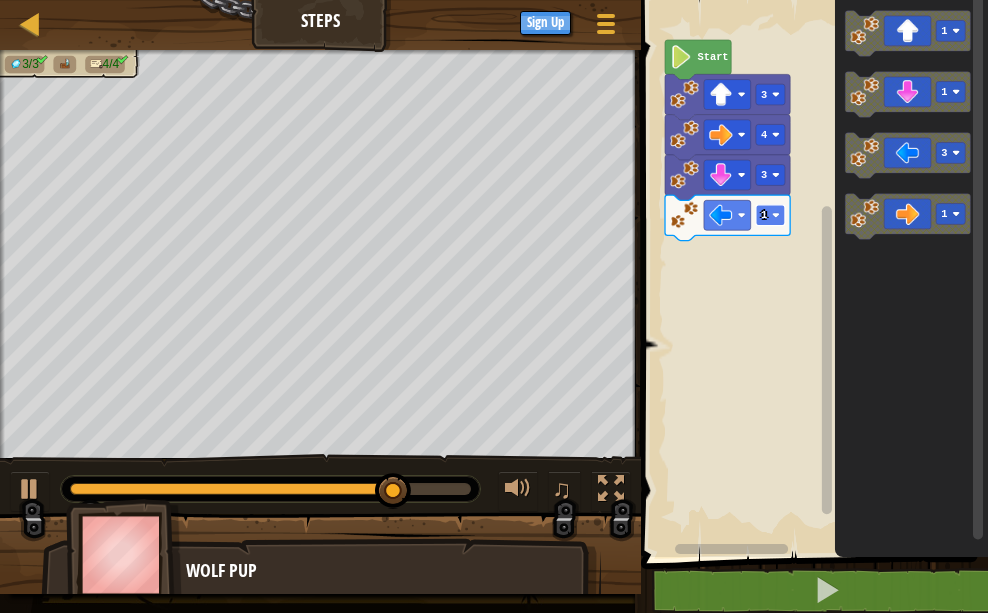 click 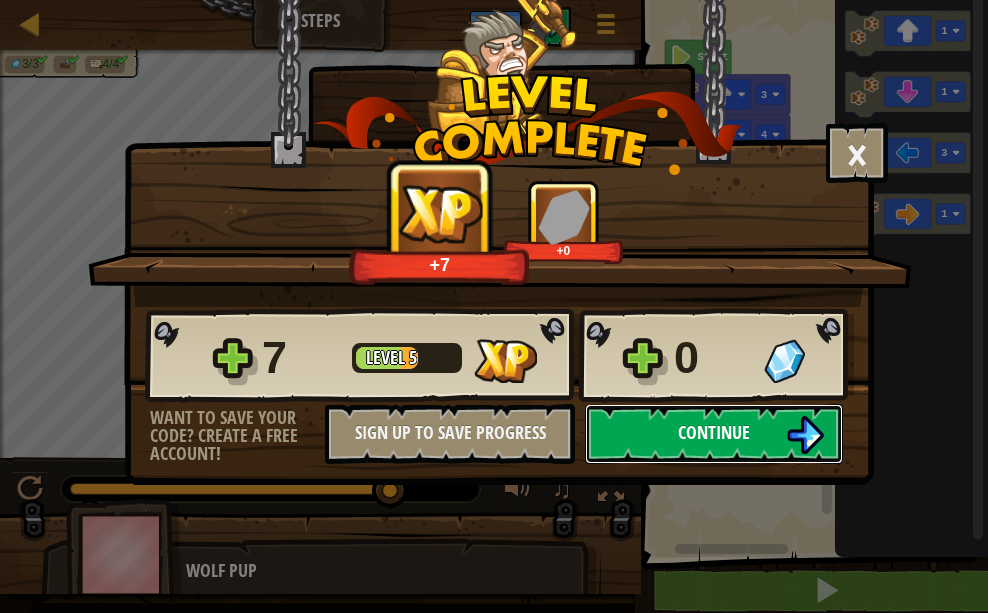 click on "Continue" at bounding box center (714, 432) 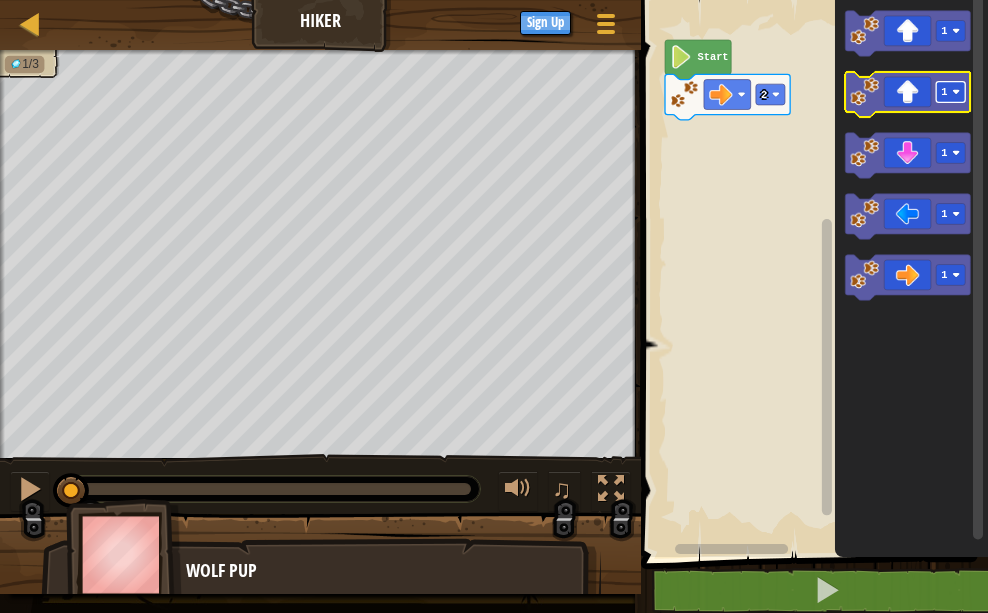 click 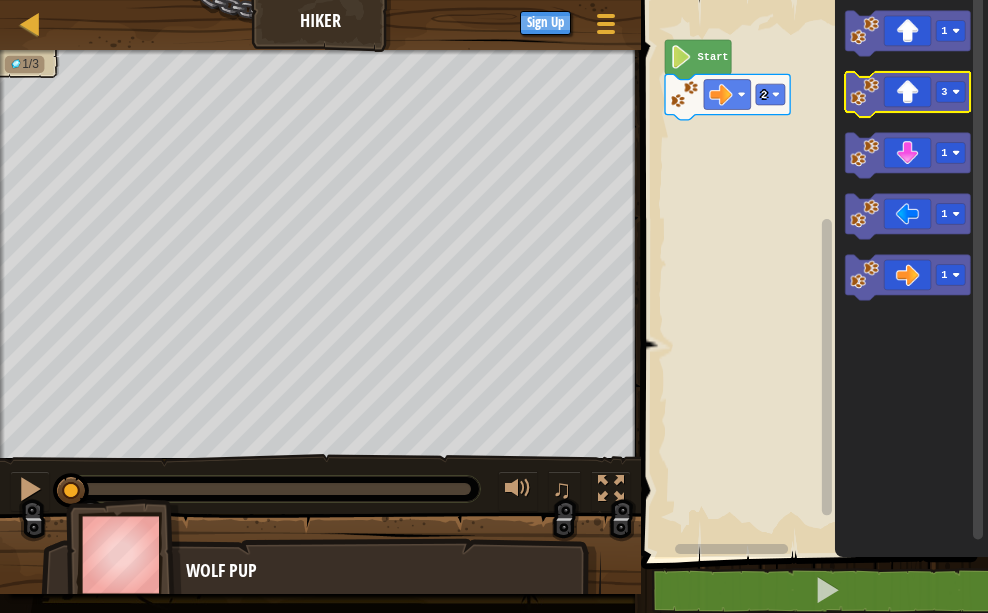 click 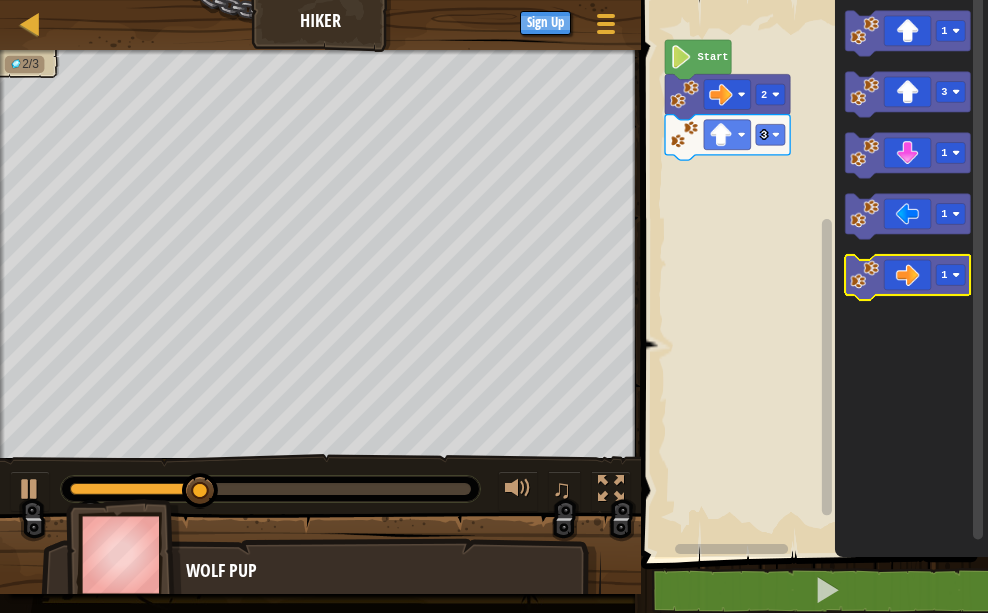 click 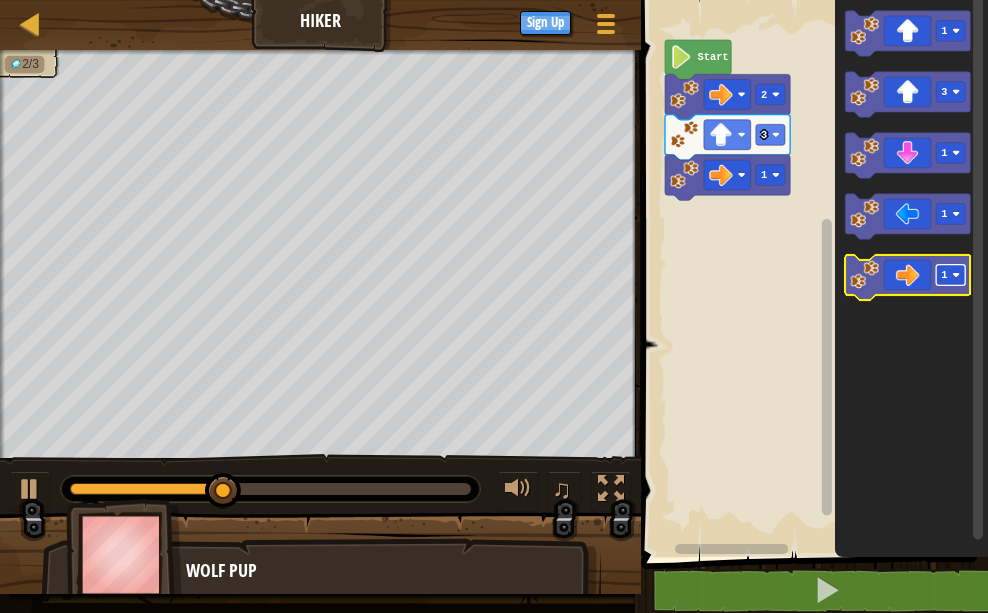 click 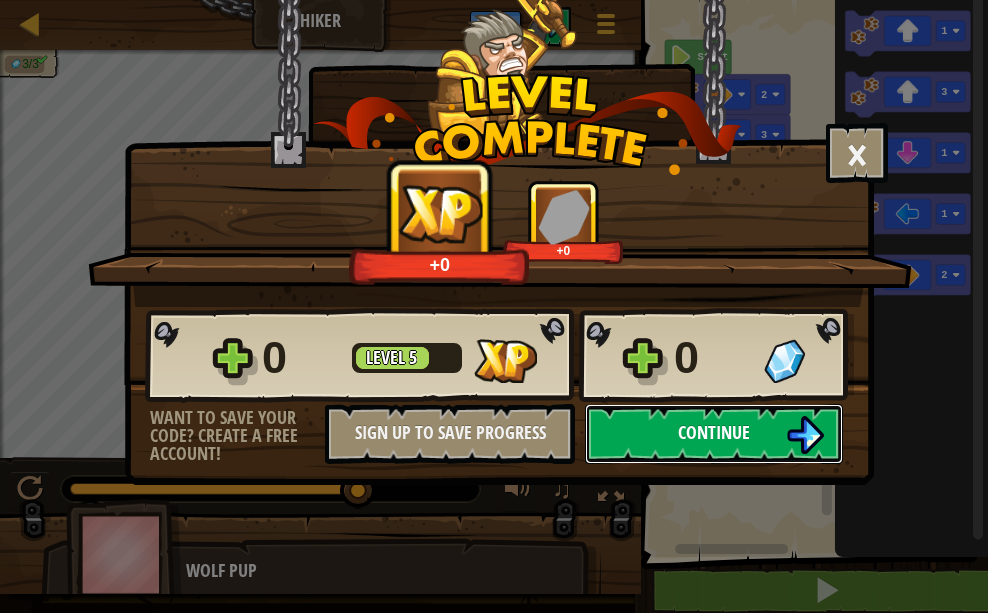 click on "Continue" at bounding box center (714, 432) 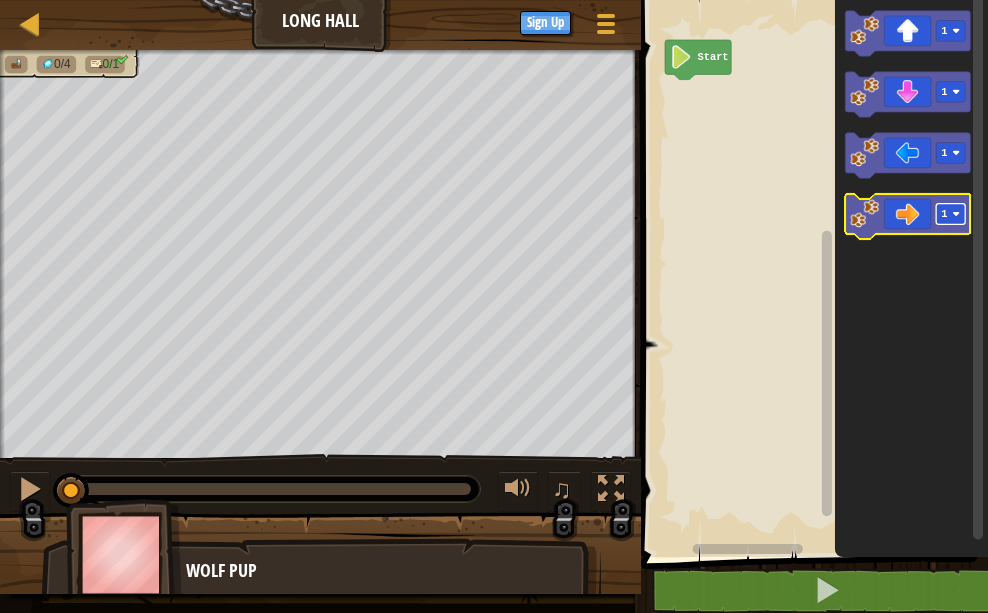 click 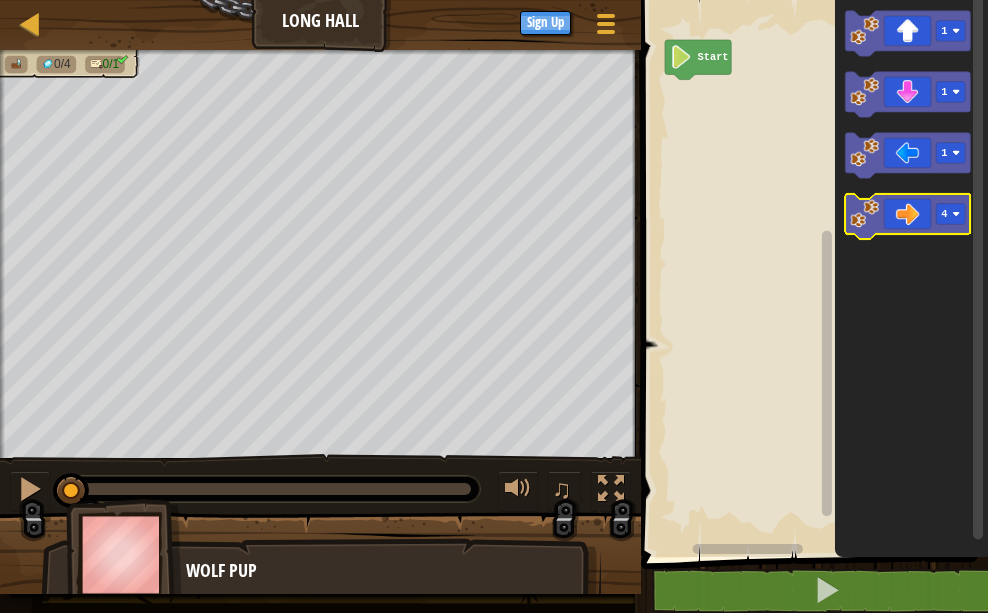 click 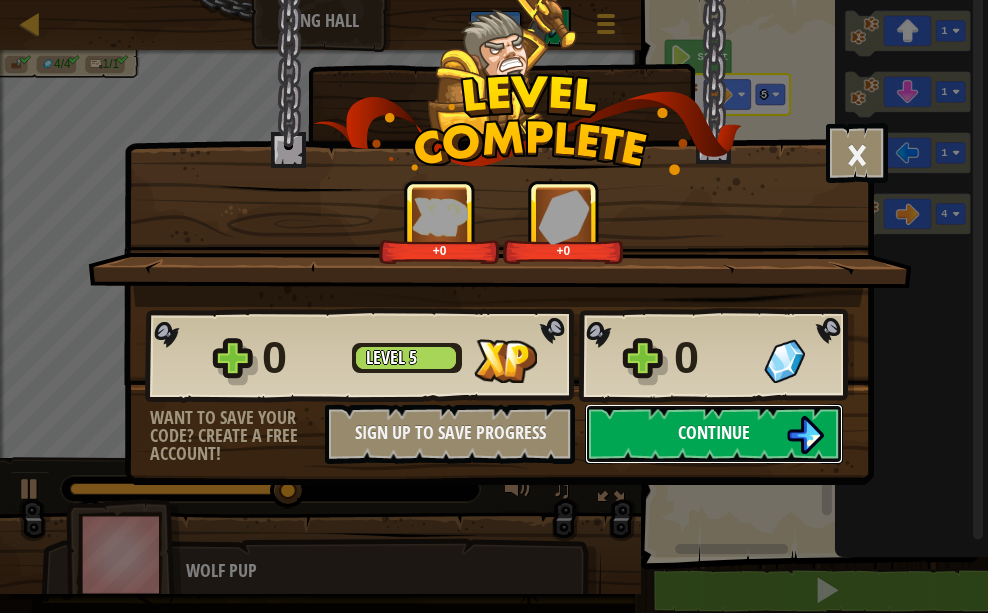 click on "Continue" at bounding box center (714, 432) 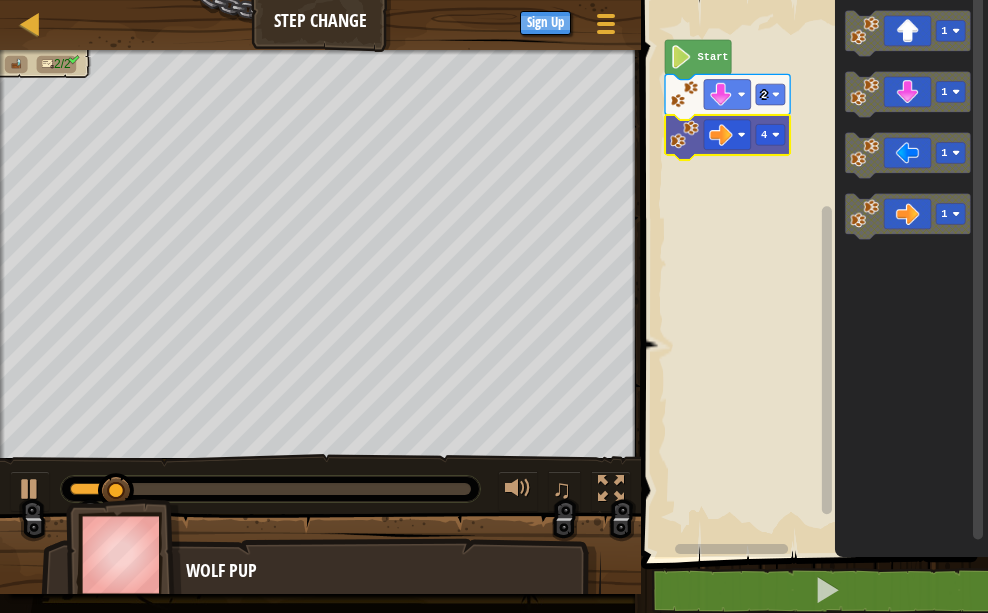 click 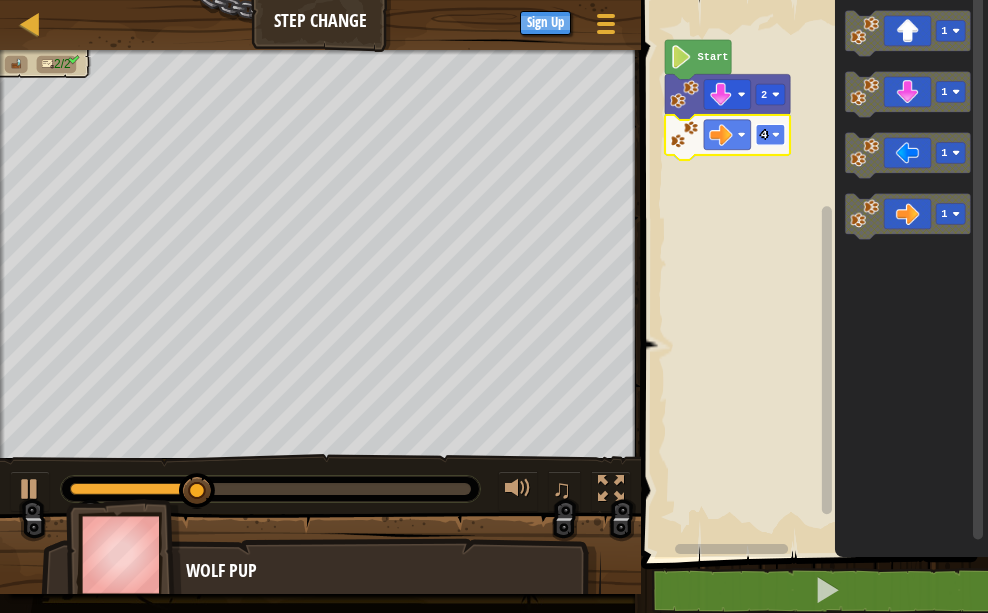 click 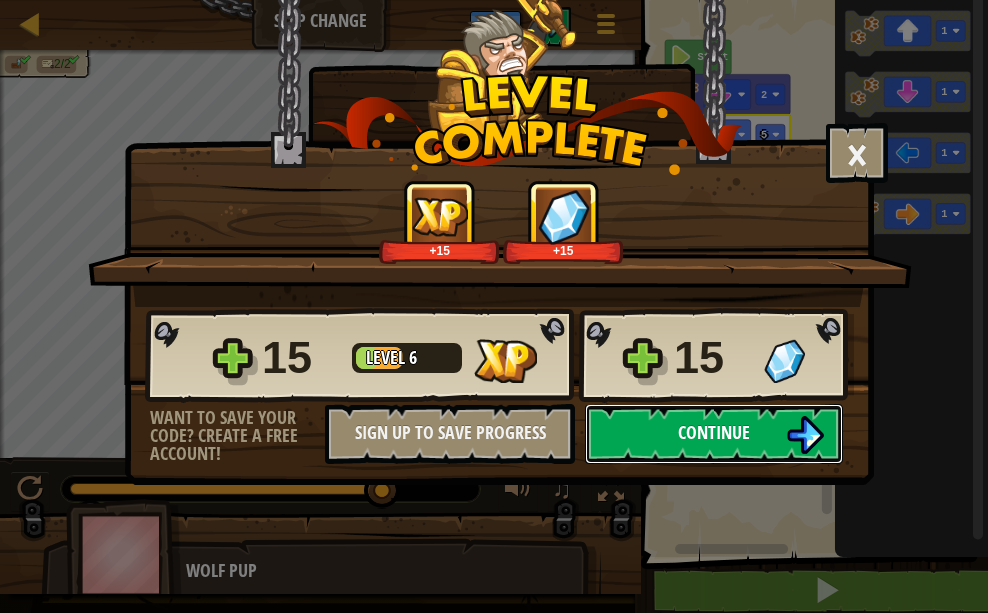click on "Continue" at bounding box center [714, 434] 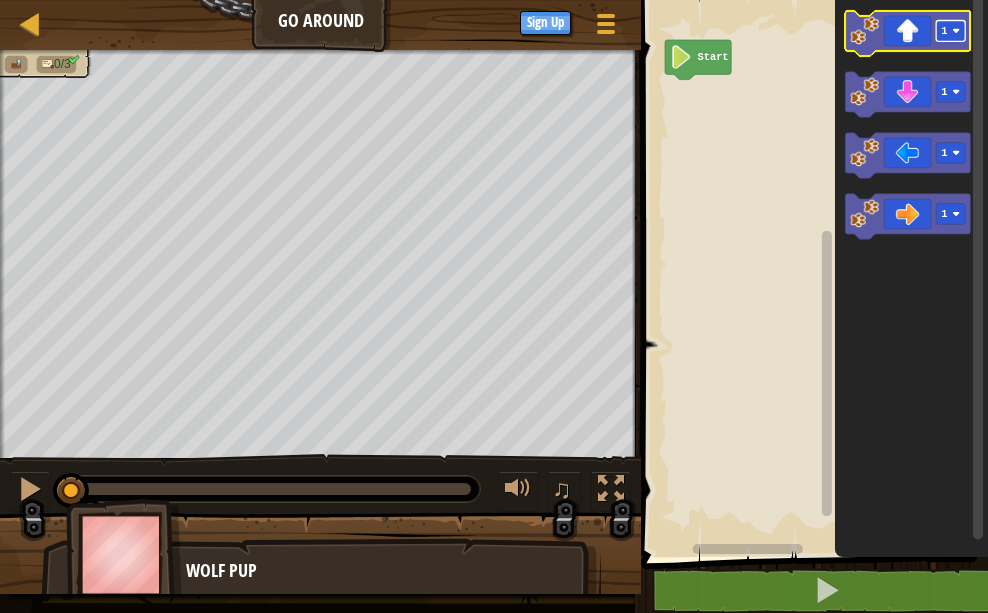 click 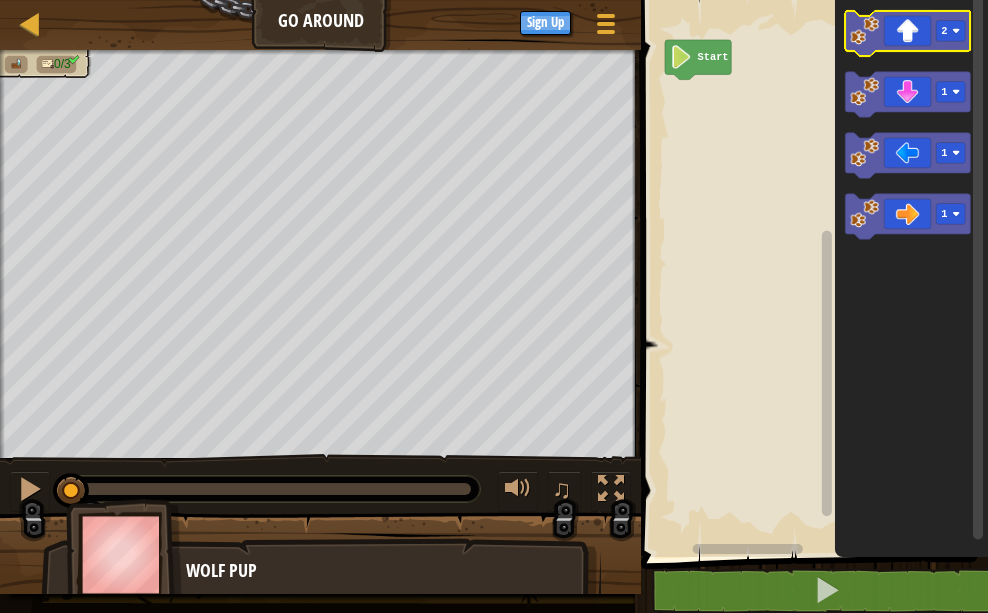 click 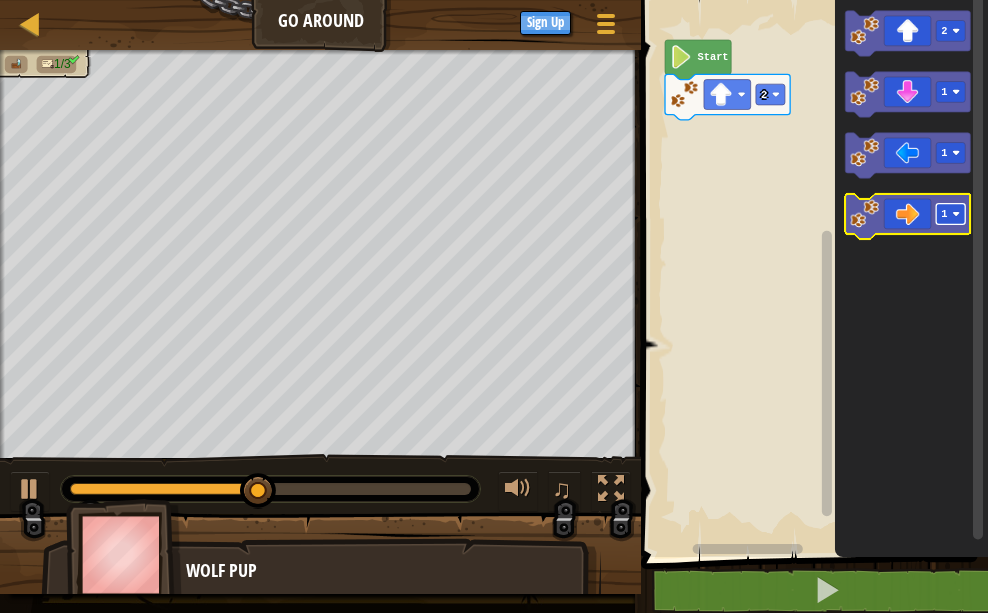 click 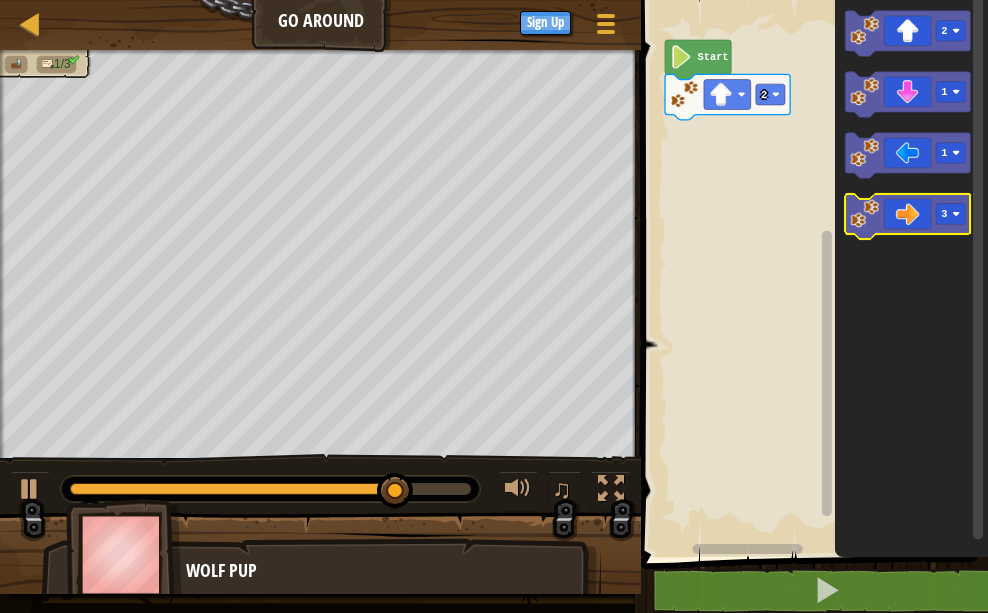 click 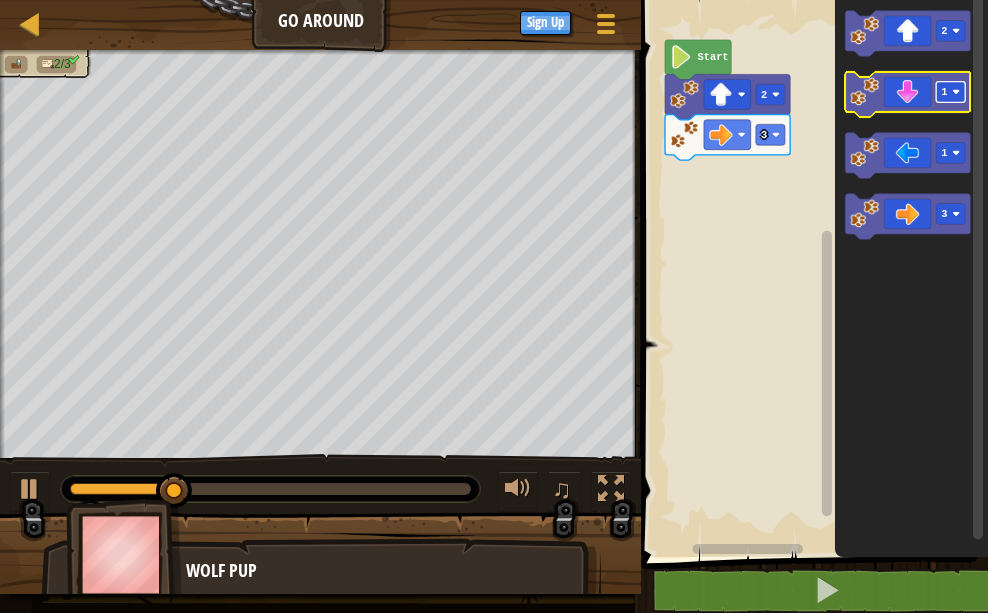 click 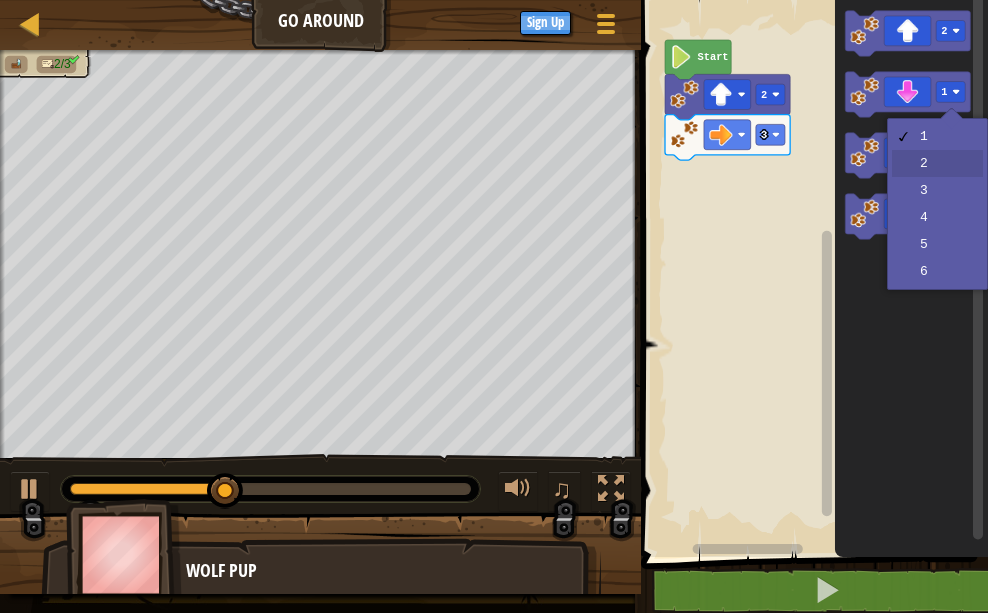 drag, startPoint x: 948, startPoint y: 163, endPoint x: 932, endPoint y: 125, distance: 41.231056 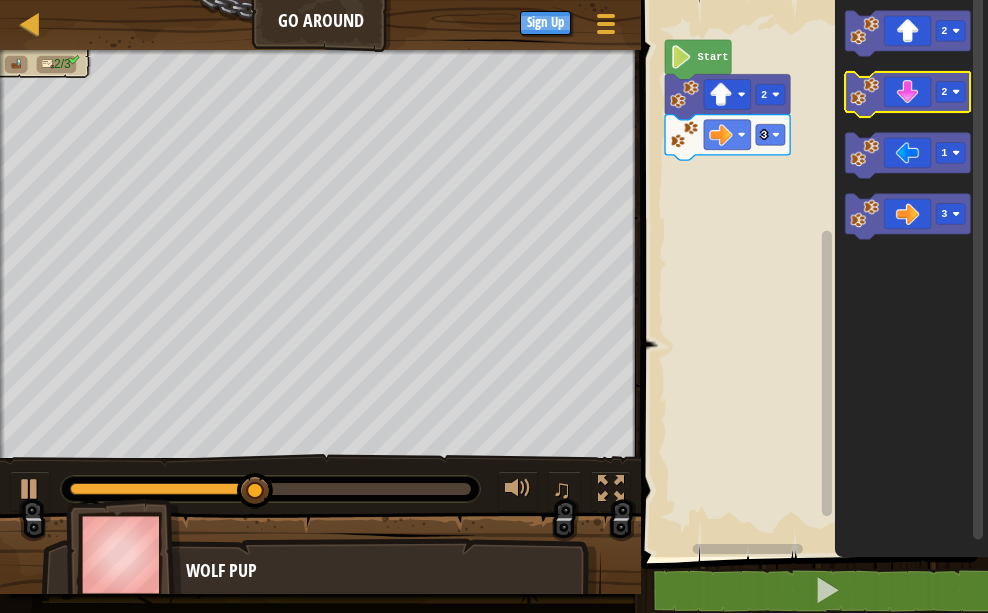 click 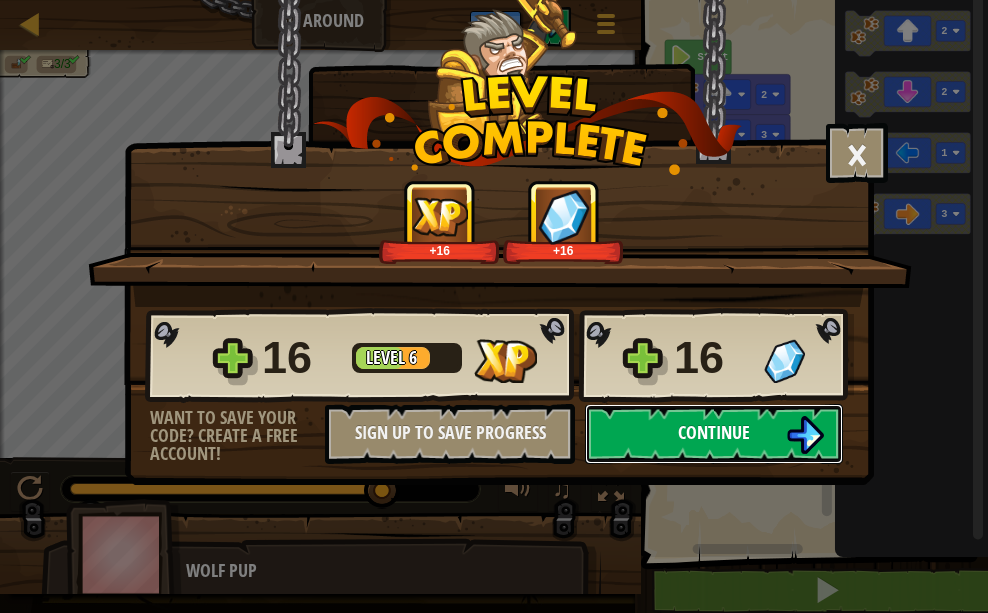 click on "Continue" at bounding box center [714, 432] 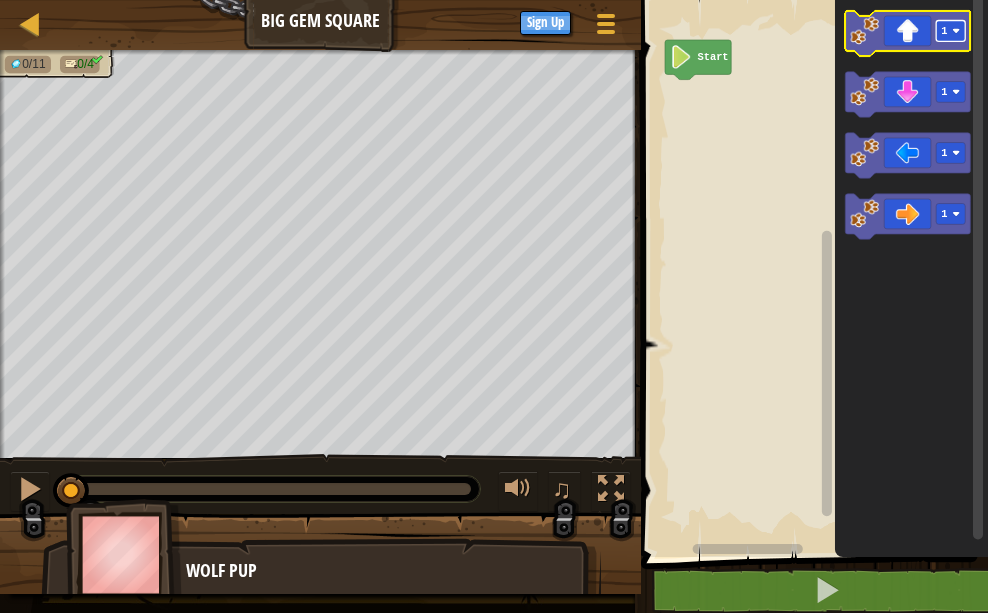 click 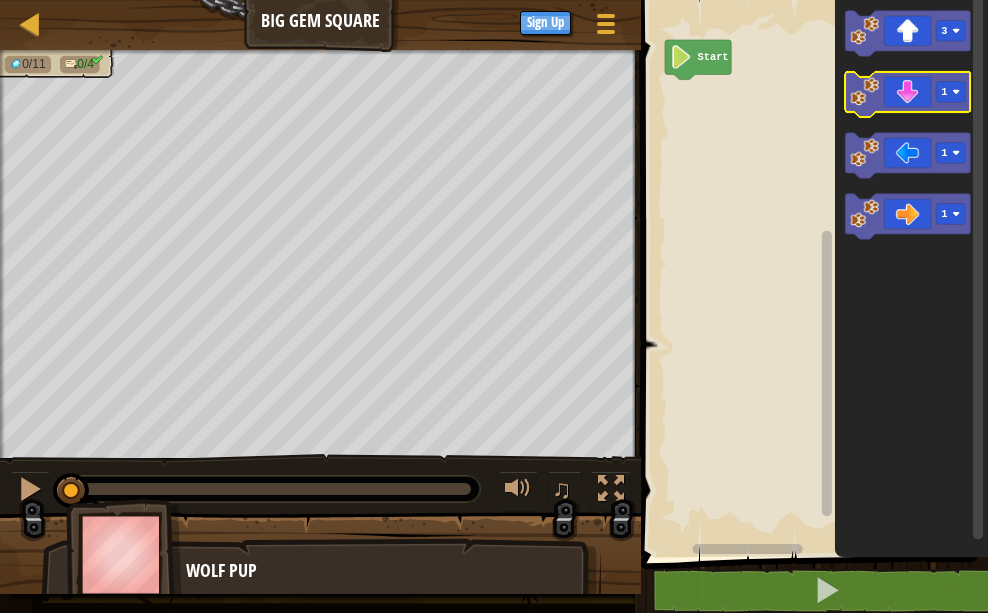 click 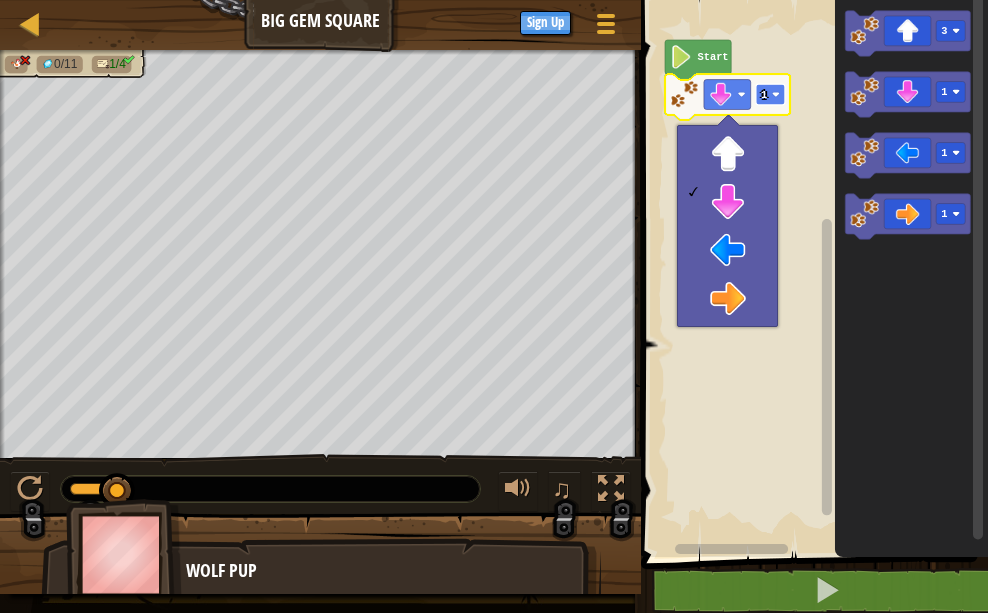 click 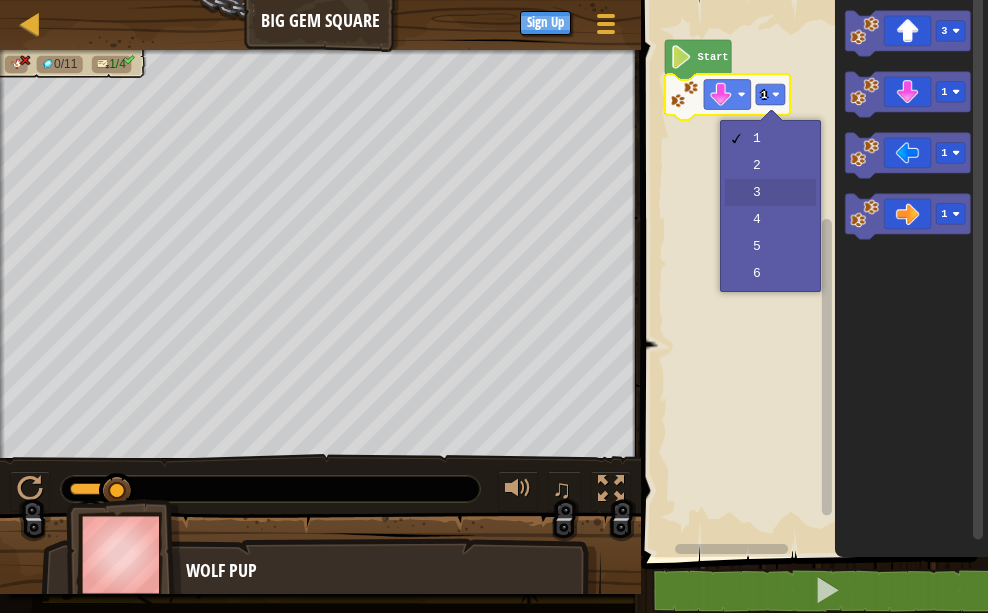 drag, startPoint x: 765, startPoint y: 185, endPoint x: 754, endPoint y: 135, distance: 51.1957 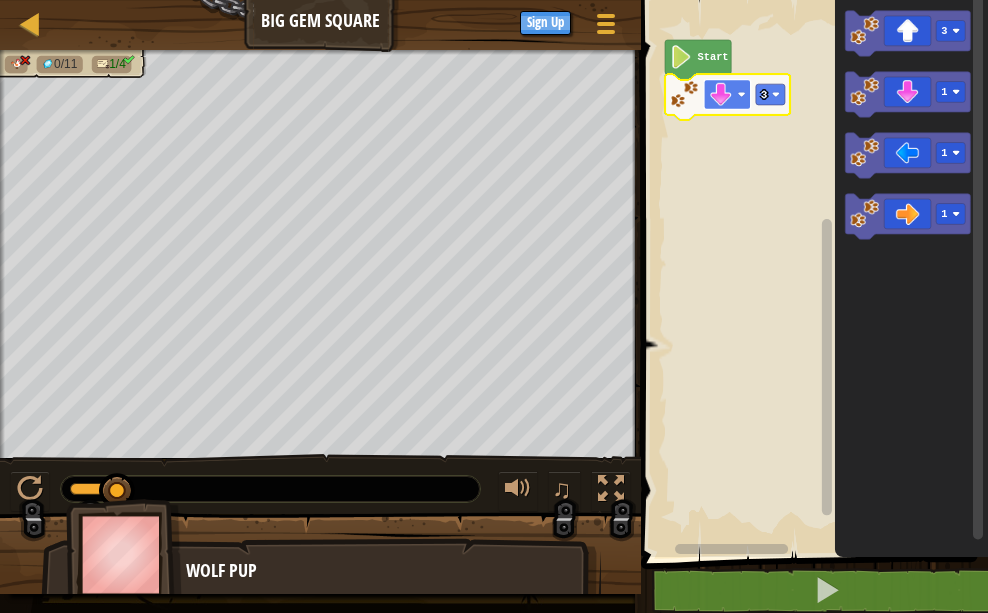 click 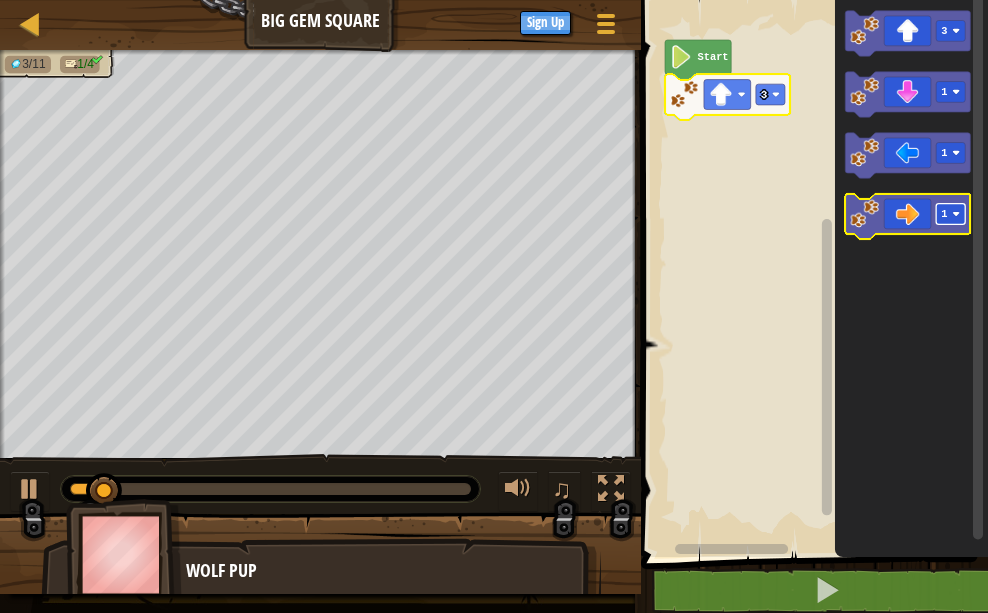 click 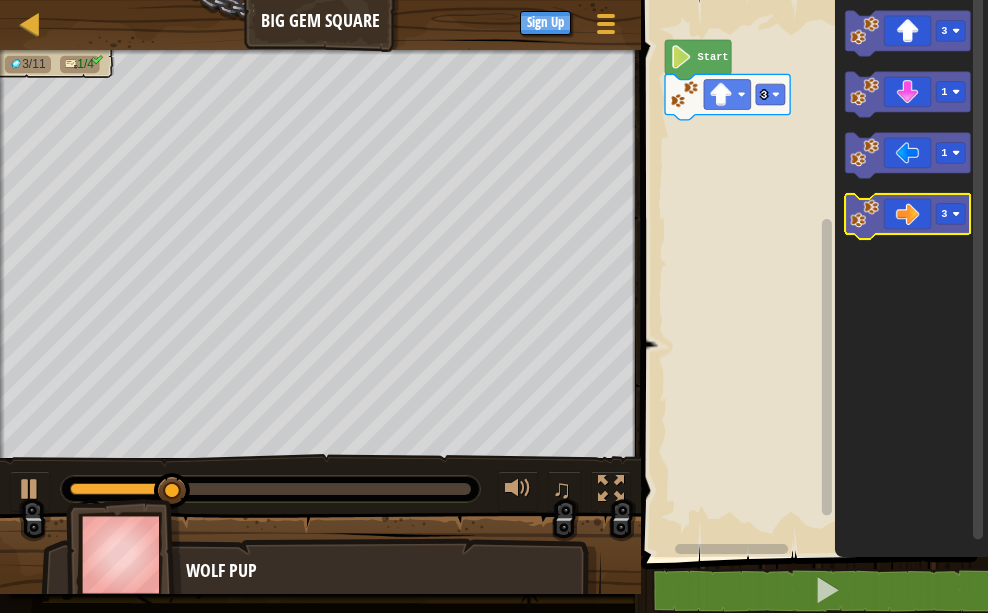click 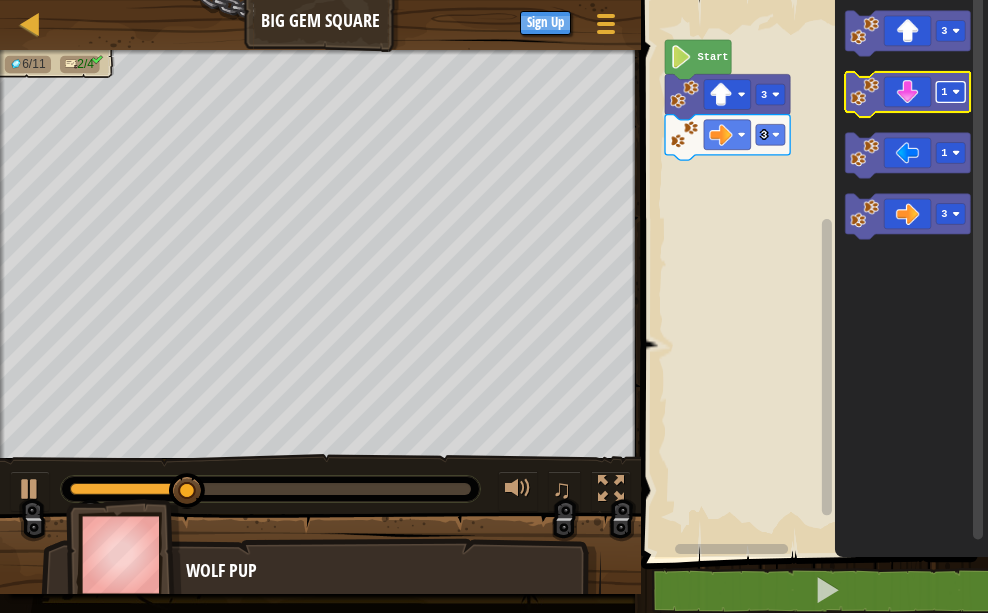click 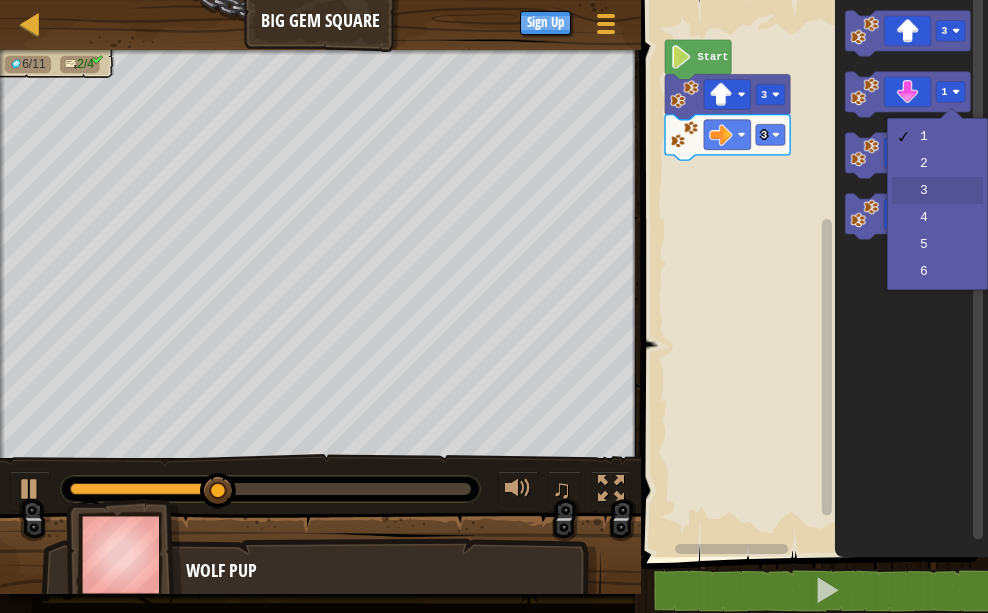 drag, startPoint x: 943, startPoint y: 191, endPoint x: 926, endPoint y: 125, distance: 68.154236 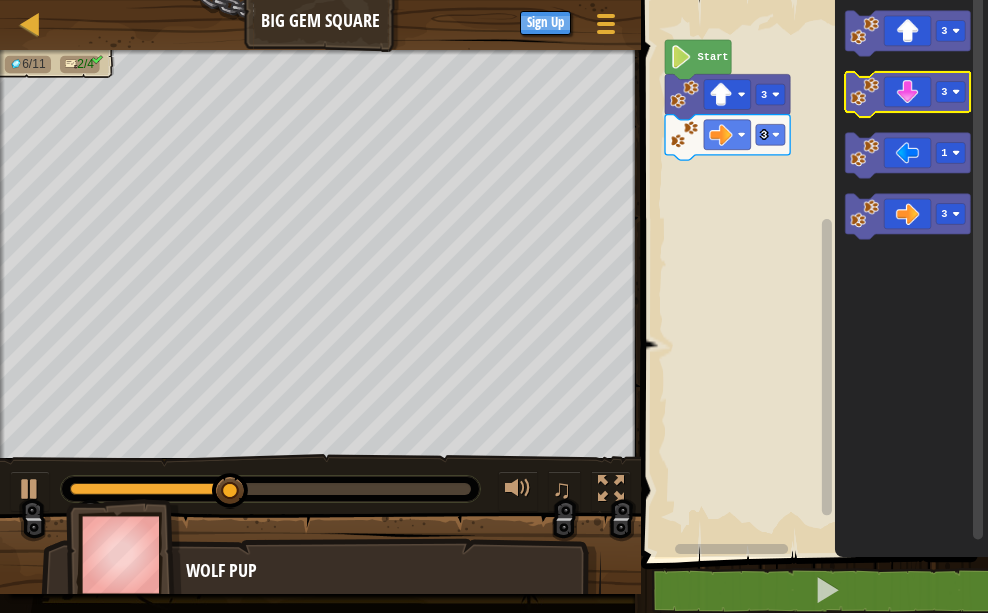 click 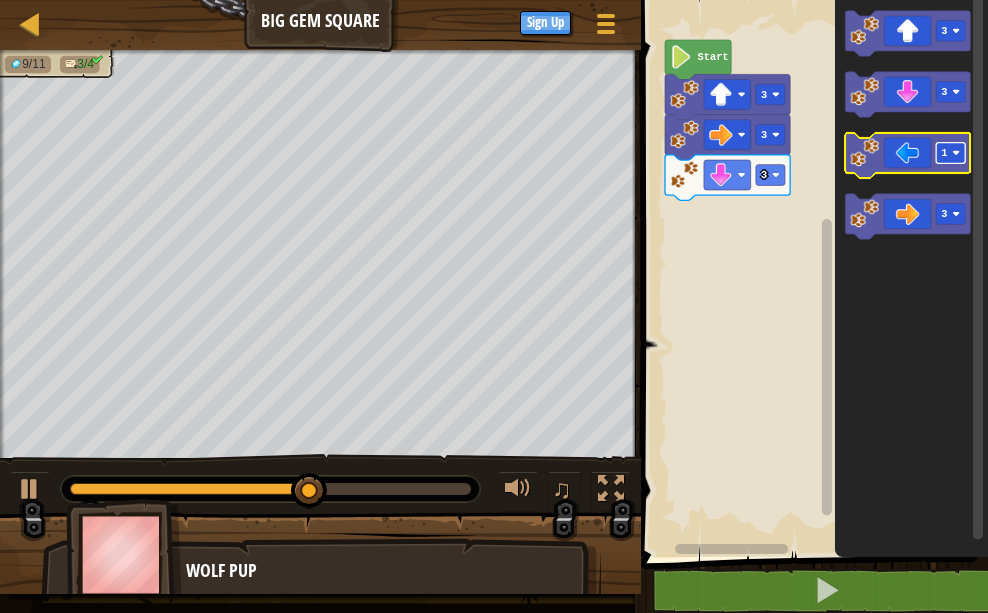 click 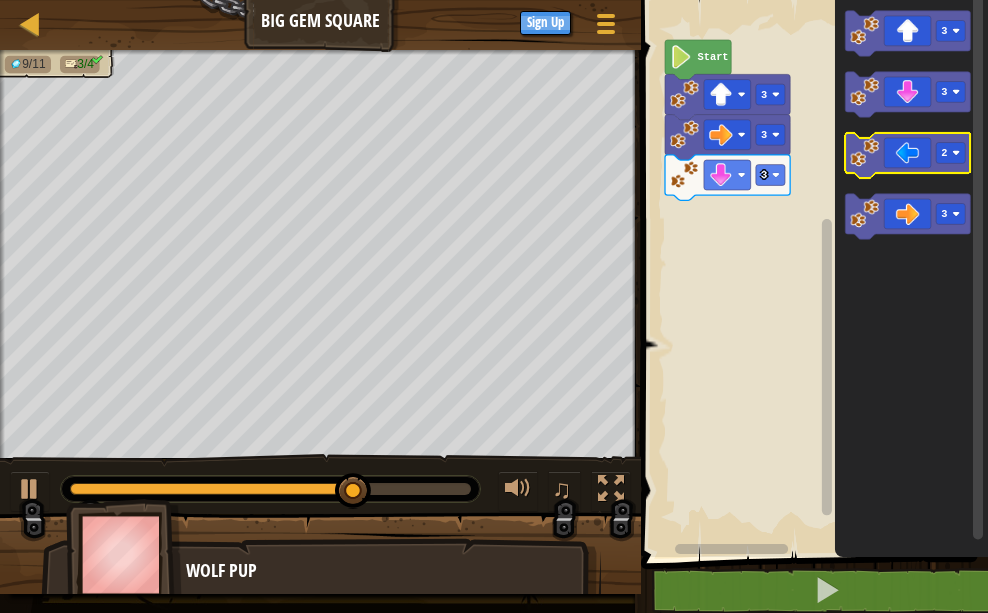 click 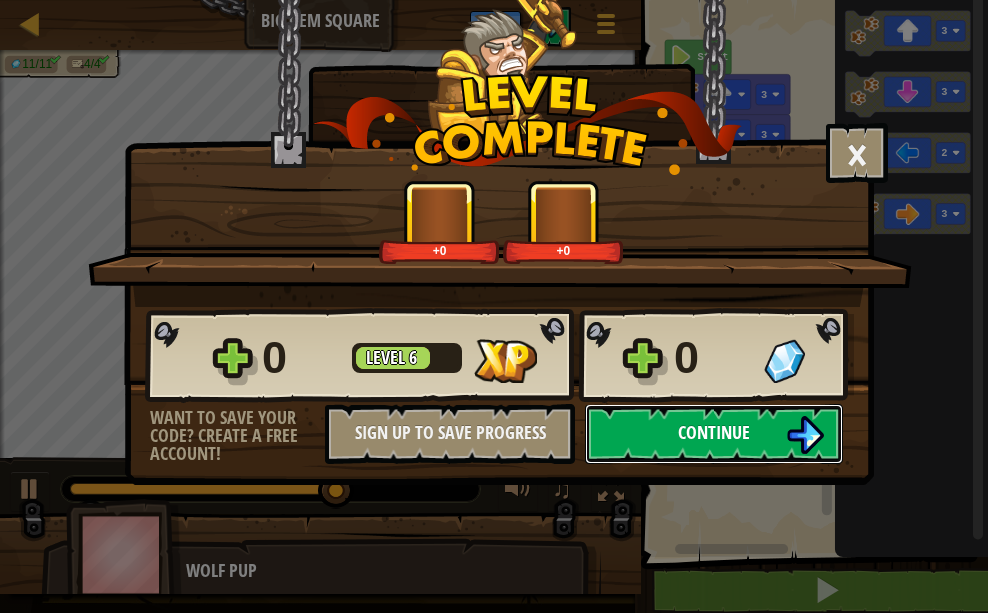 click on "Continue" at bounding box center (714, 432) 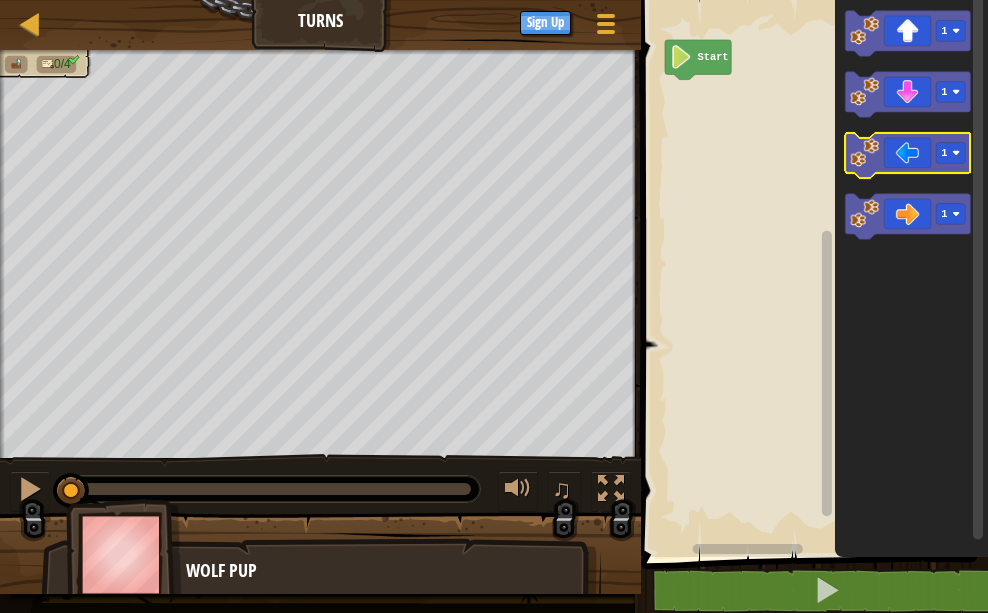 click 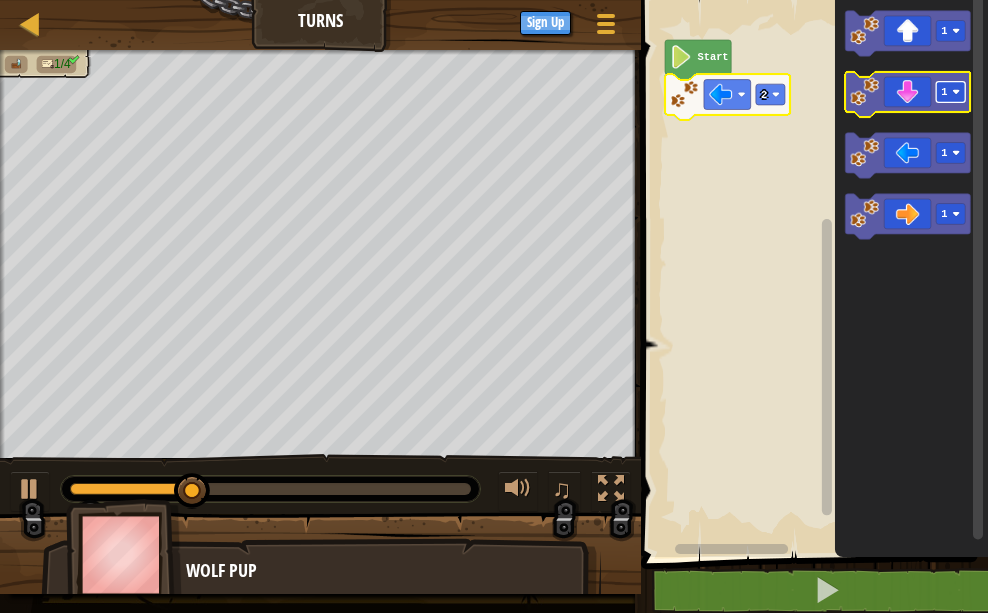 click 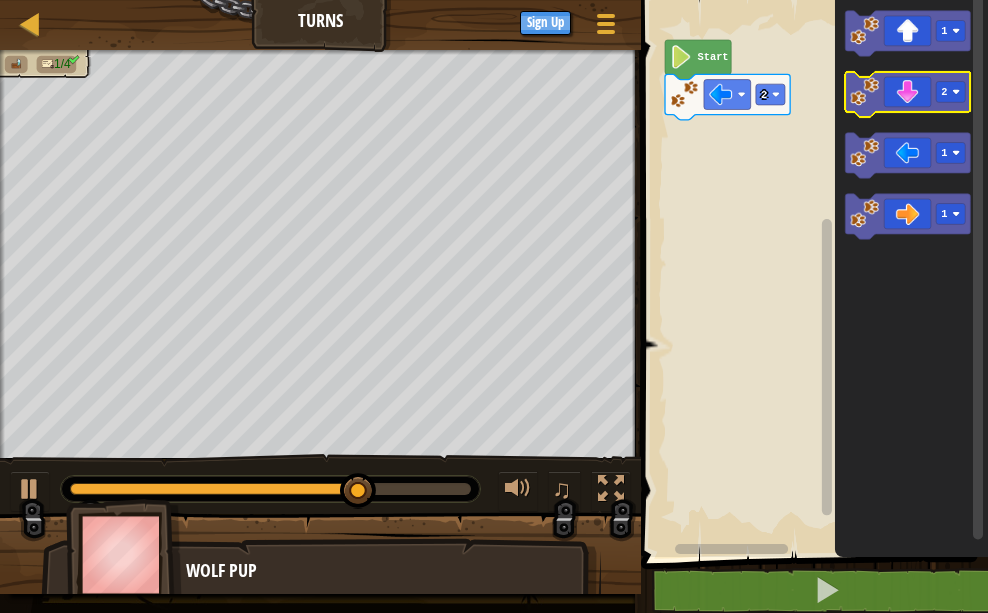 click 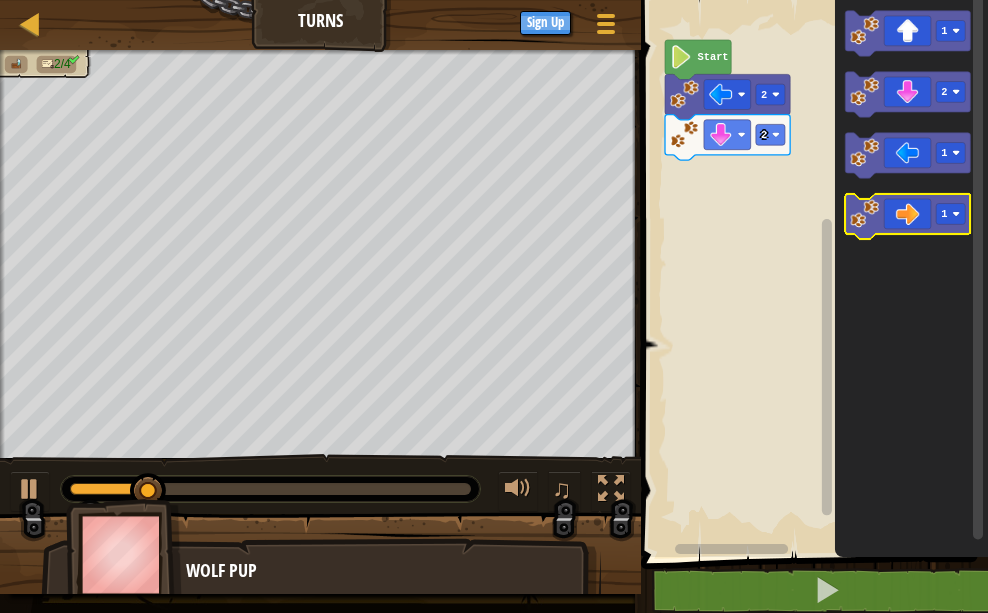 click 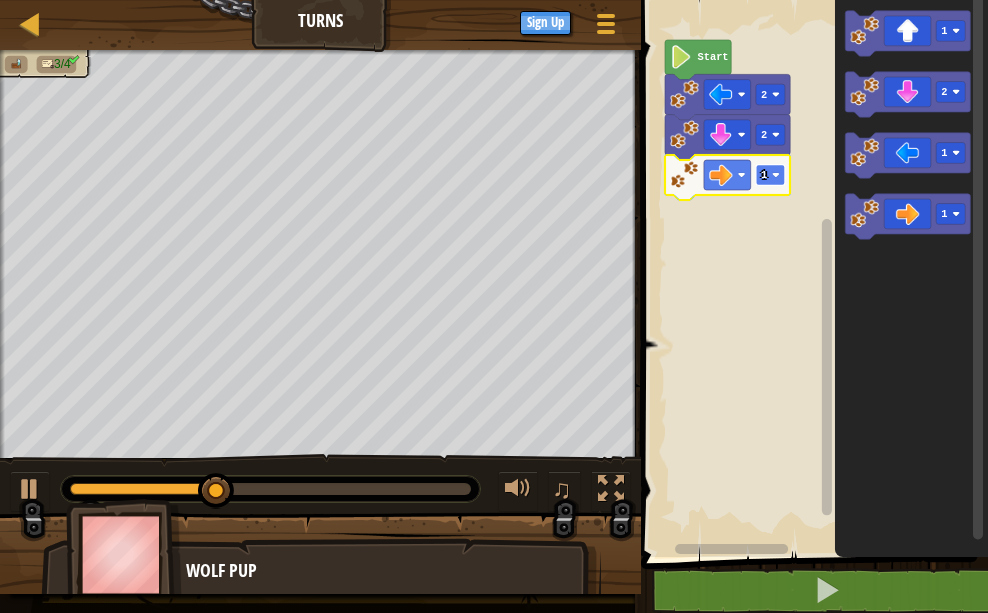 click 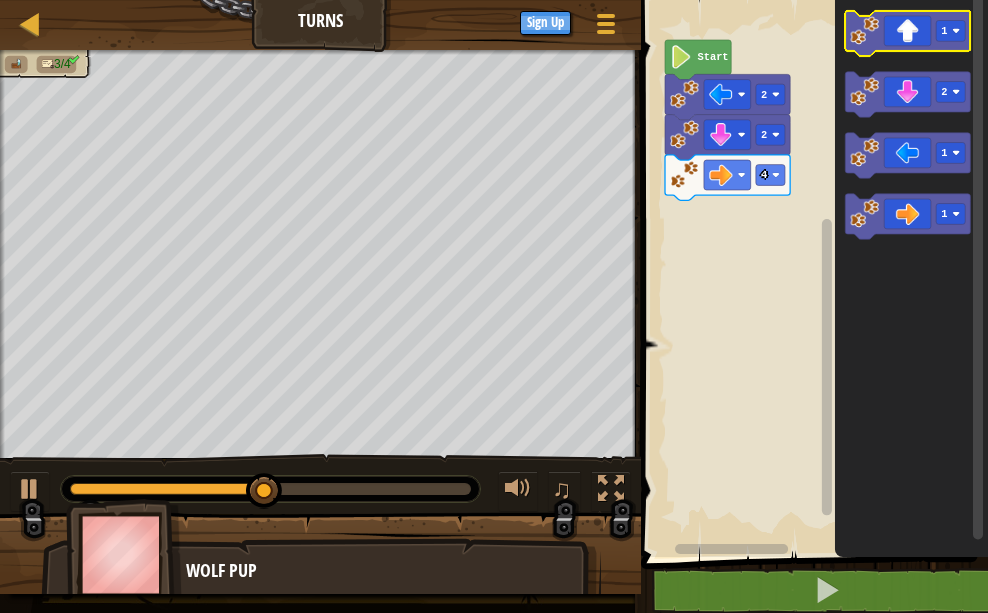 click 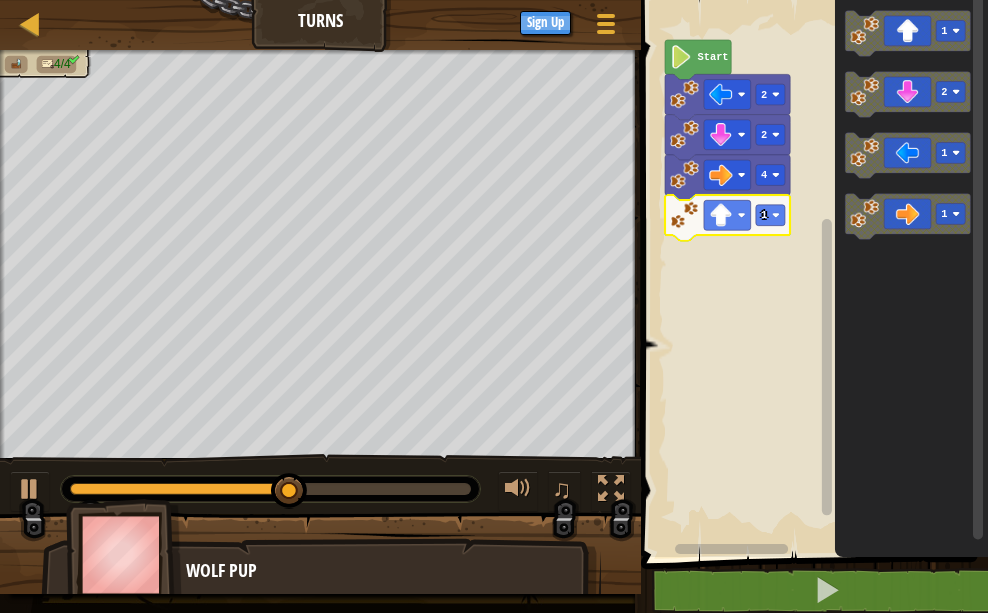 click 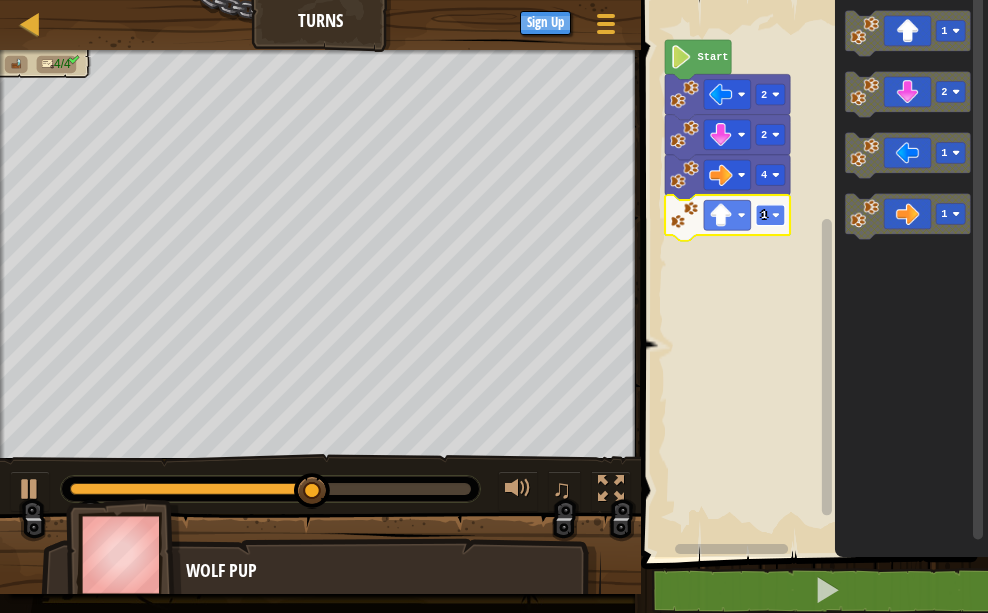 click 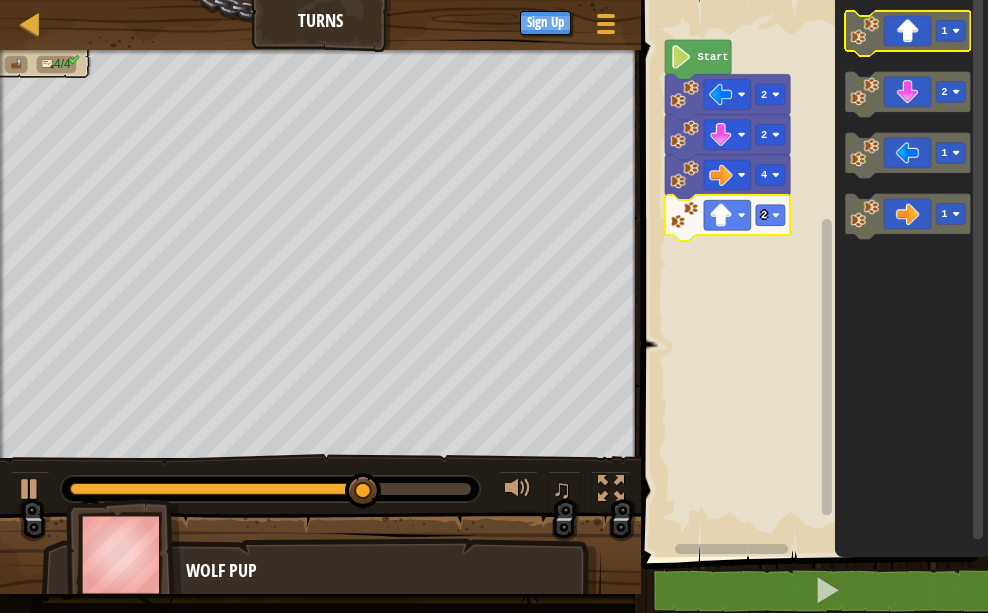 click 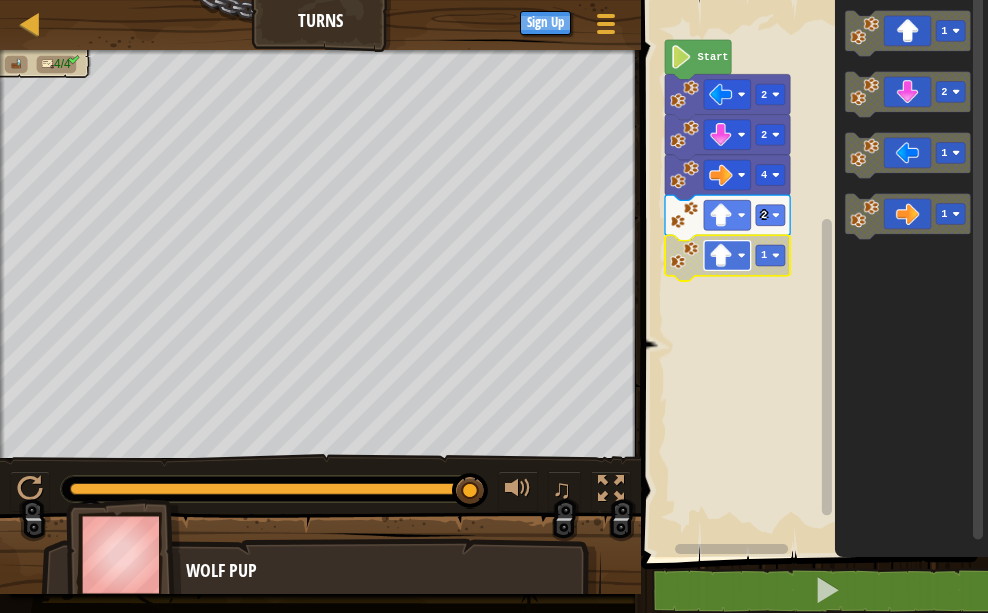 click 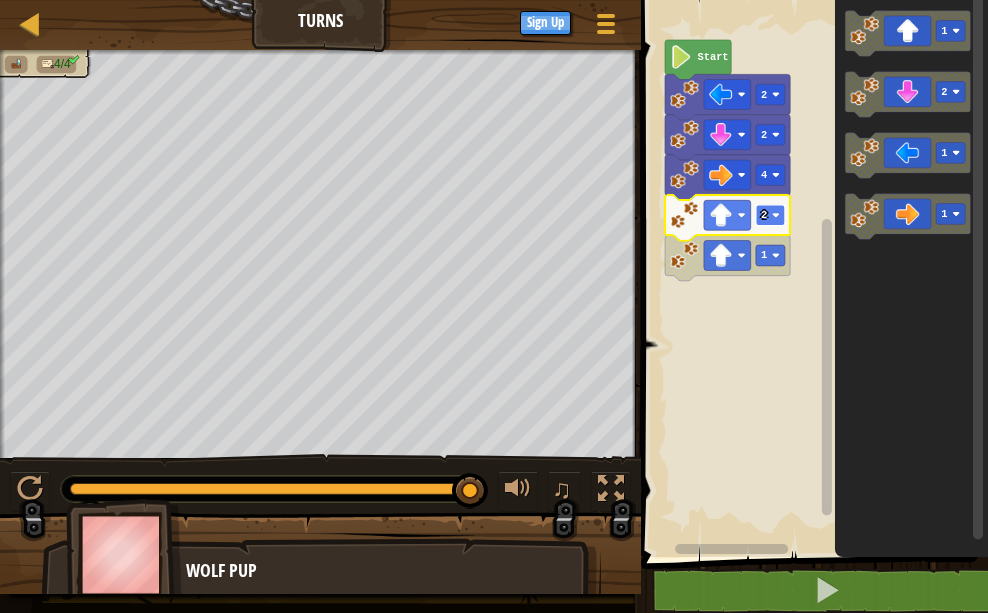 click 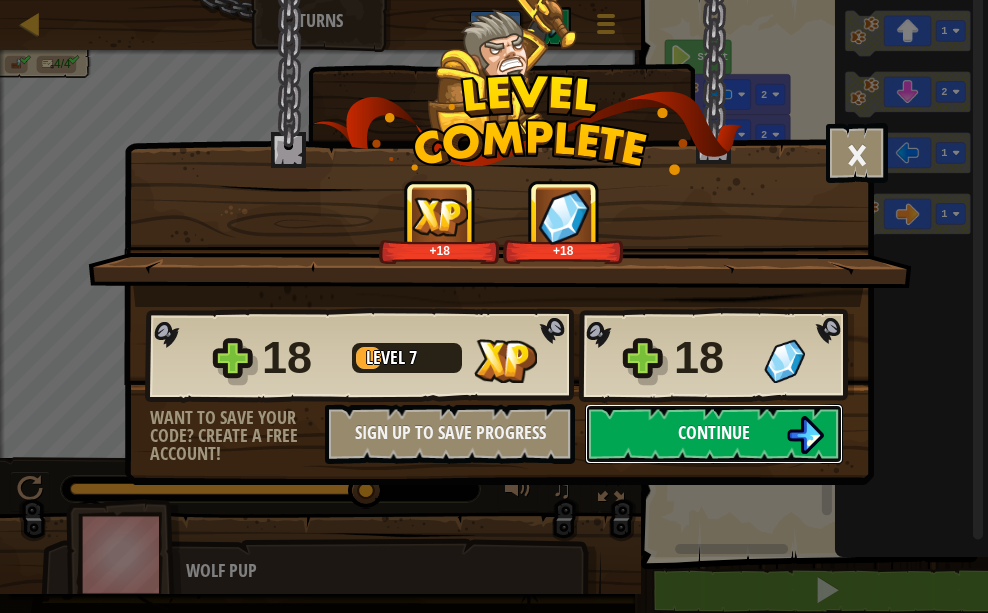 click on "Continue" at bounding box center [714, 432] 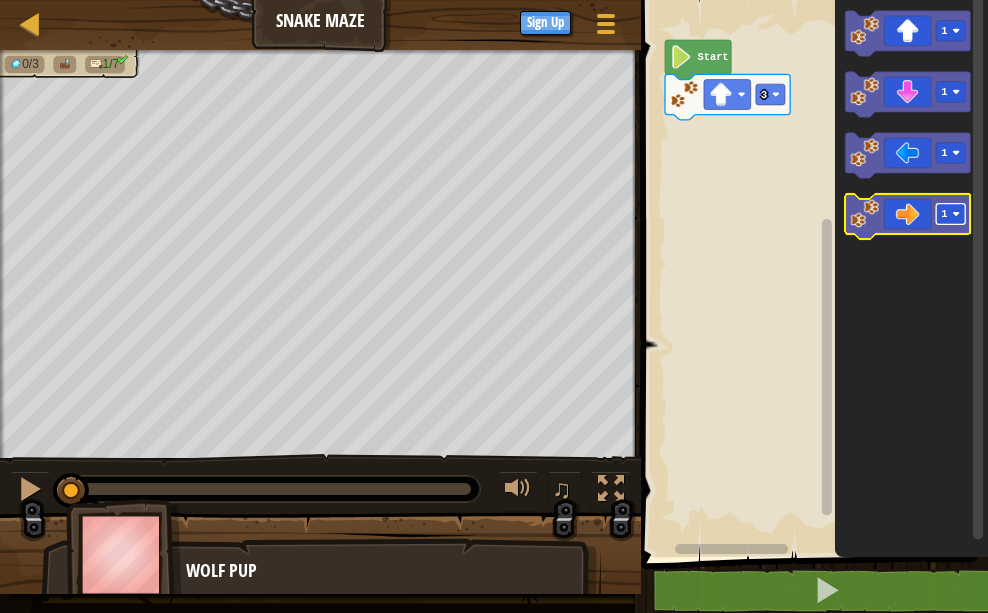 click on "1" 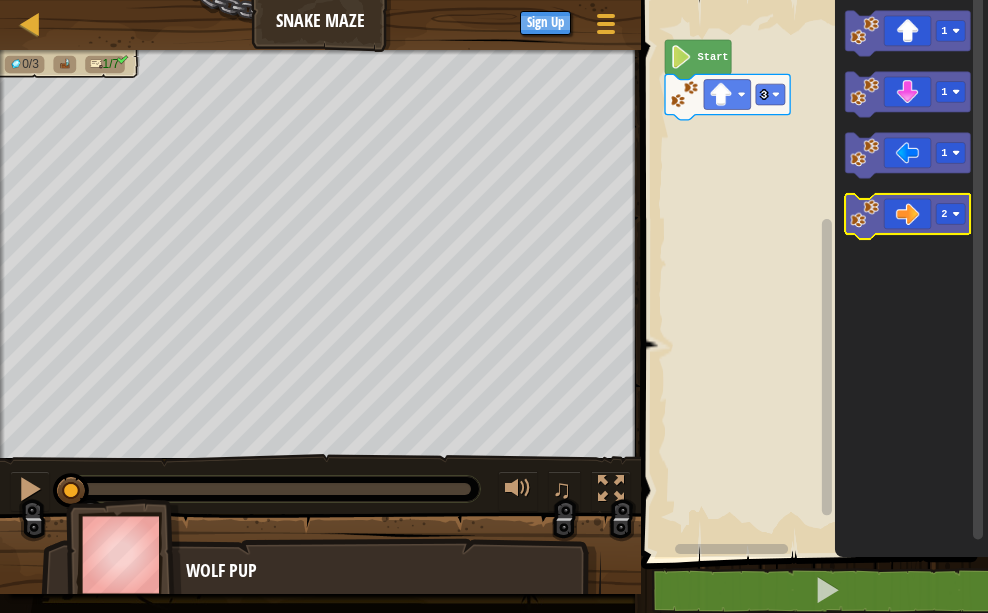 click 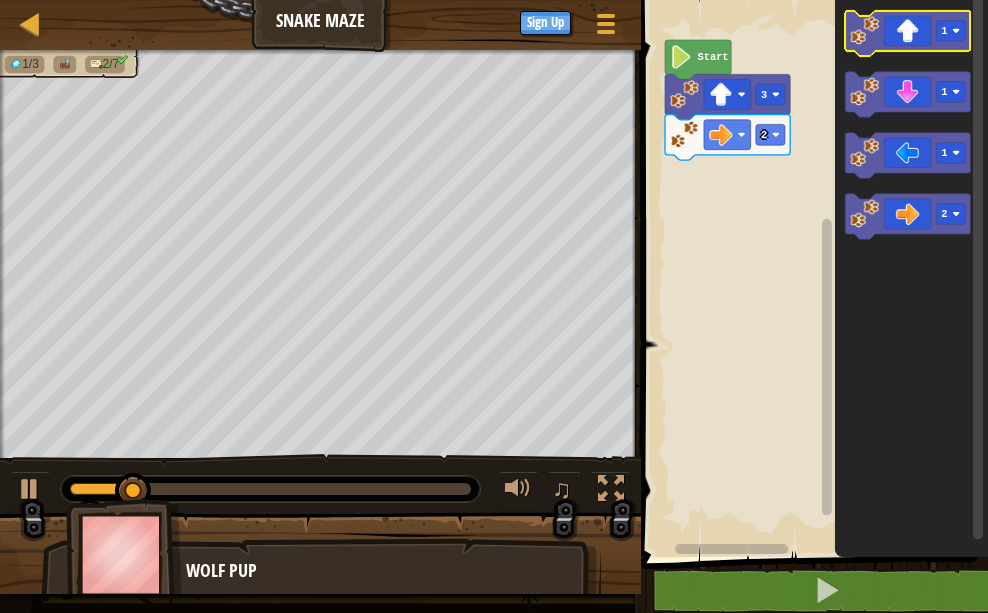 click 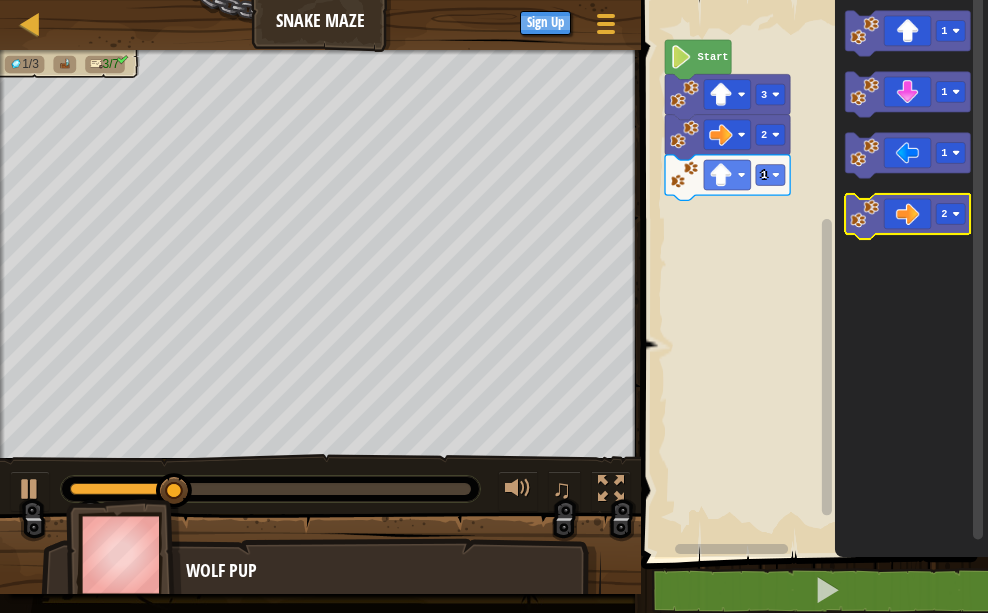 click 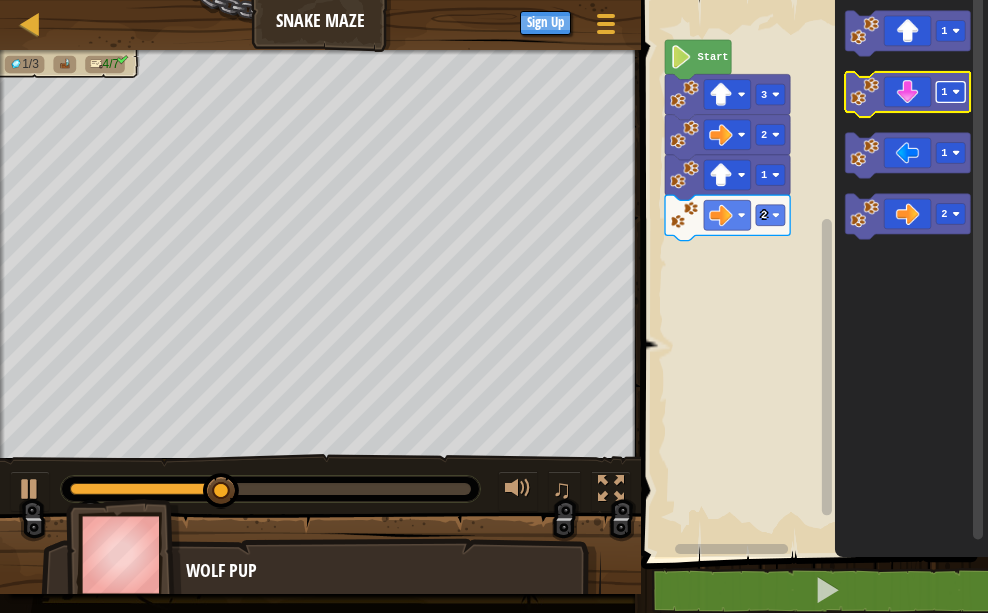 click 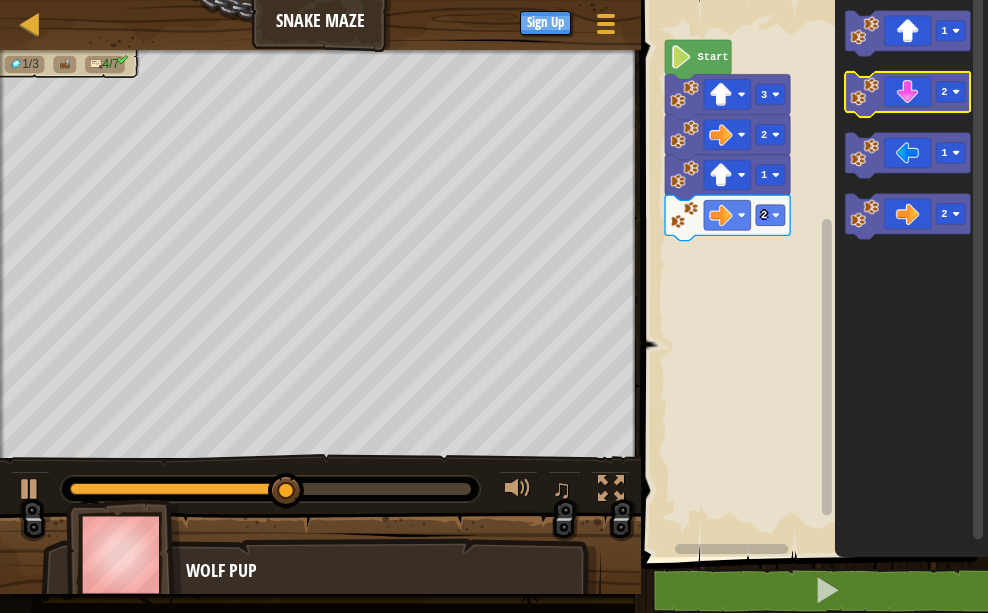 click 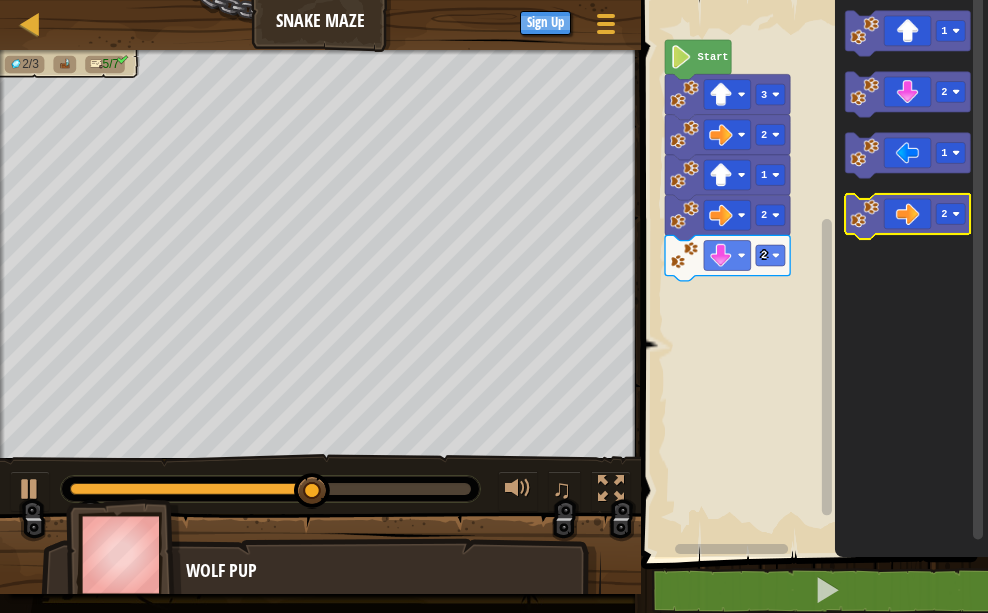 click 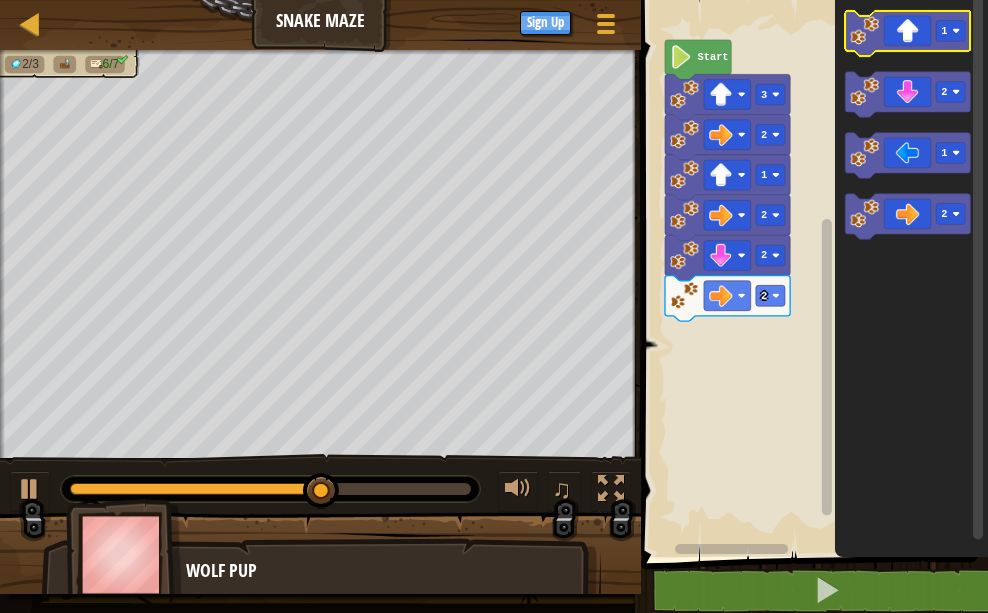 click 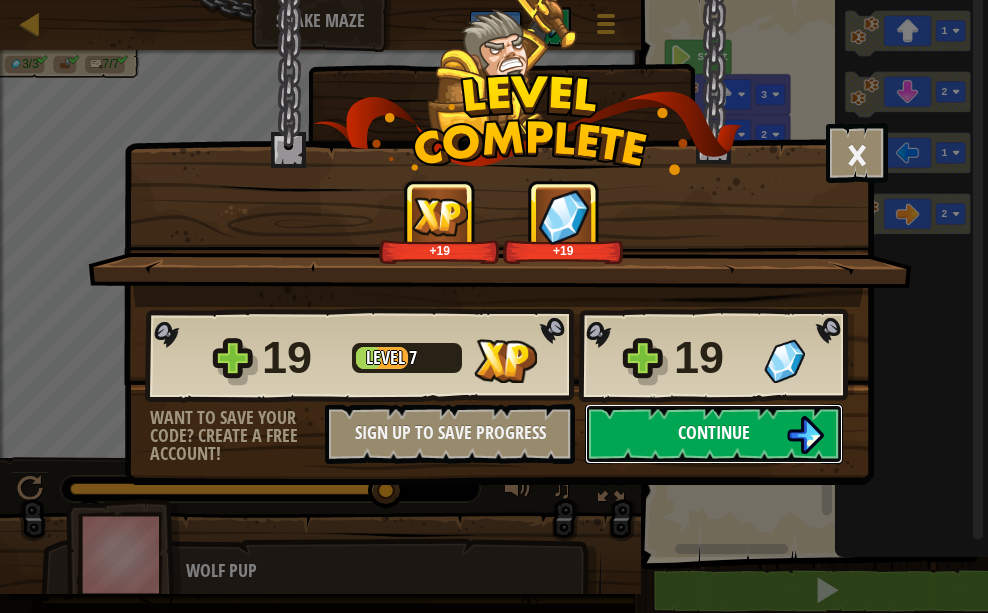 click on "Continue" at bounding box center (714, 432) 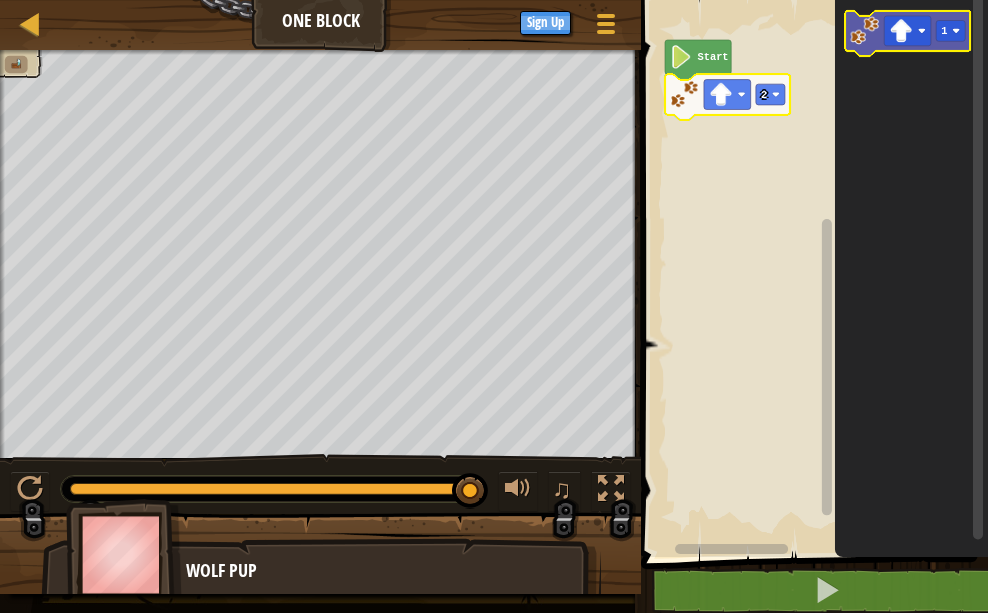click 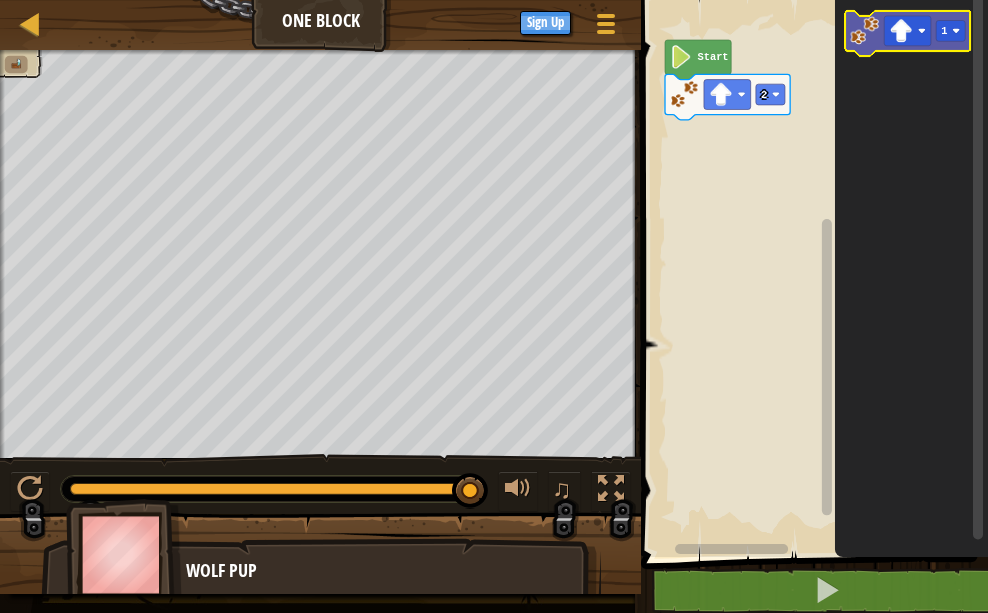 click 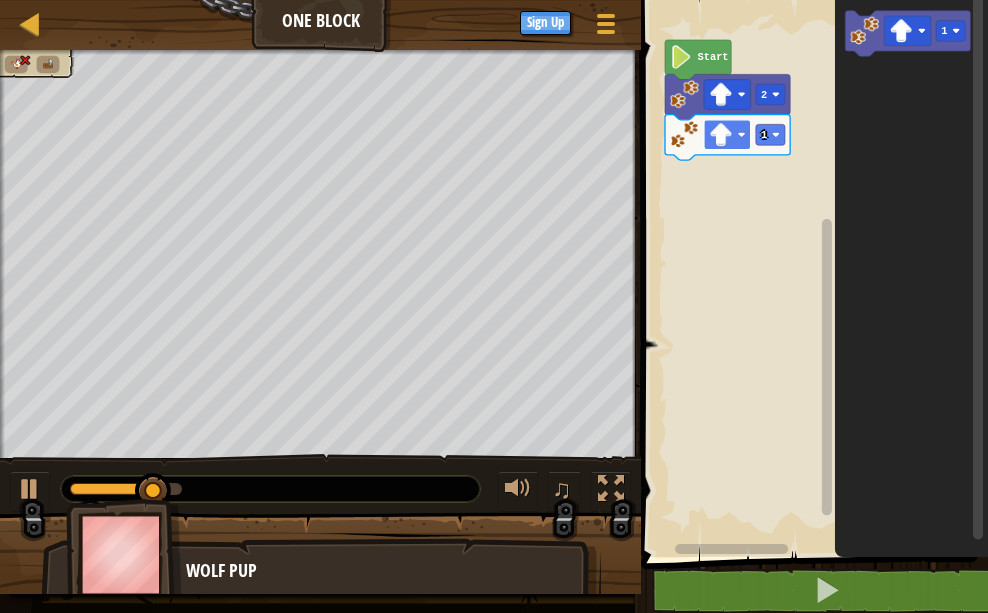 click 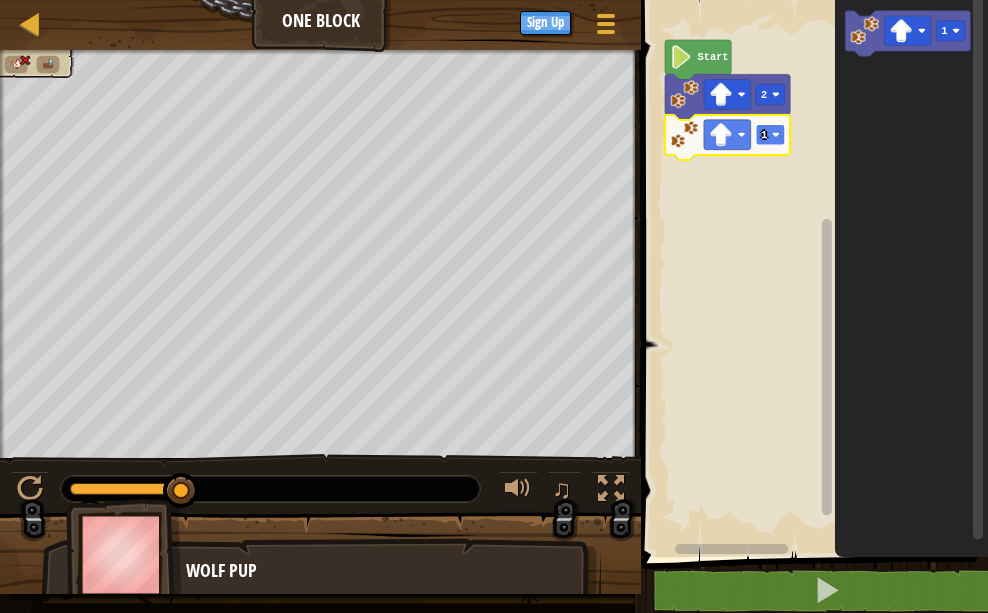 click 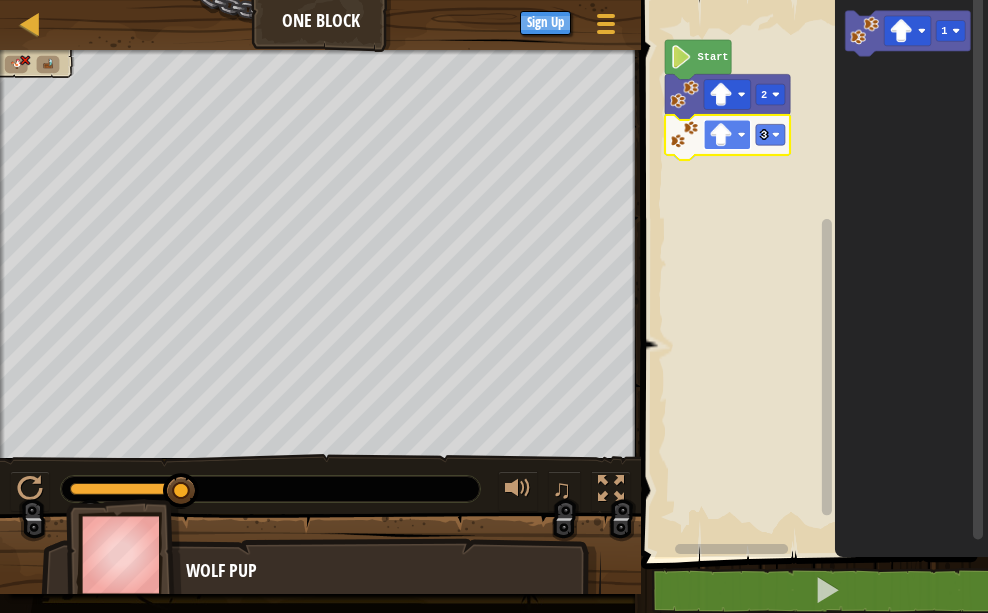 click 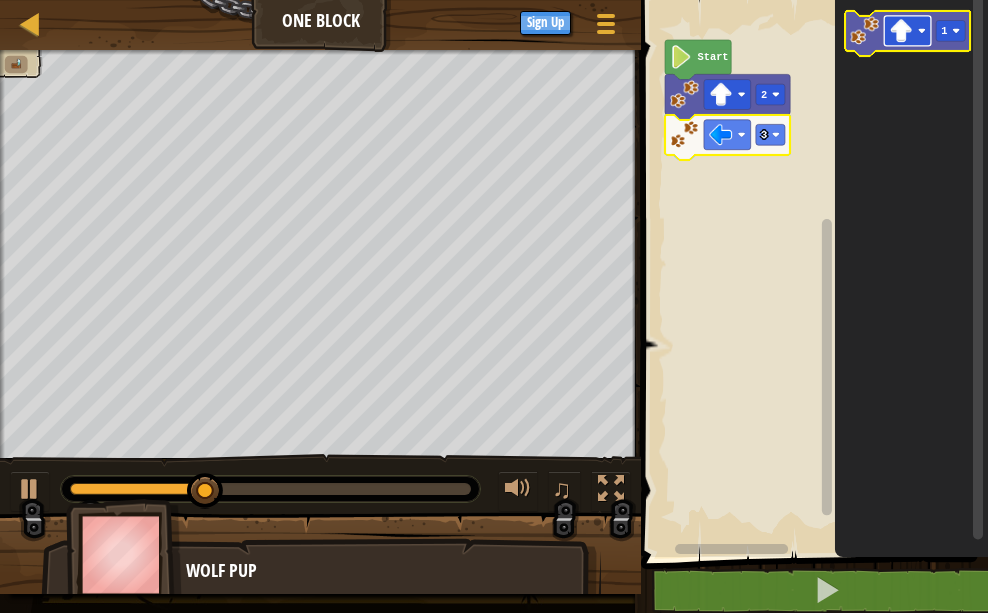 click 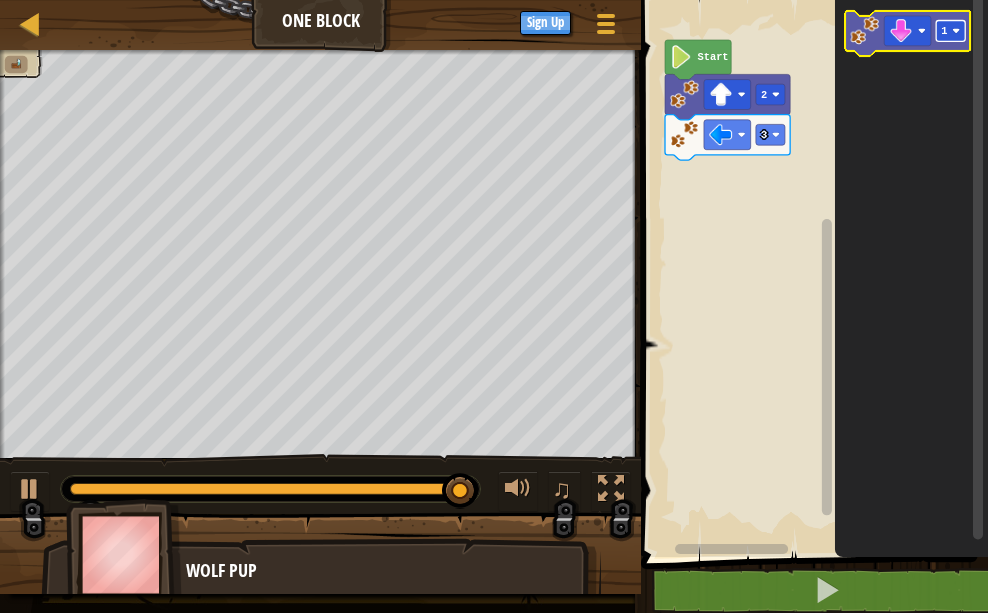 click 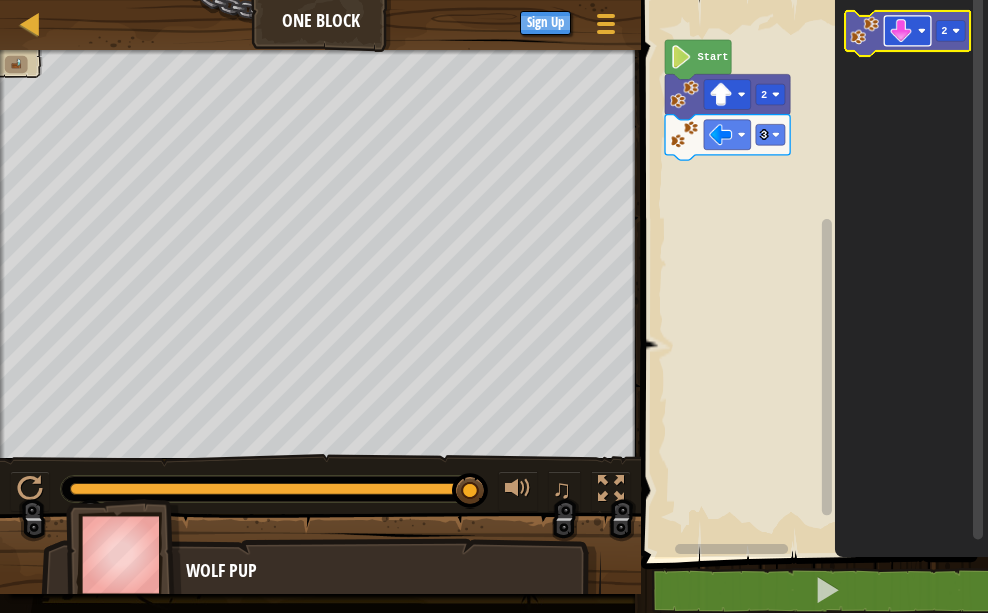 click 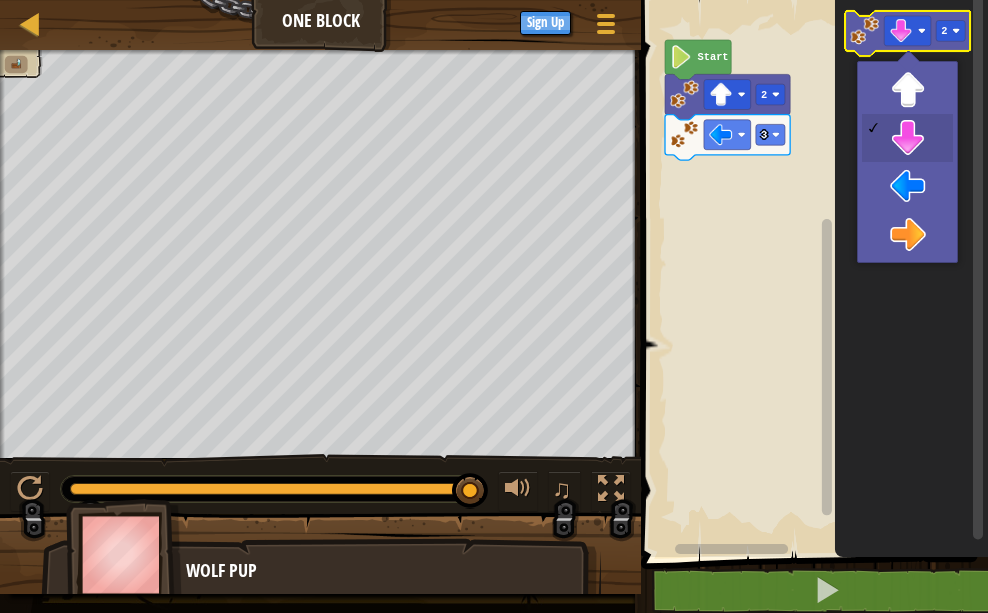 click 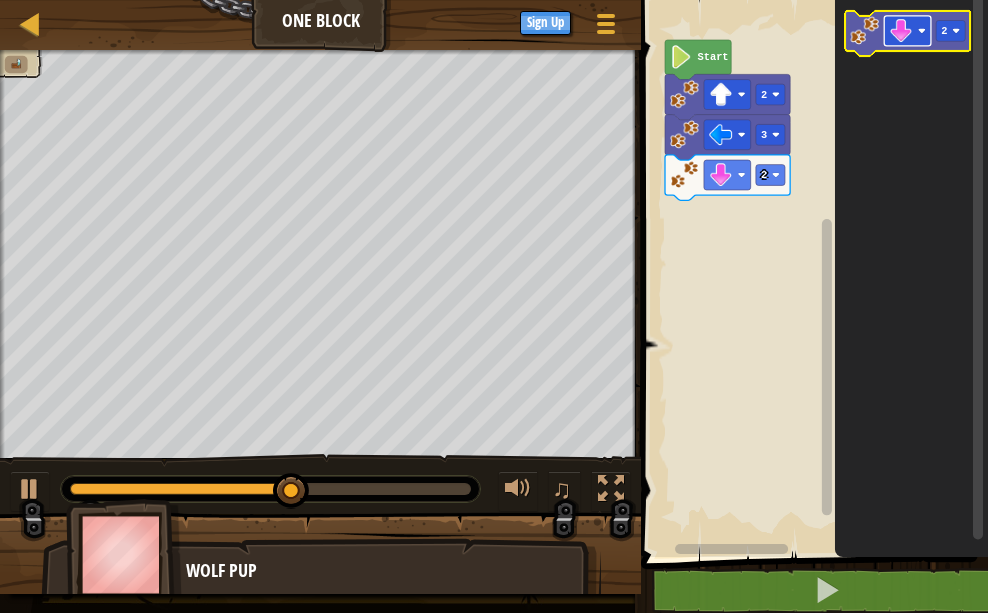 click 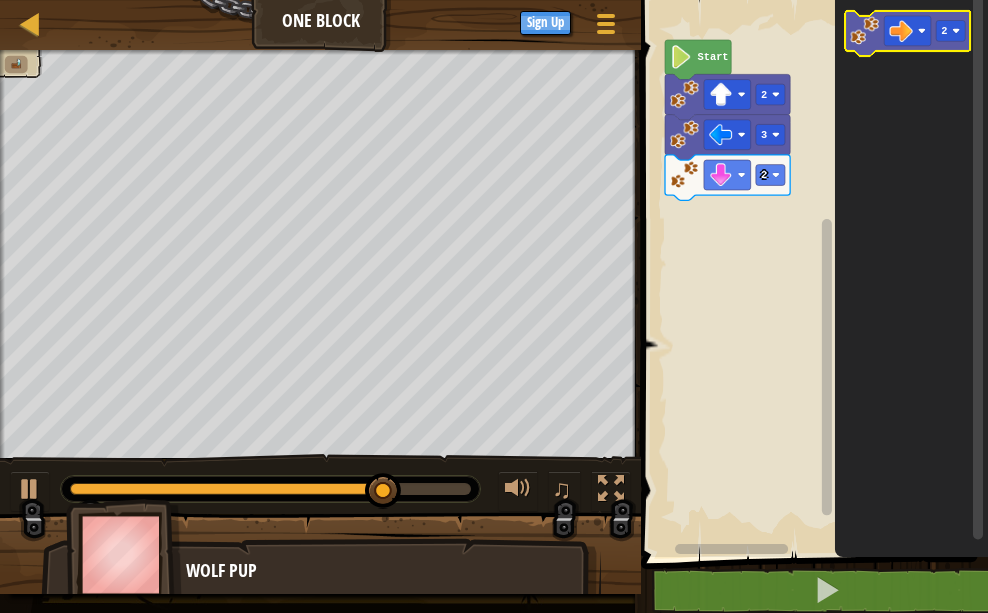 click 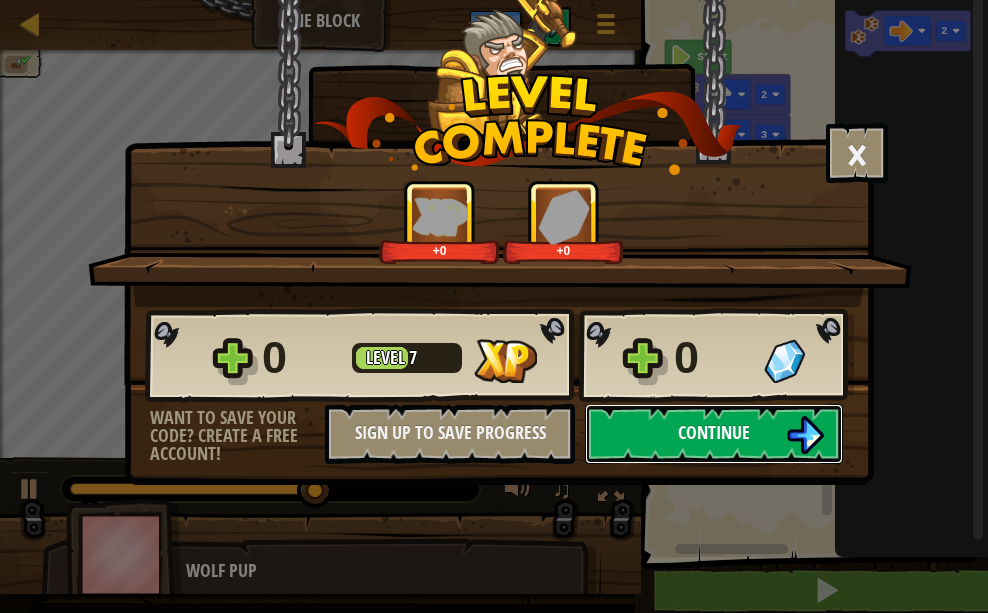 click on "Continue" at bounding box center (714, 434) 